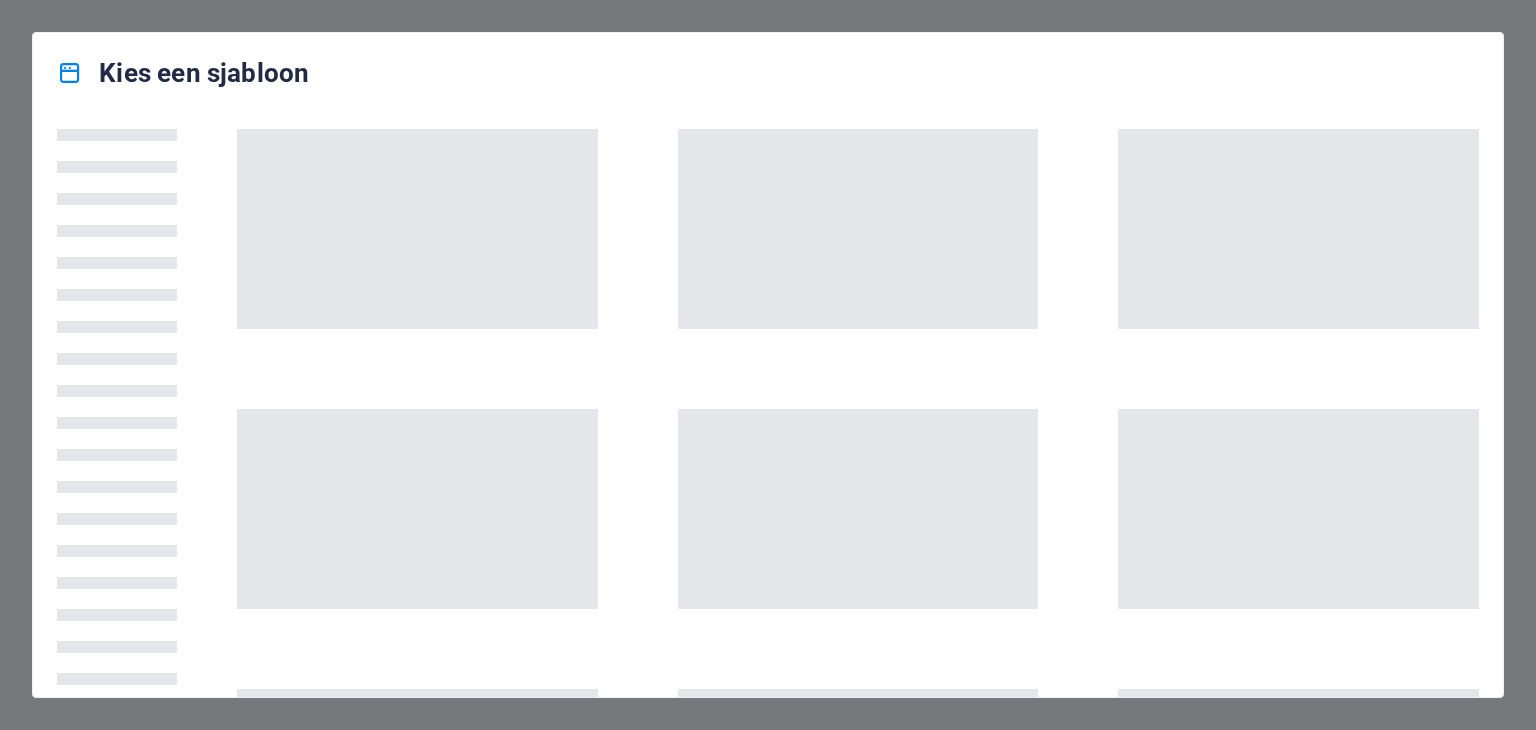 scroll, scrollTop: 0, scrollLeft: 0, axis: both 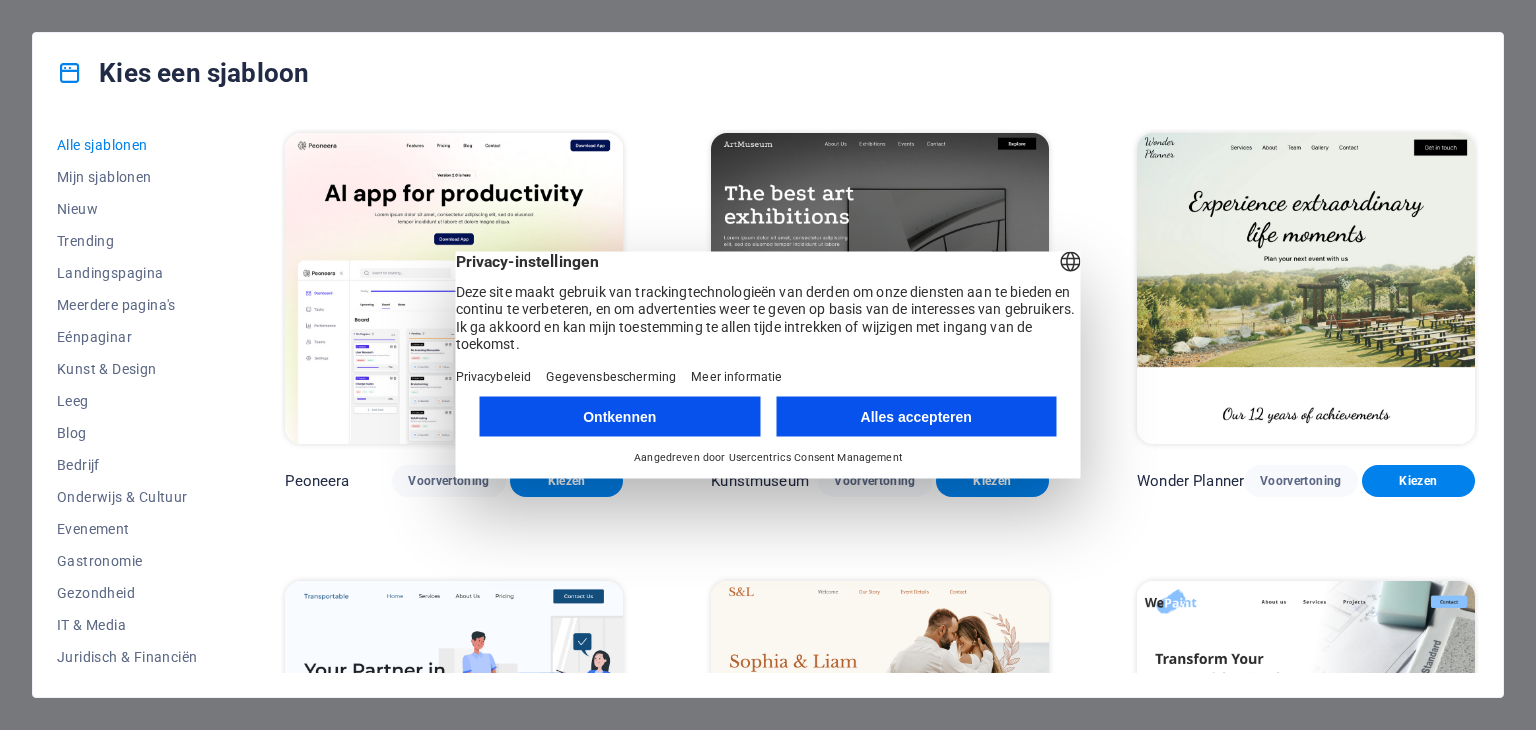 click on "Alles accepteren" at bounding box center (916, 417) 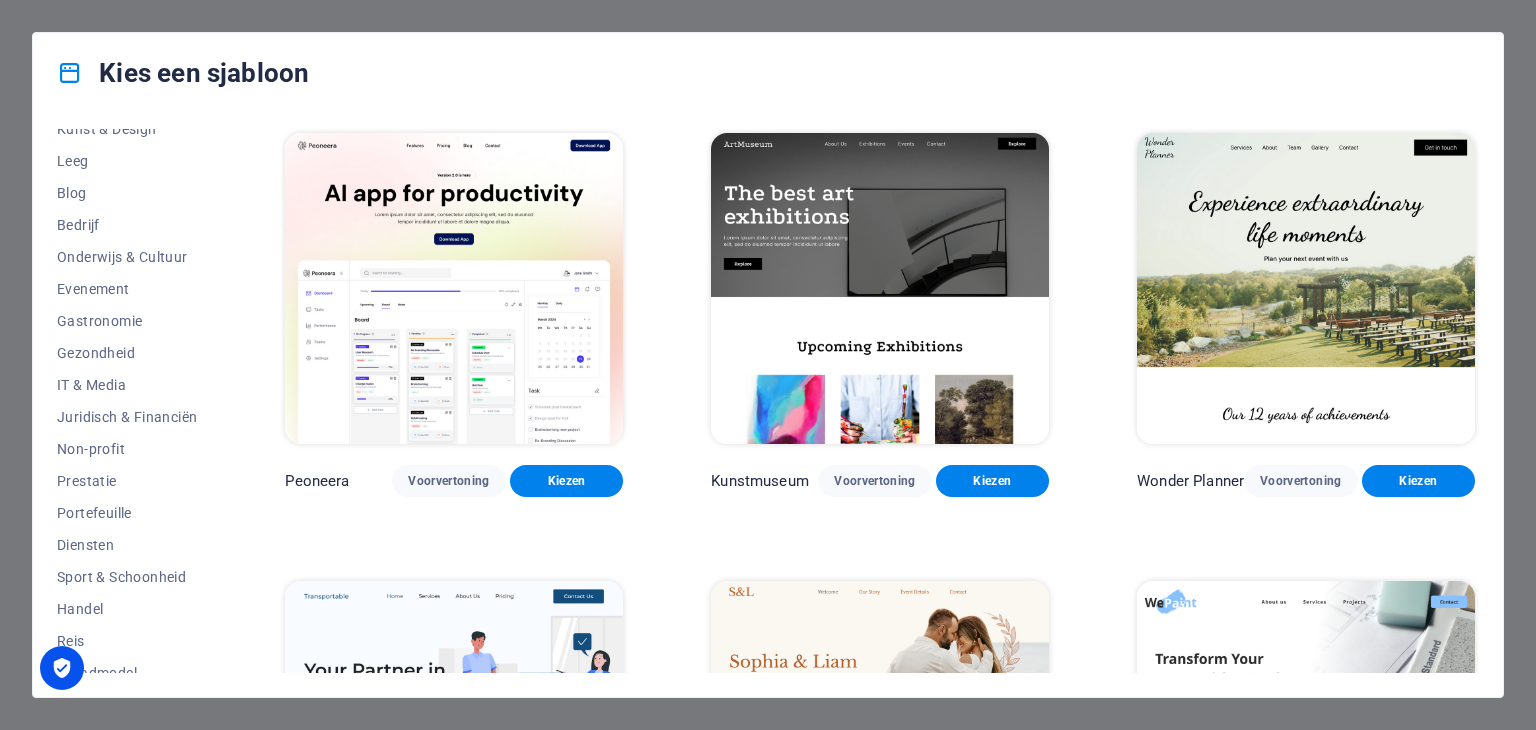 scroll, scrollTop: 256, scrollLeft: 0, axis: vertical 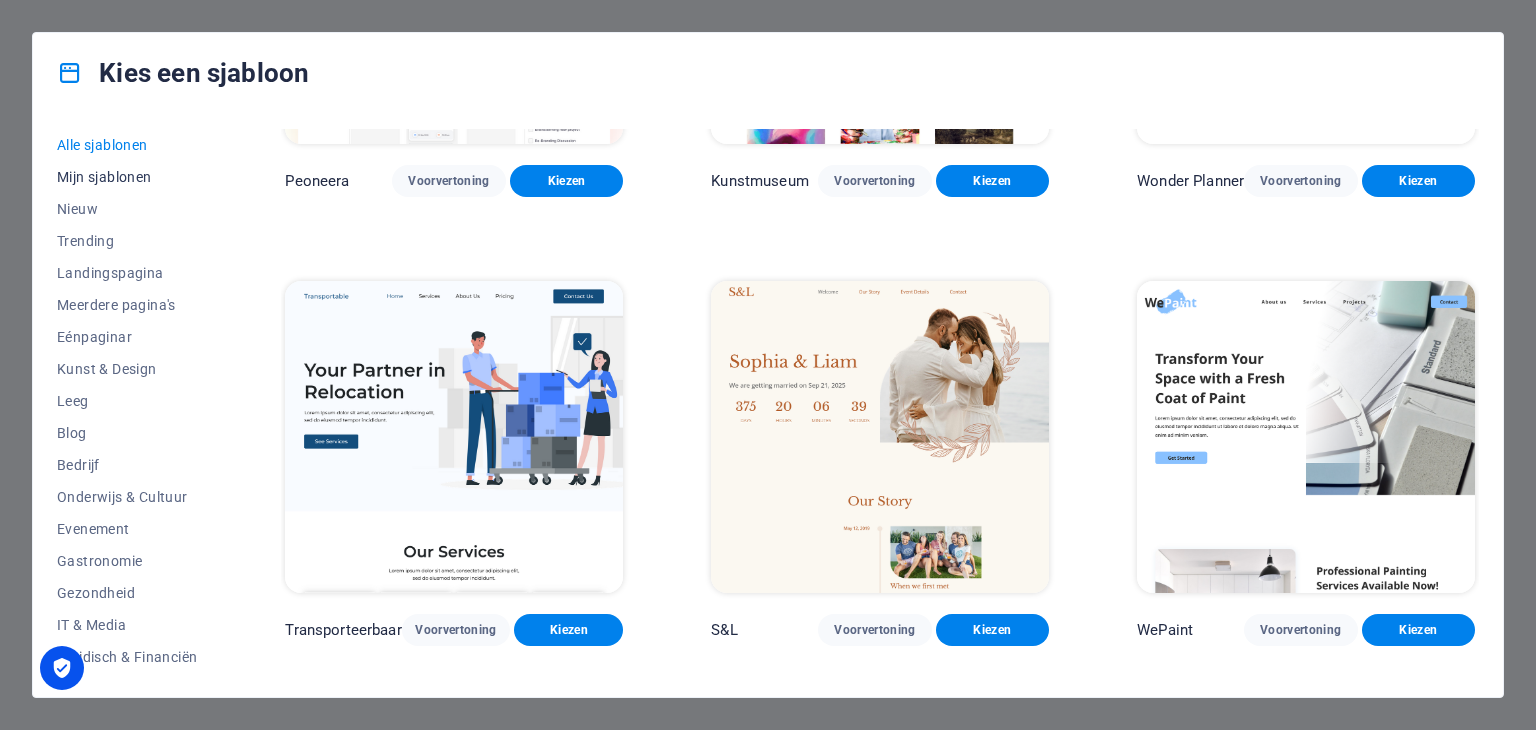 click on "Mijn sjablonen" at bounding box center [104, 177] 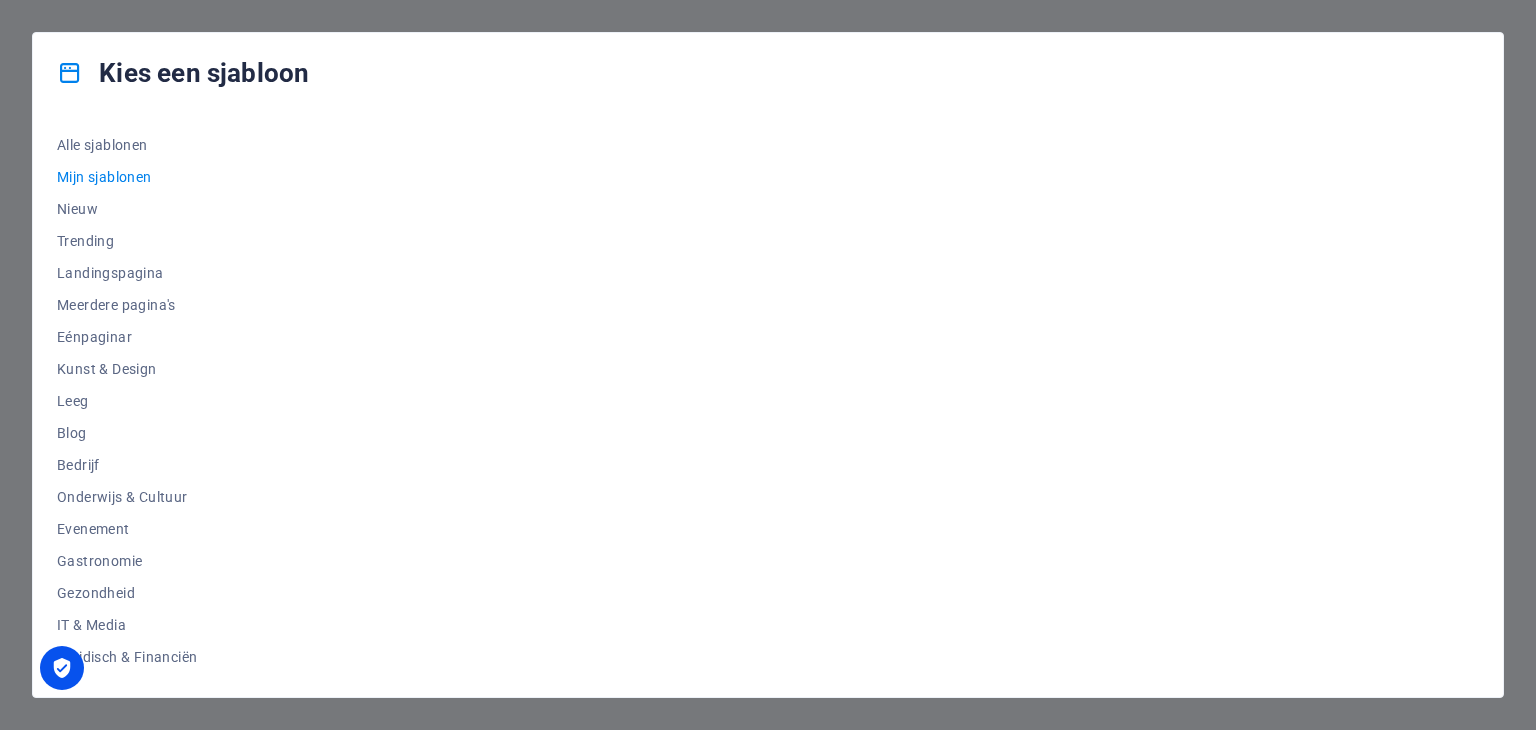 scroll, scrollTop: 0, scrollLeft: 0, axis: both 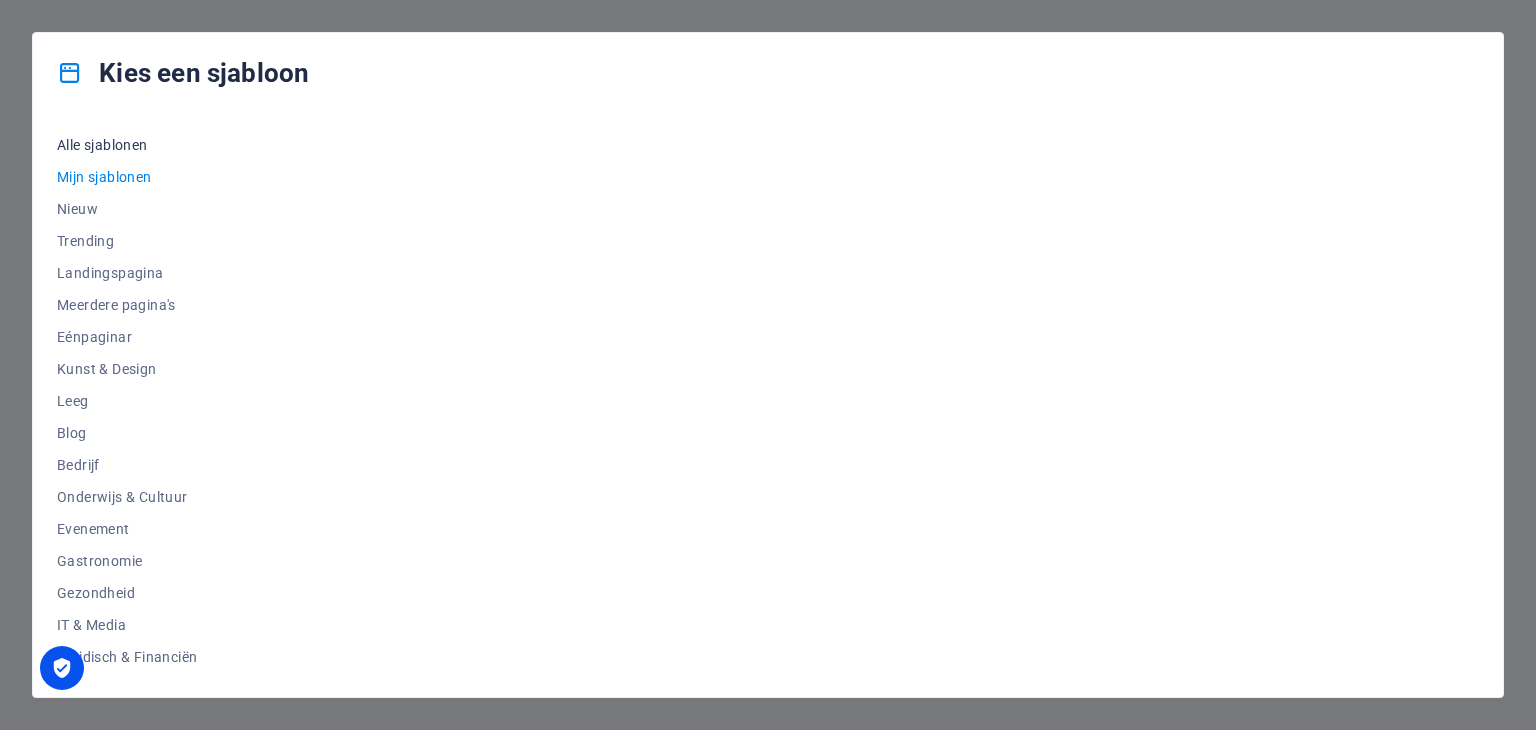 click on "Alle sjablonen" at bounding box center [102, 145] 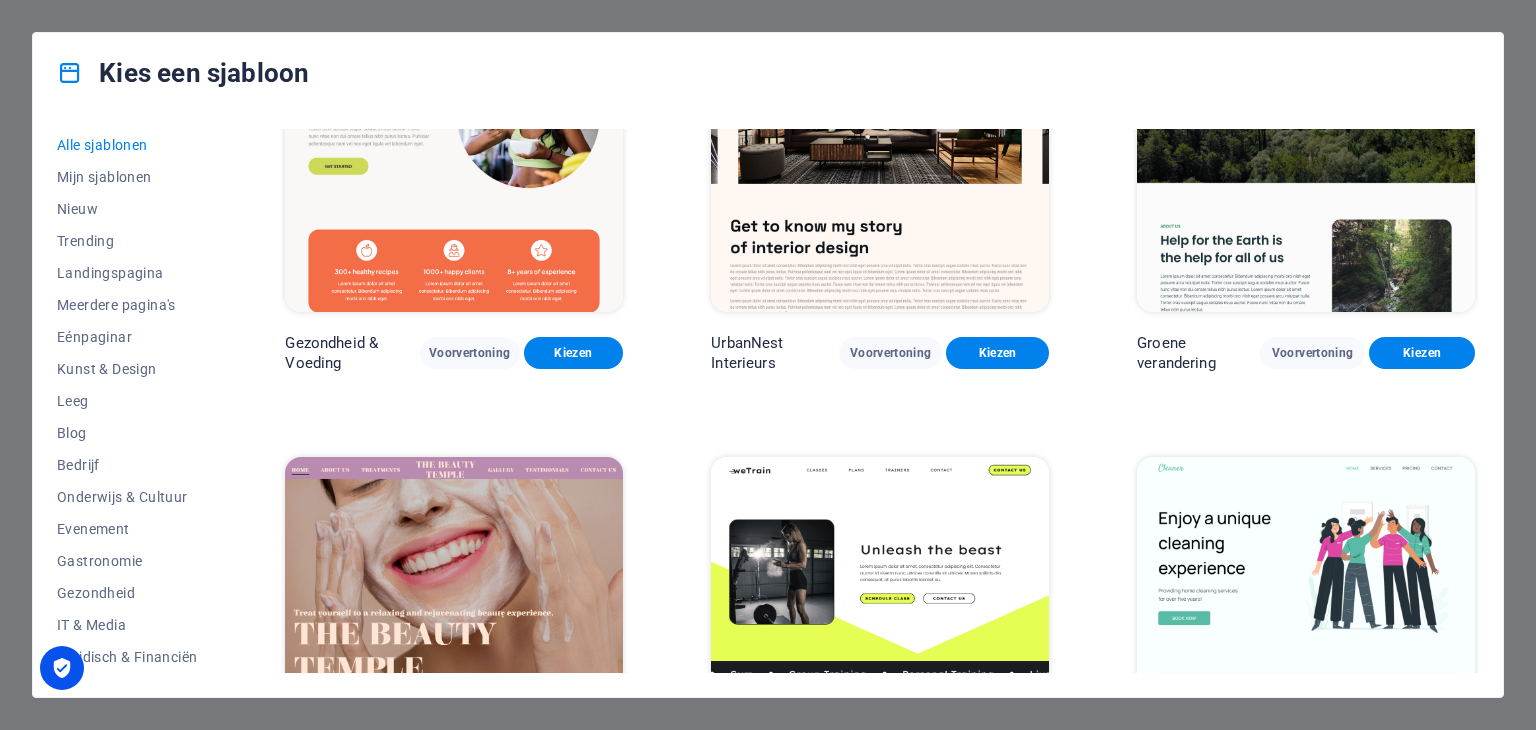 scroll, scrollTop: 2000, scrollLeft: 0, axis: vertical 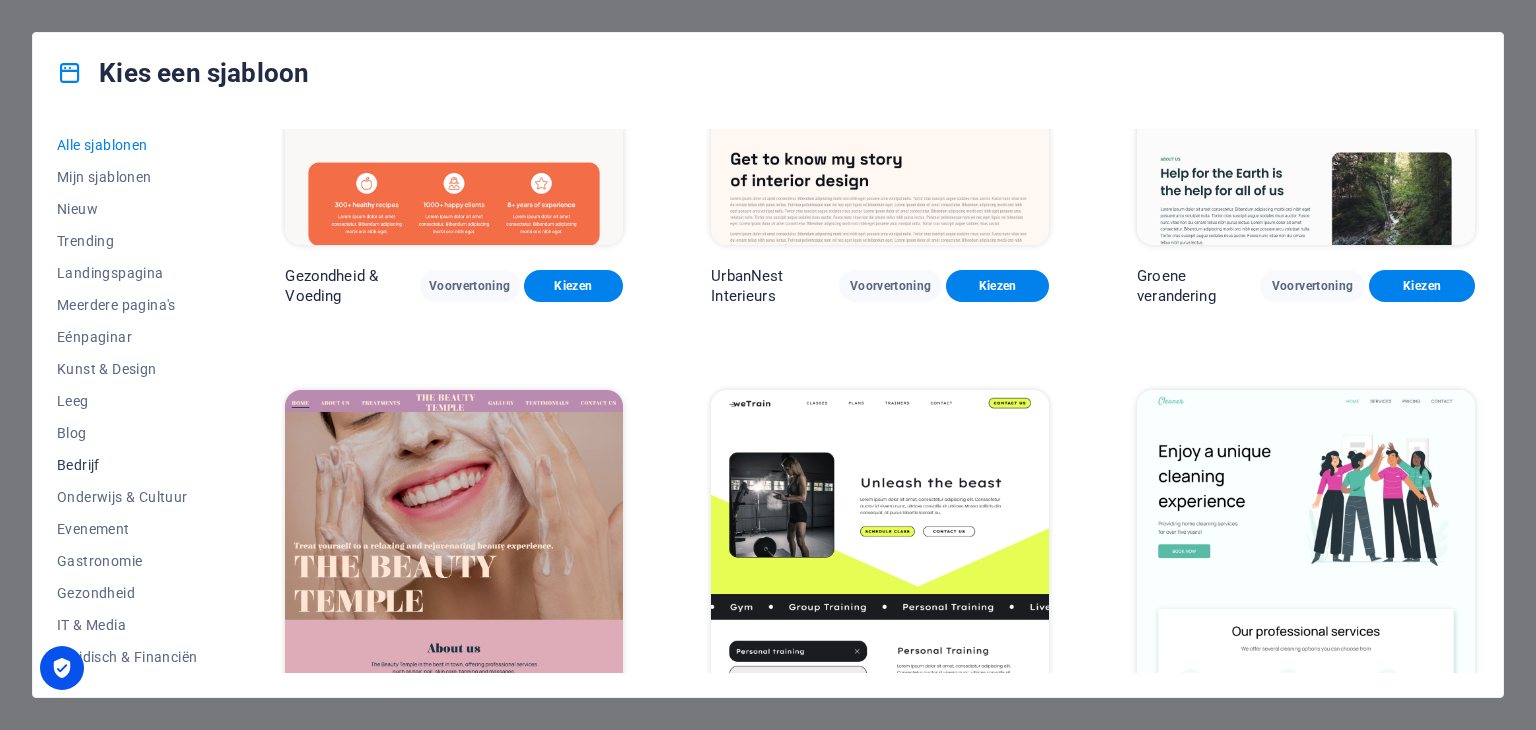 click on "Bedrijf" at bounding box center [78, 465] 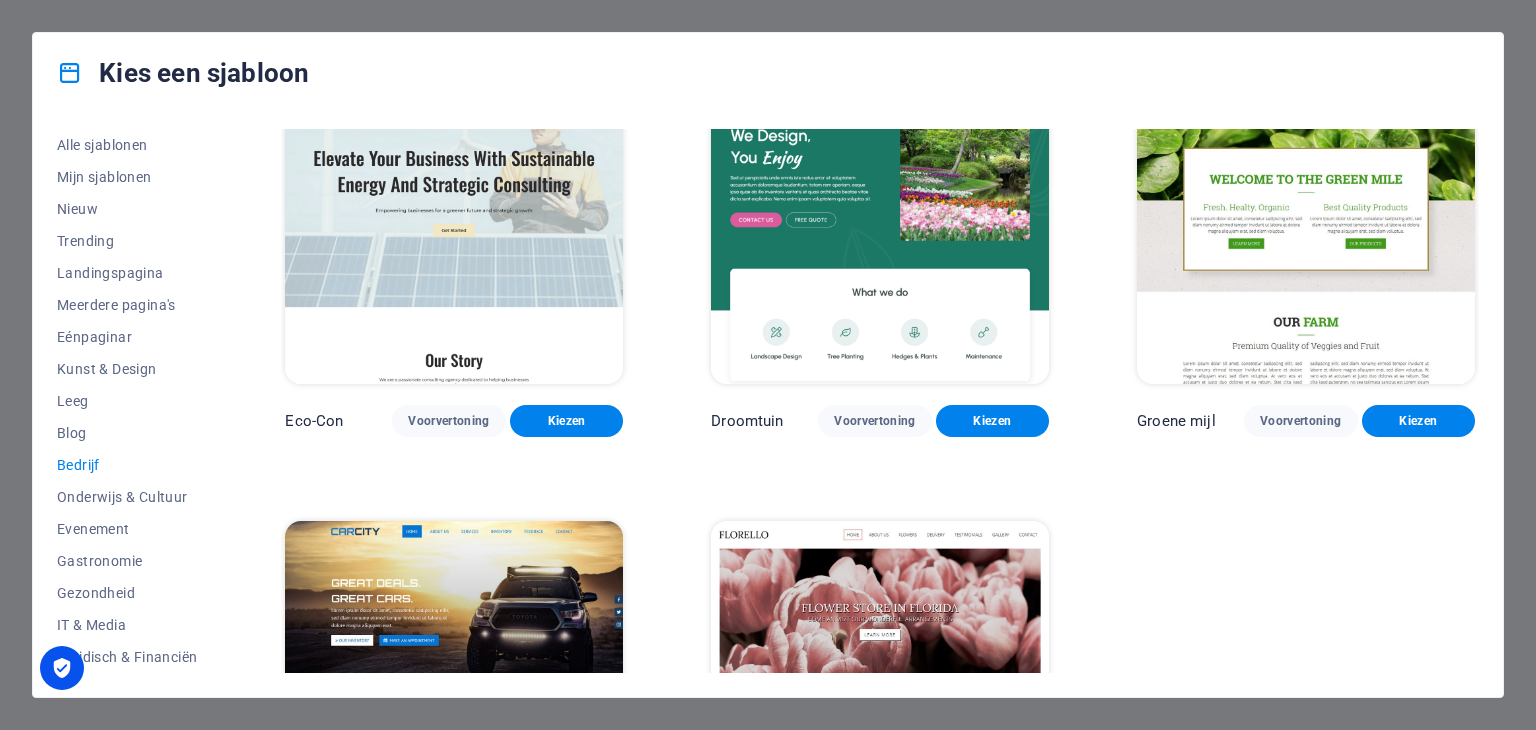 scroll, scrollTop: 0, scrollLeft: 0, axis: both 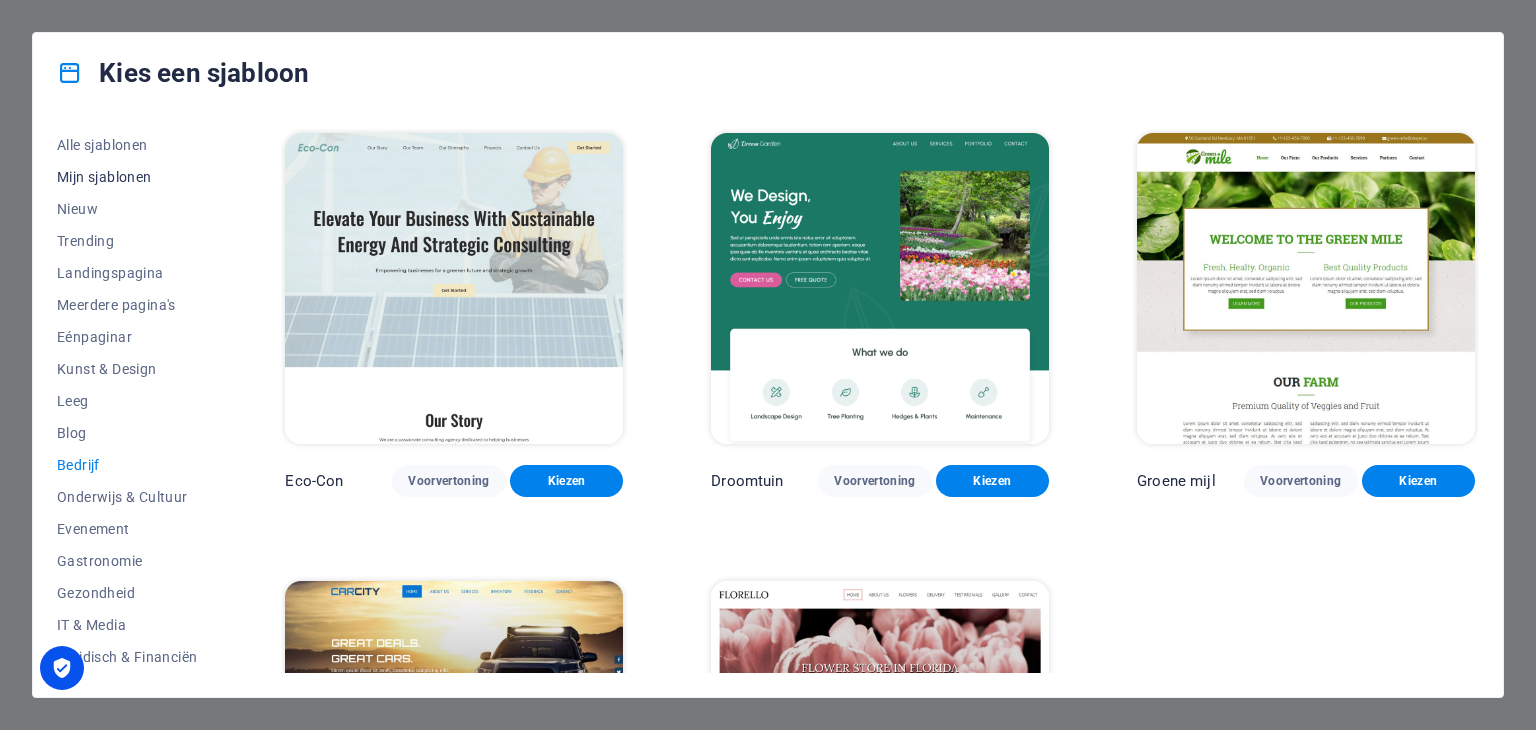 click on "Mijn sjablonen" at bounding box center [104, 177] 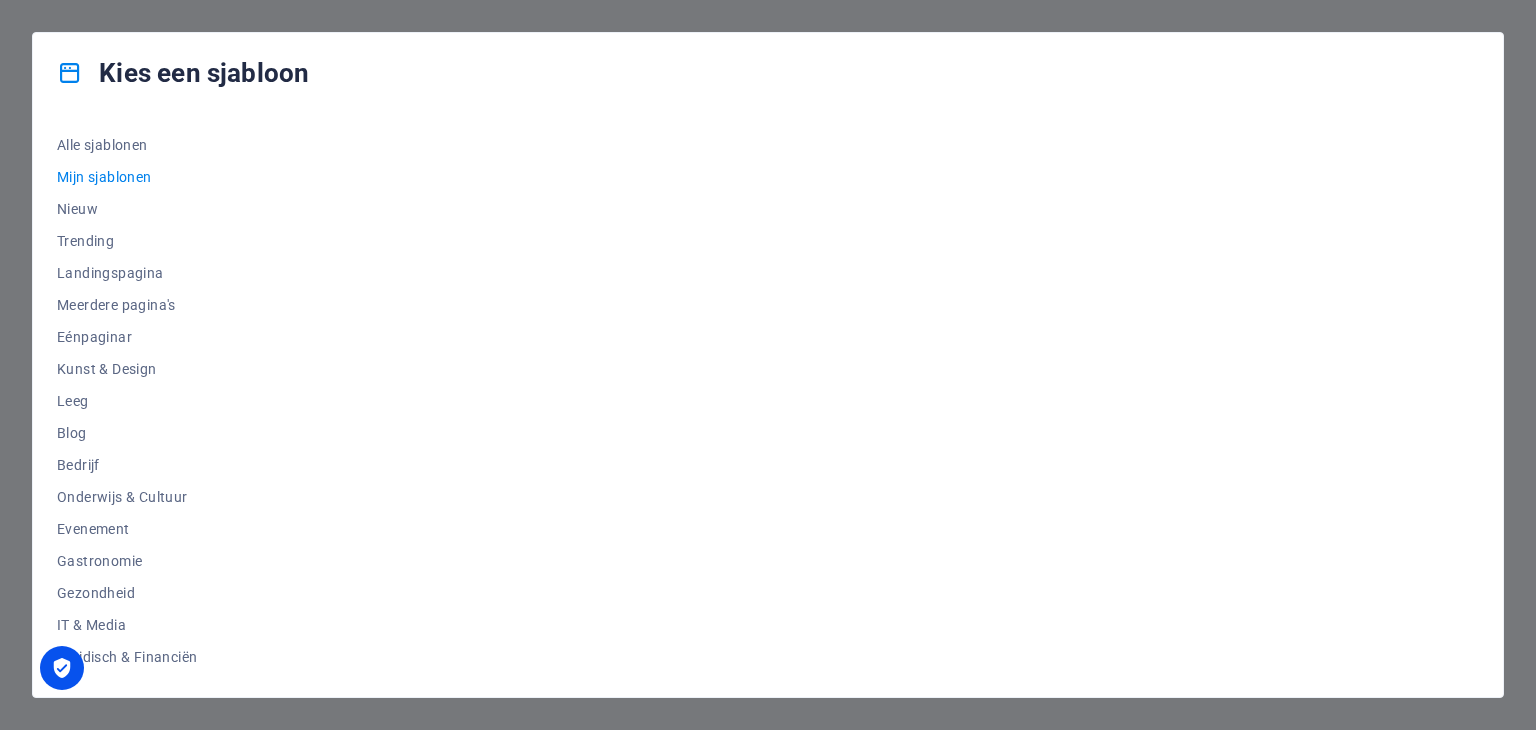 click at bounding box center [70, 73] 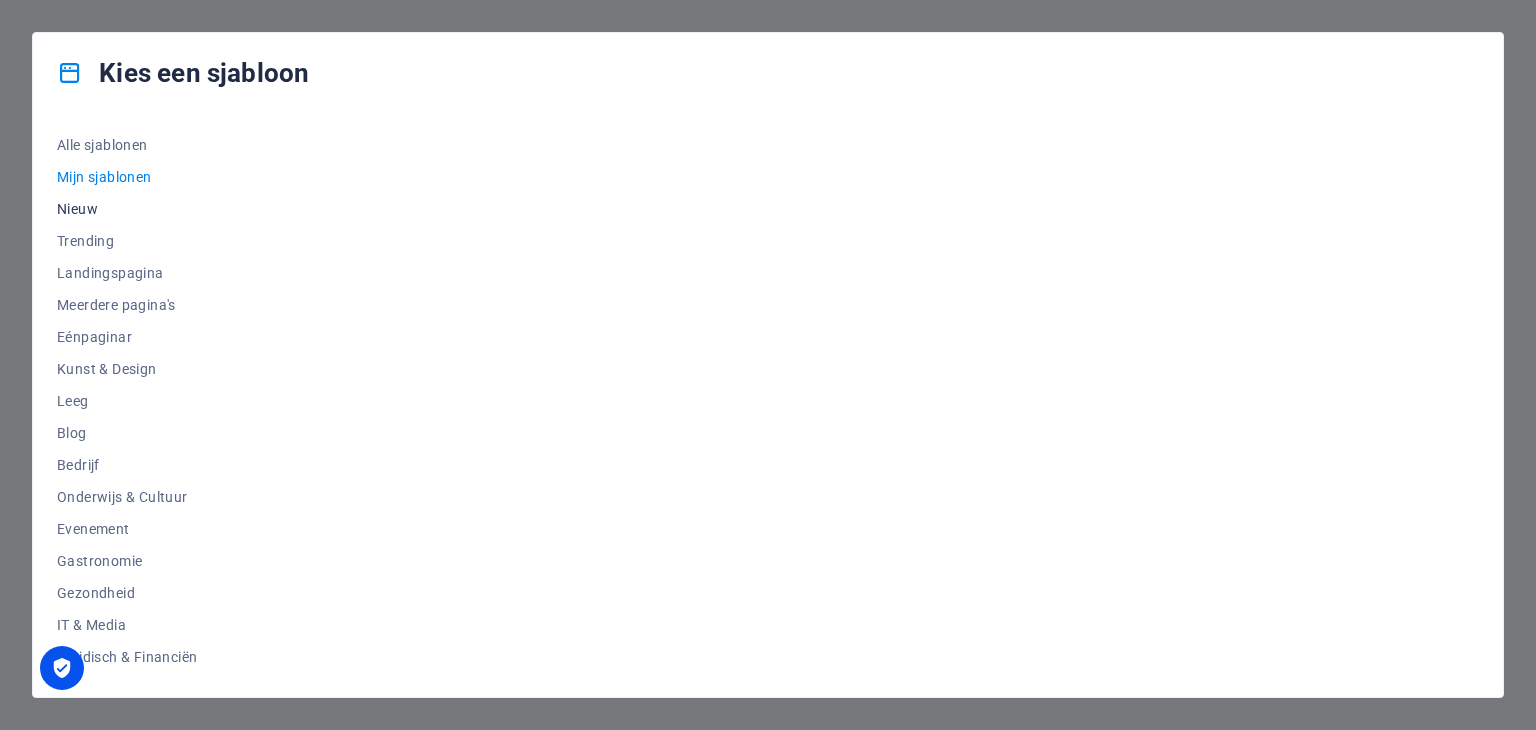 click on "Nieuw" at bounding box center [77, 209] 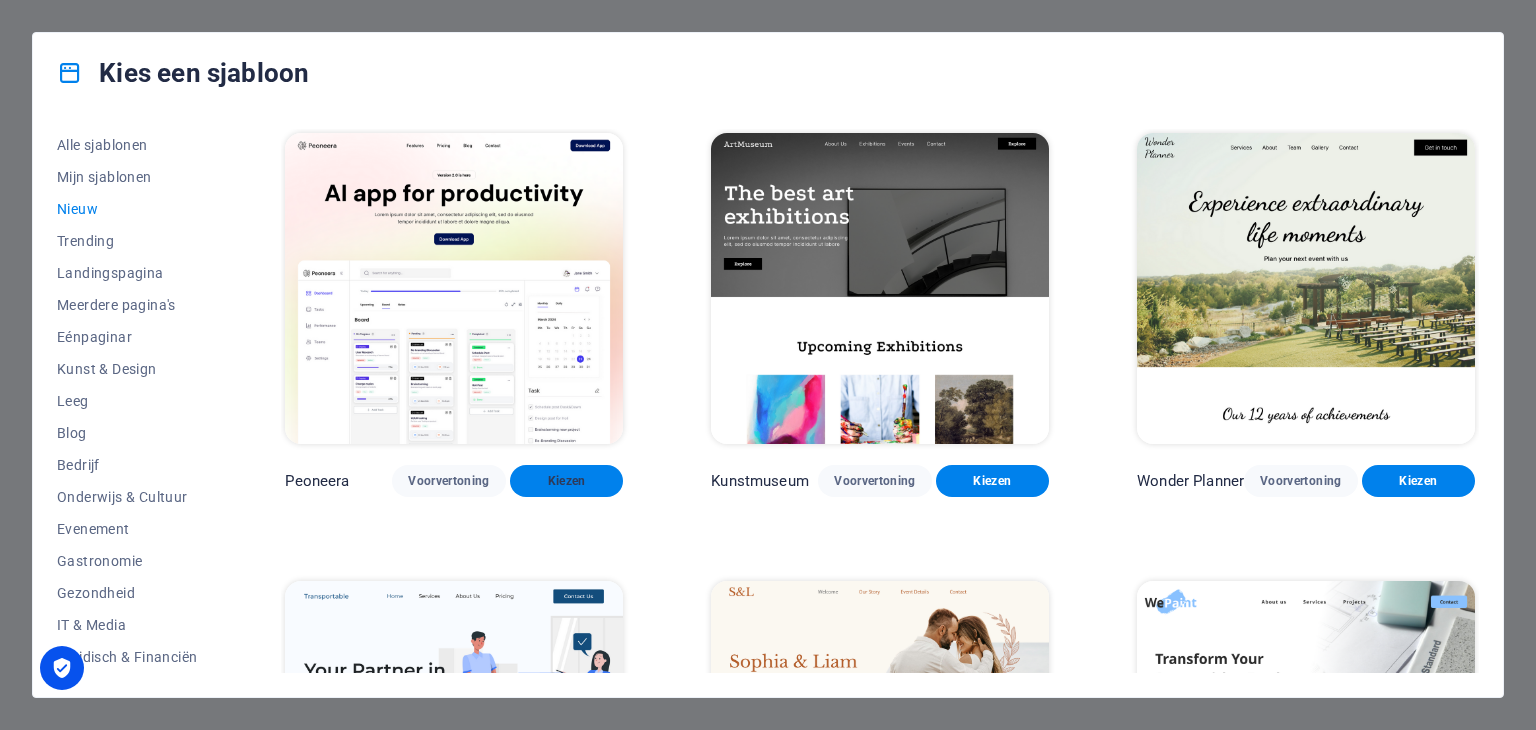 click on "Kiezen" at bounding box center (566, 481) 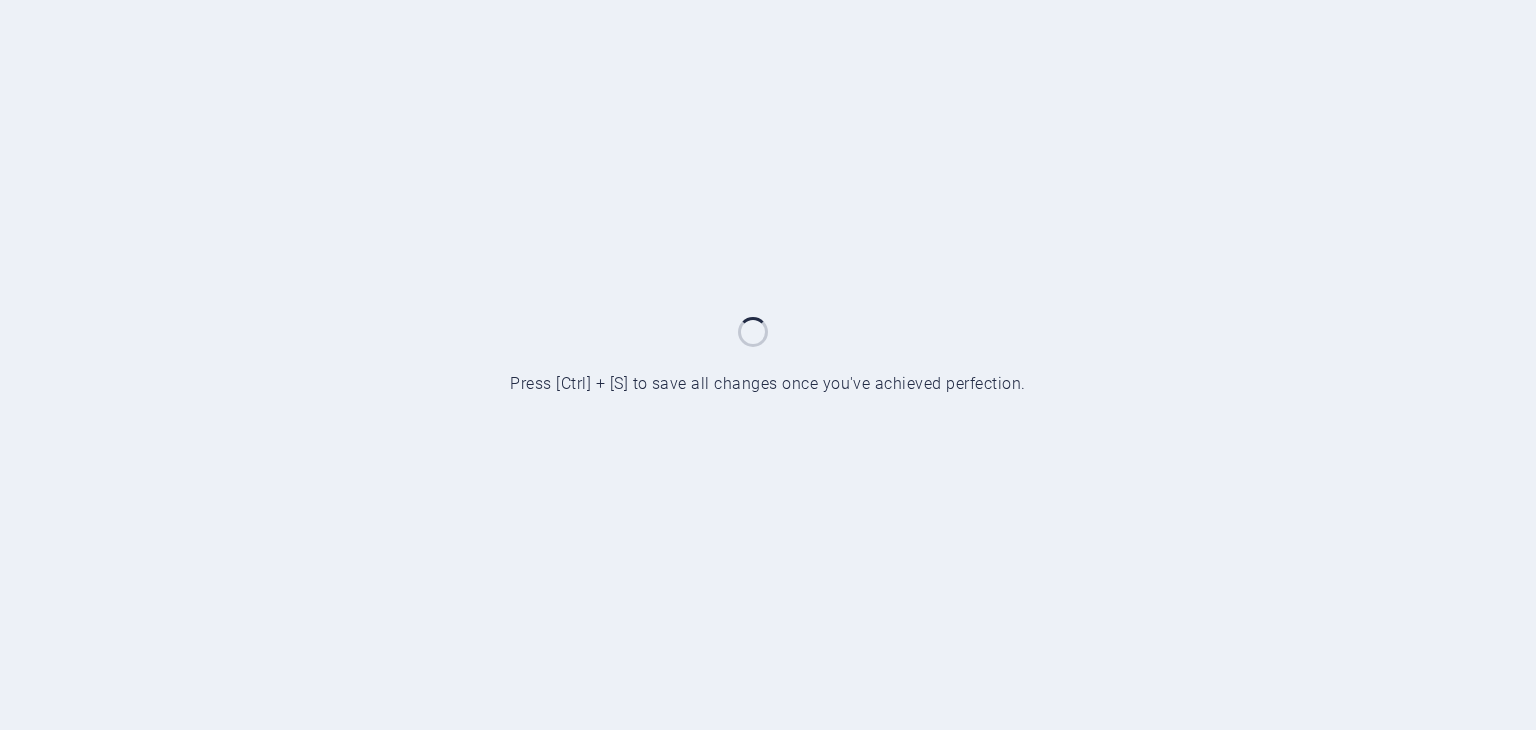 scroll, scrollTop: 0, scrollLeft: 0, axis: both 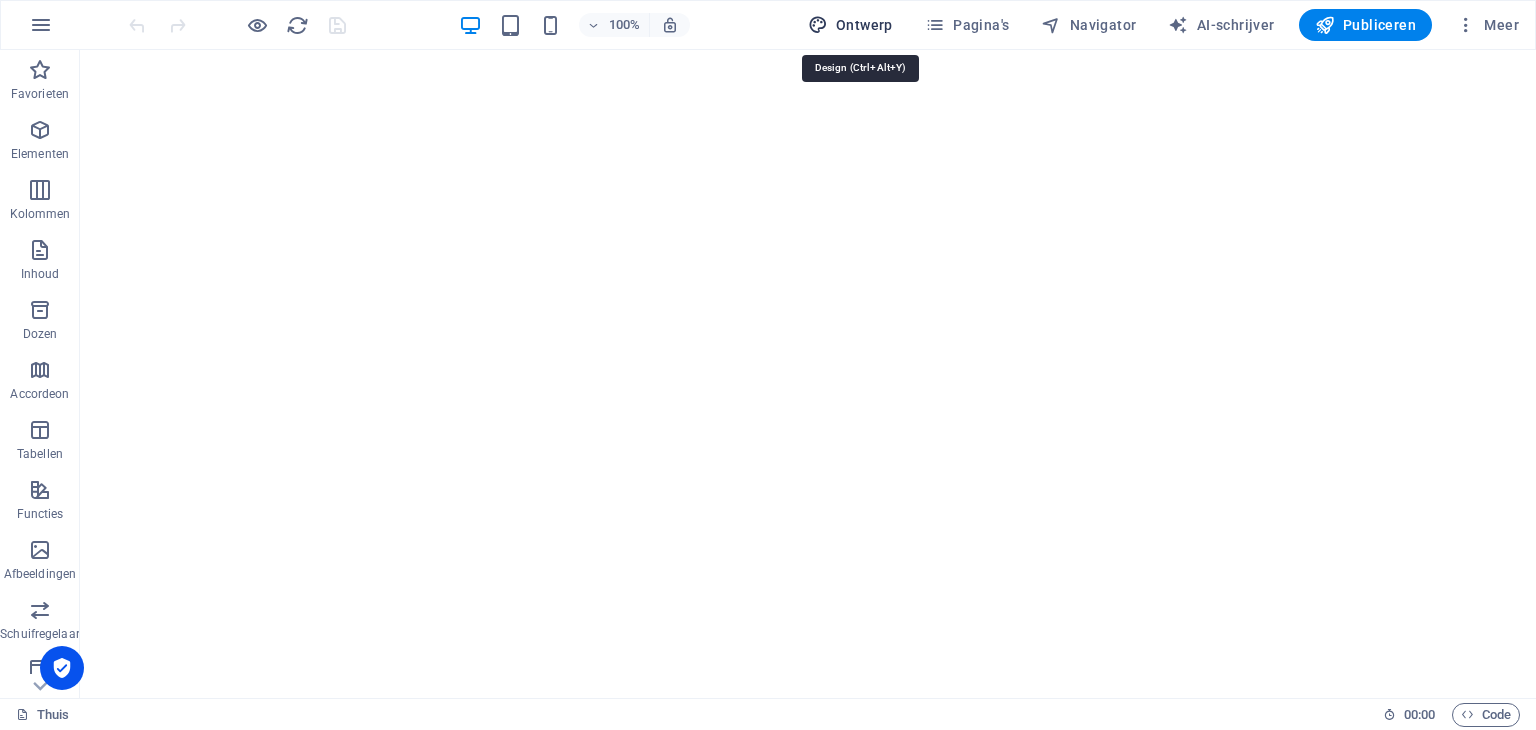 click on "Ontwerp" at bounding box center [864, 25] 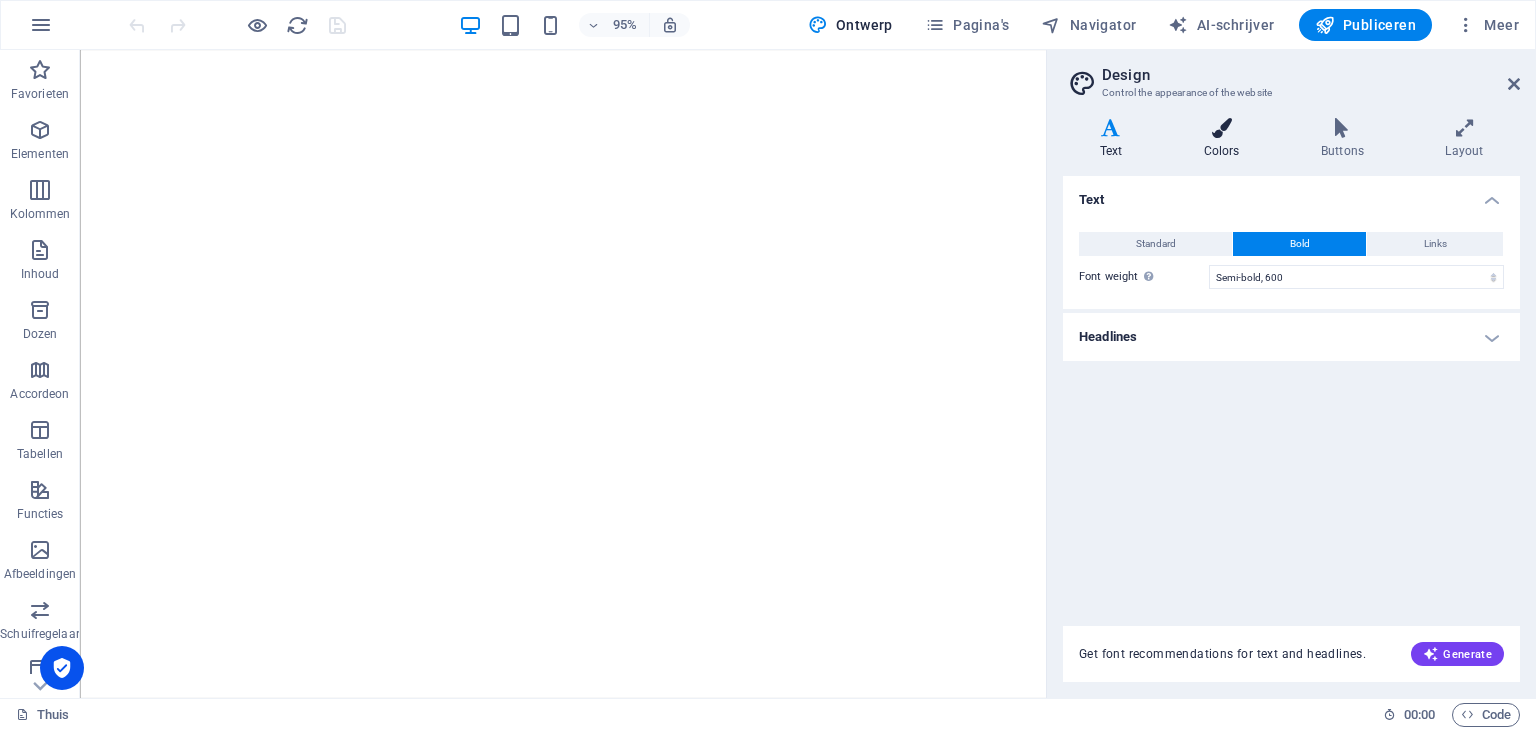 click on "Colors" at bounding box center (1225, 139) 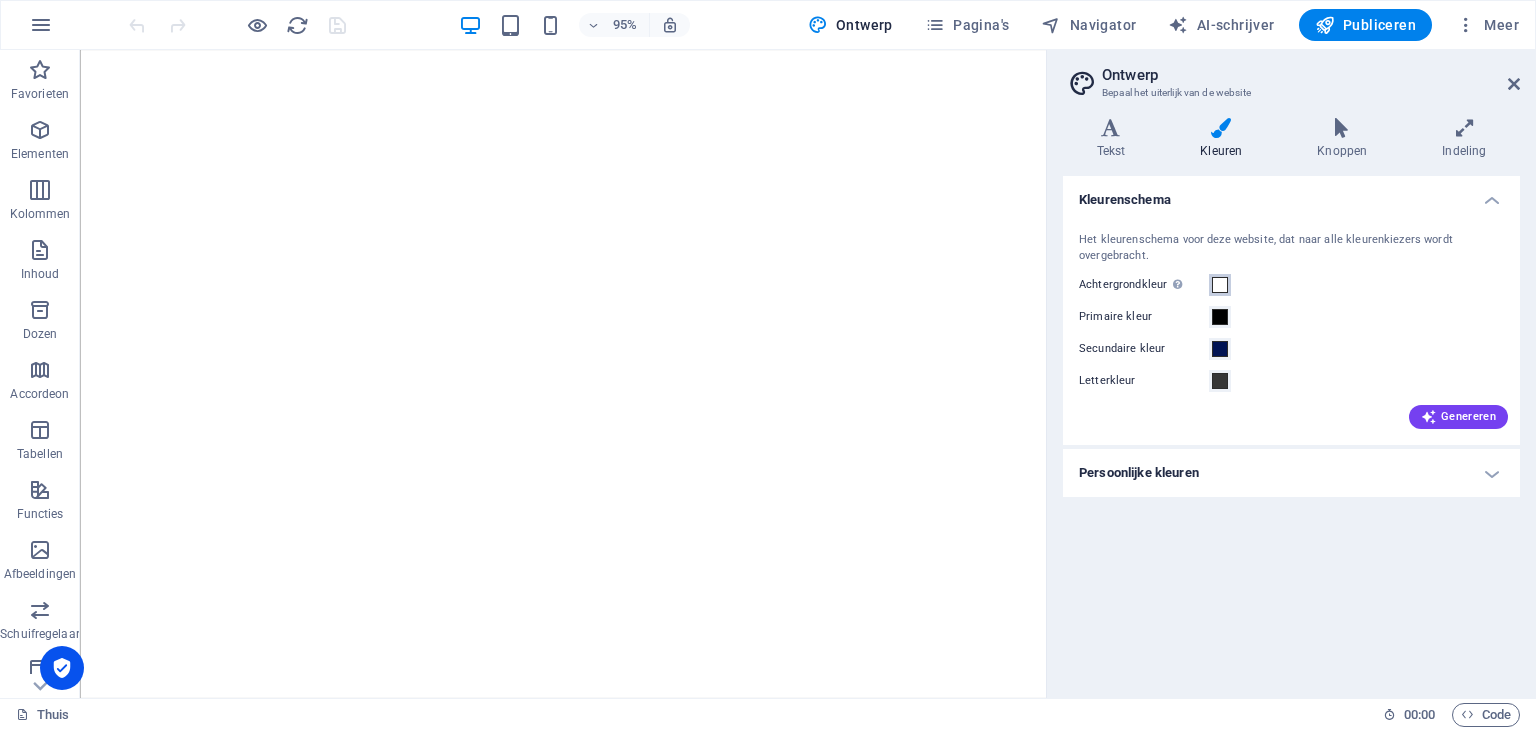 click at bounding box center (1220, 285) 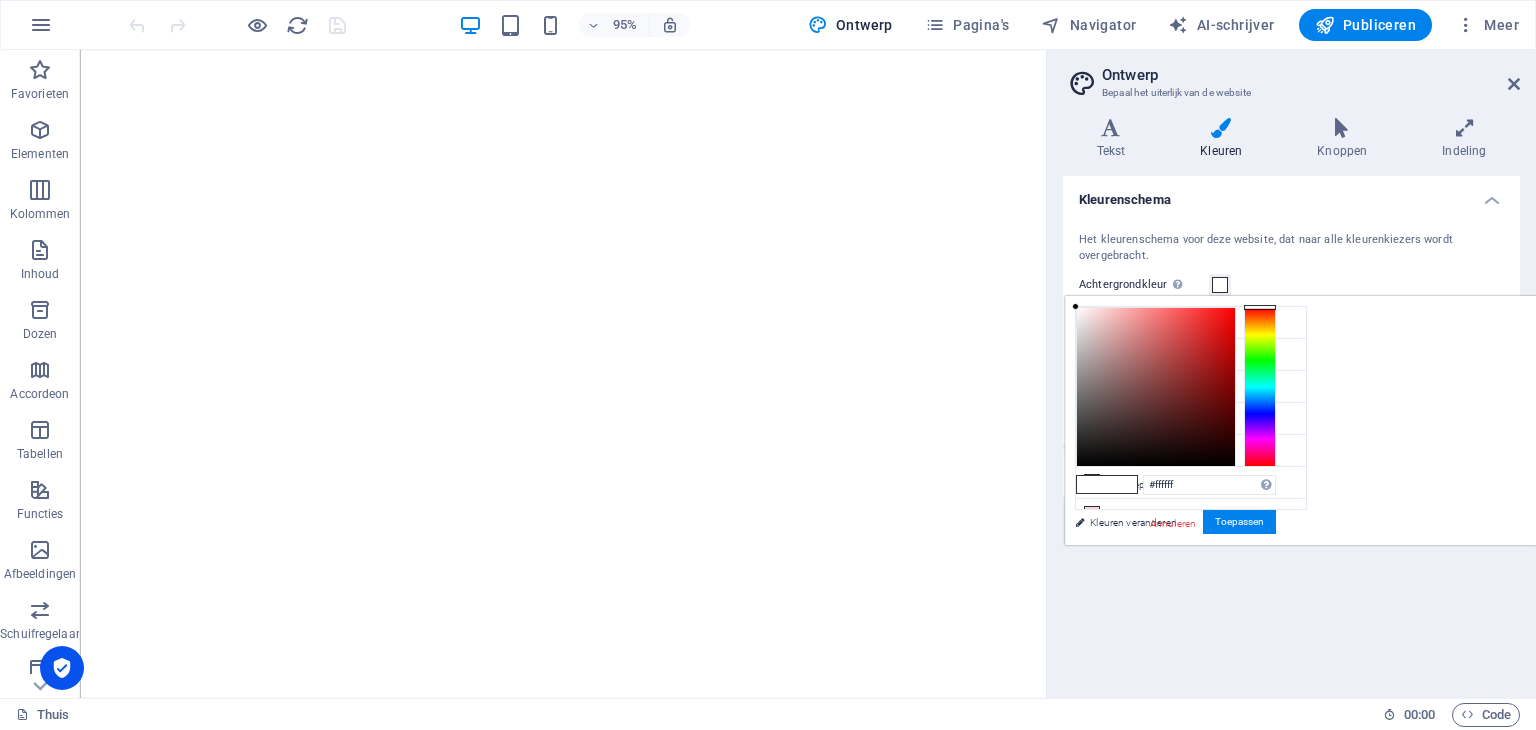 click at bounding box center (1260, 387) 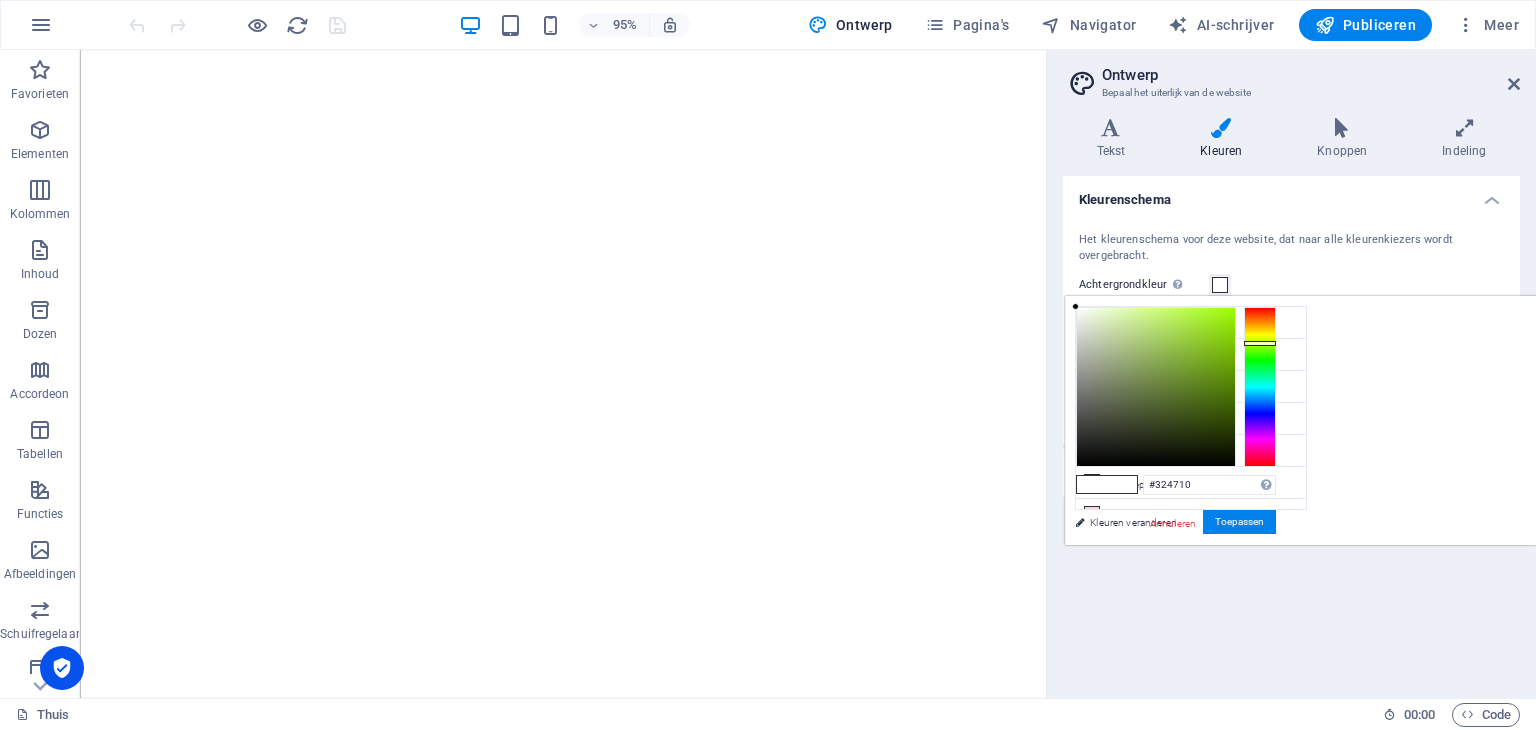 click at bounding box center [1156, 387] 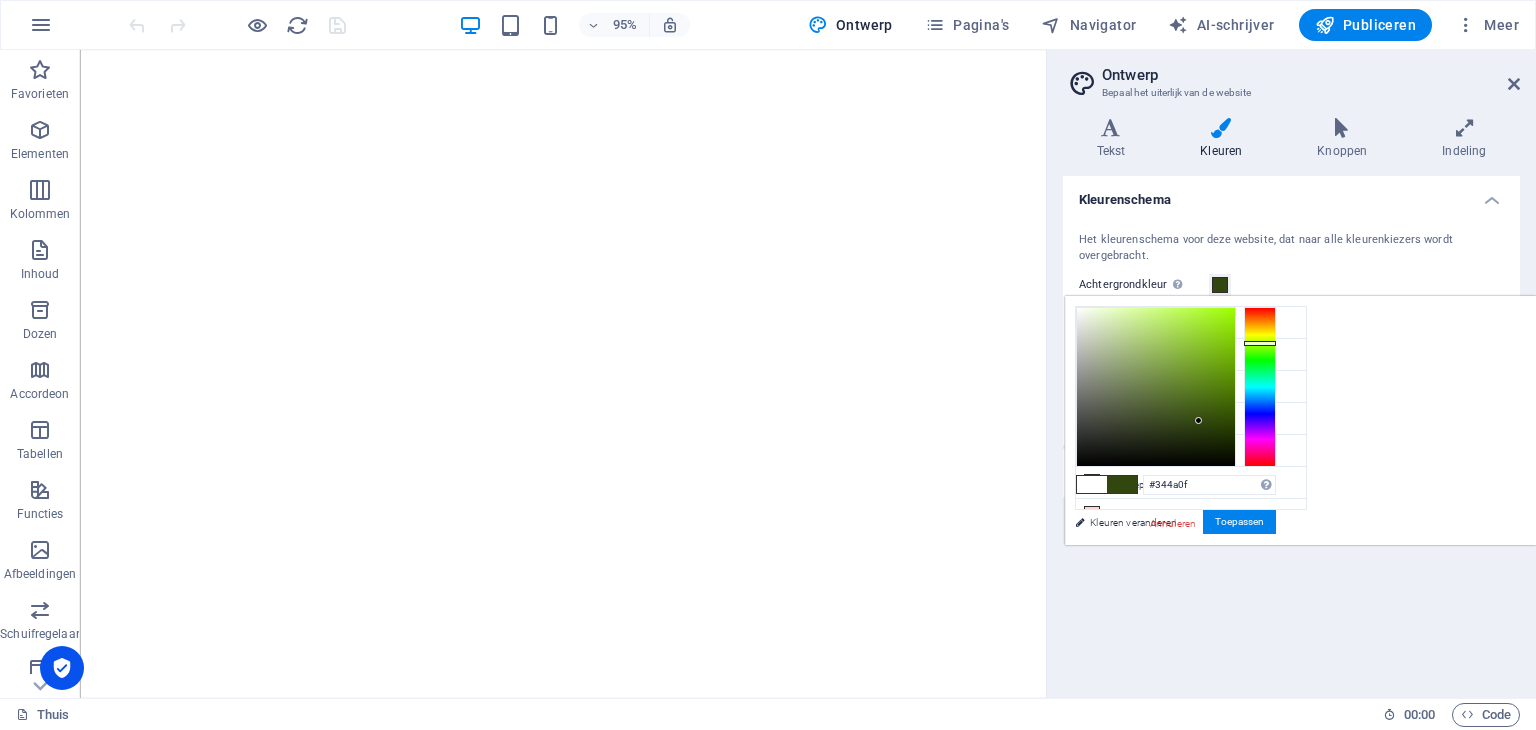 click at bounding box center (1156, 387) 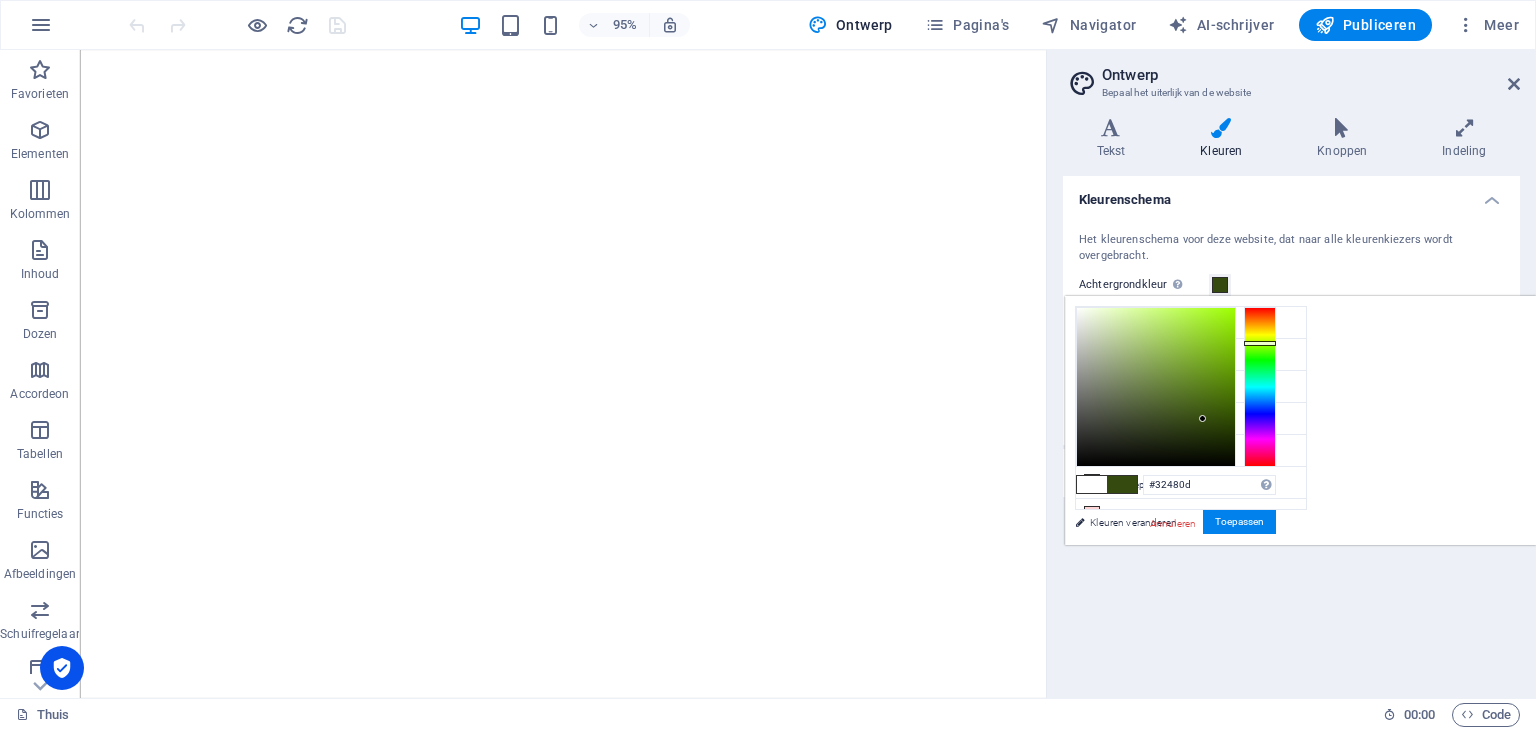 click at bounding box center (1156, 387) 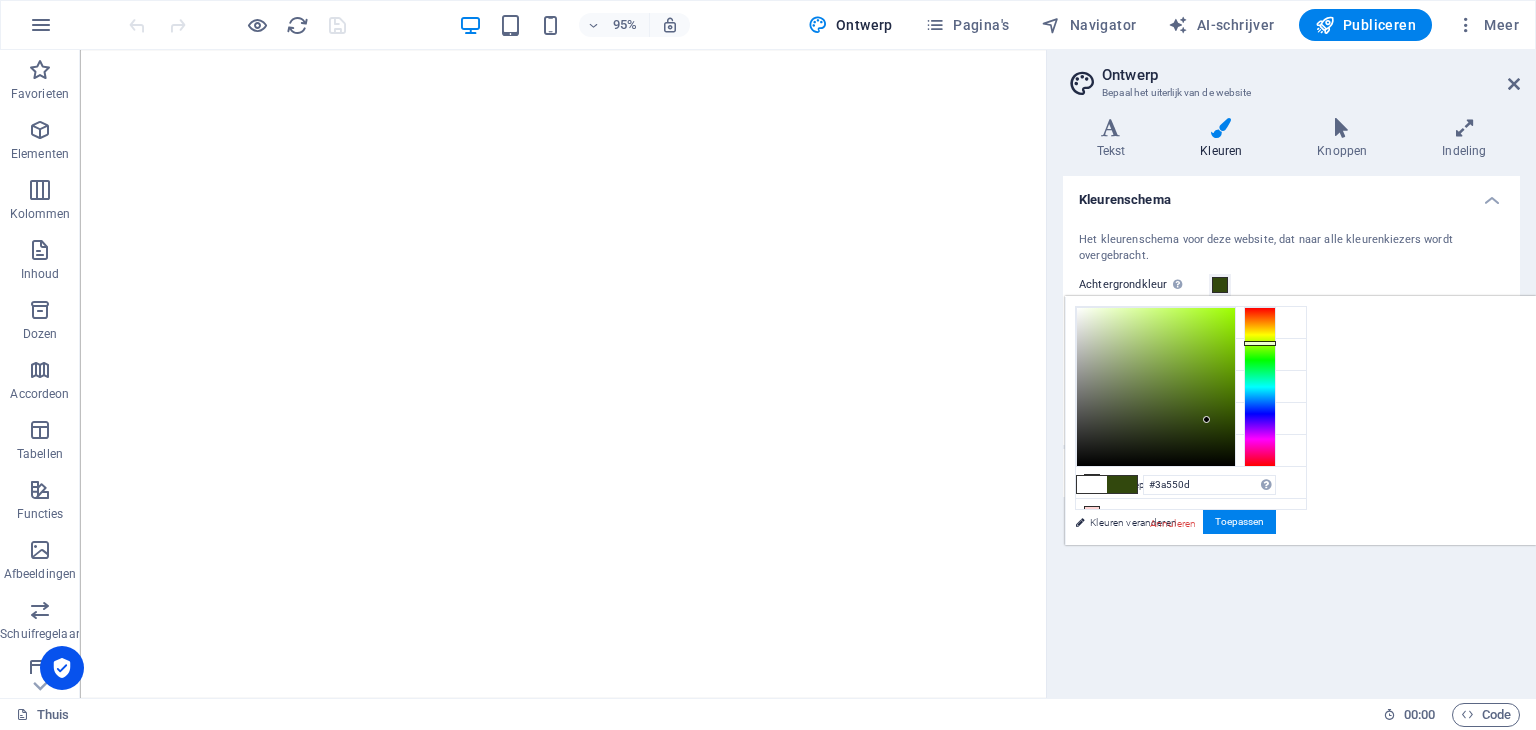 click at bounding box center [1156, 387] 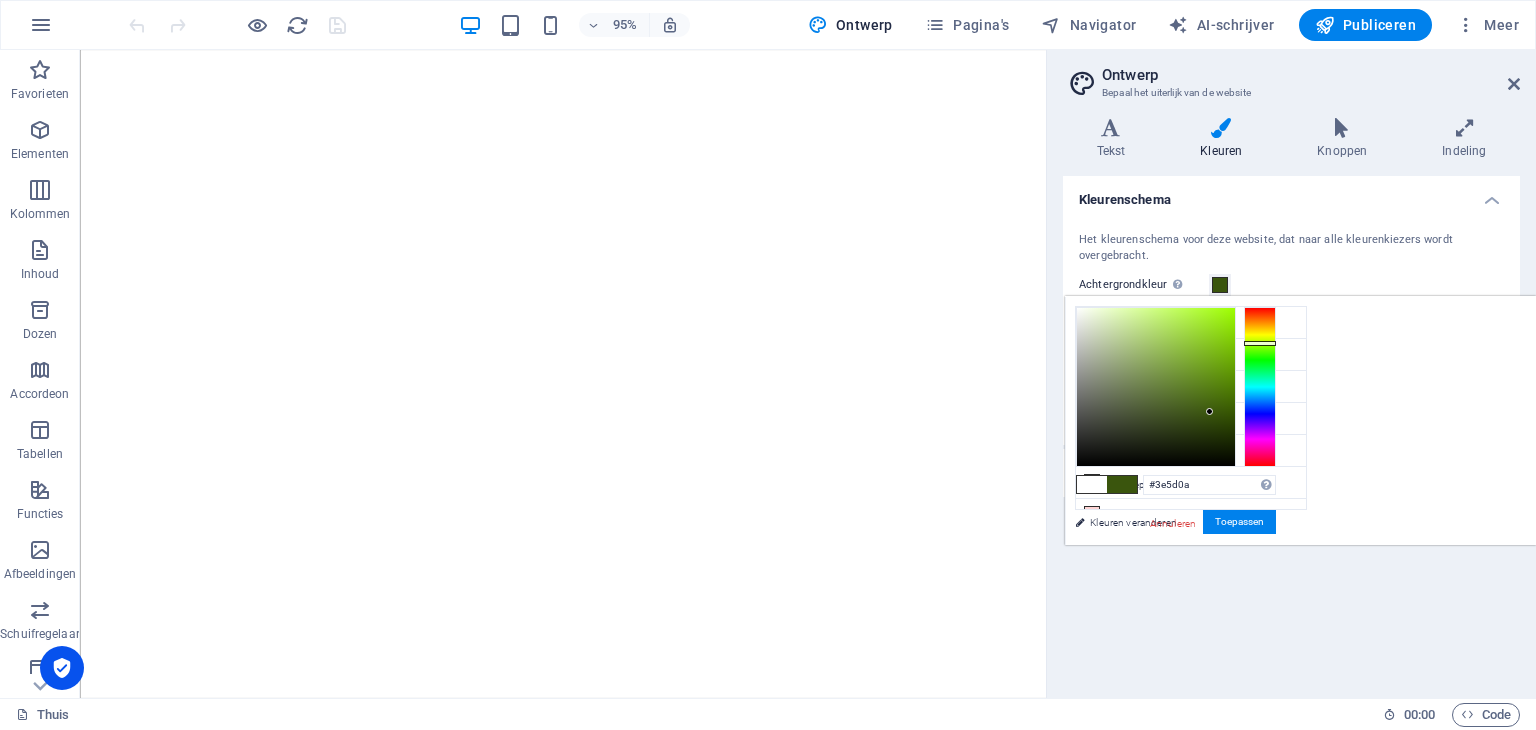 click at bounding box center (1156, 387) 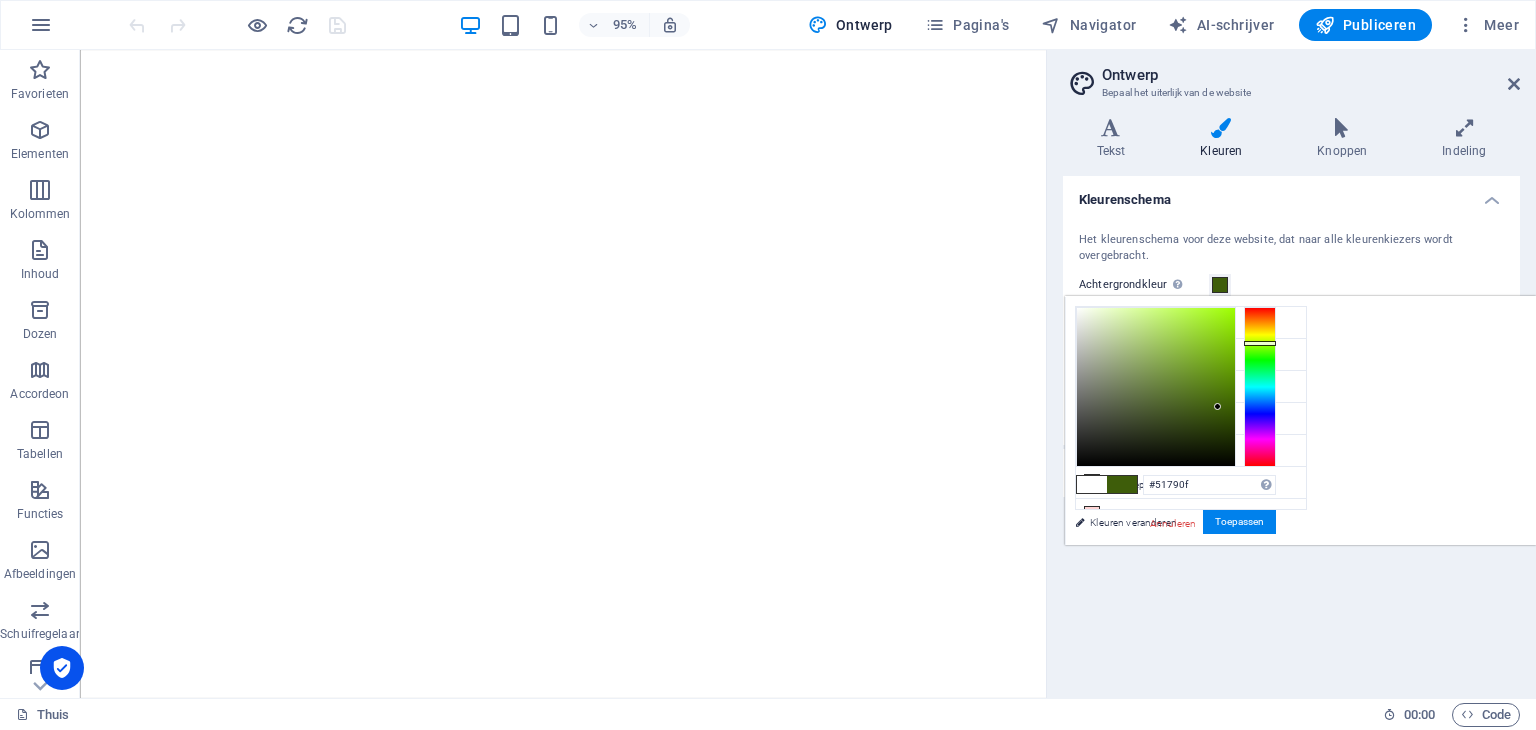 click at bounding box center (1156, 387) 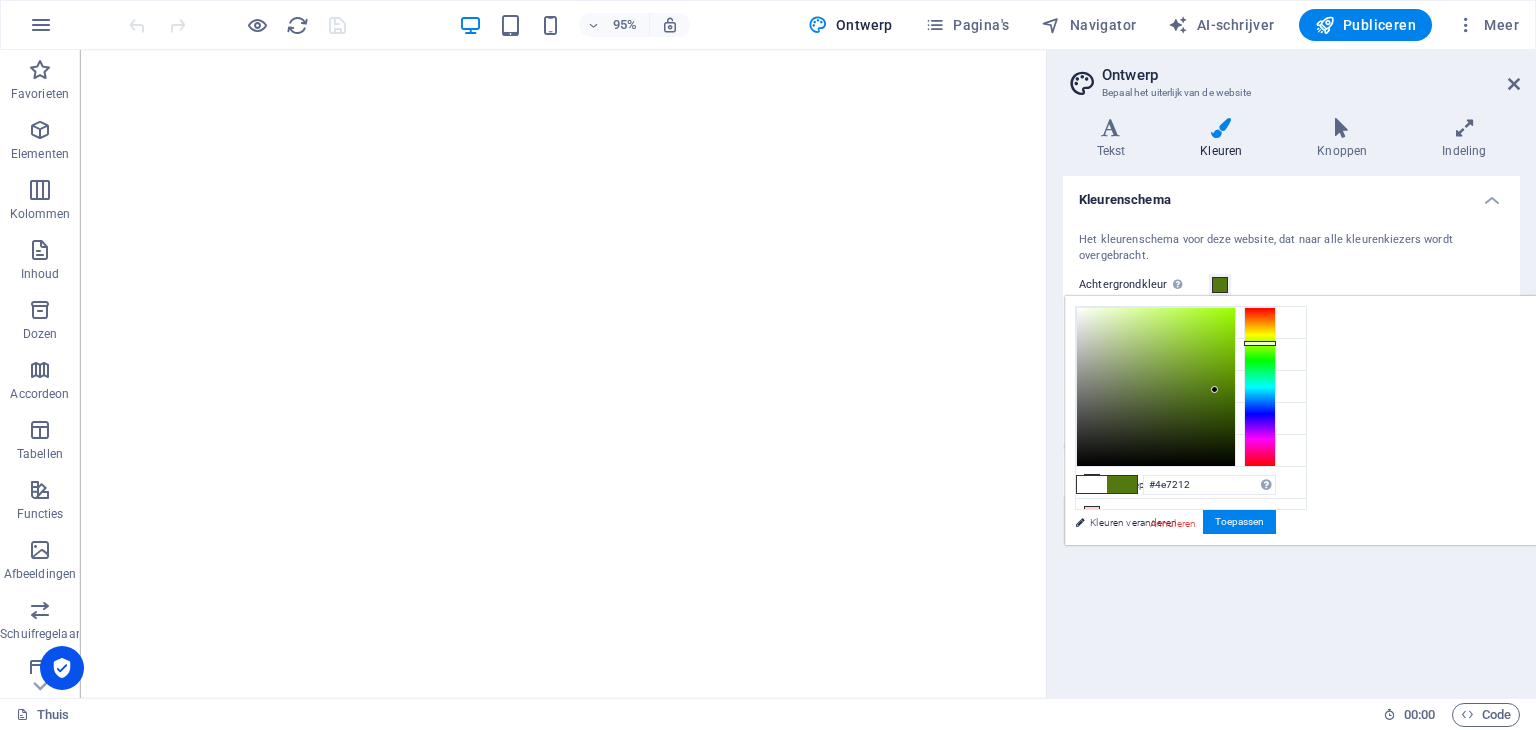 click at bounding box center [1156, 387] 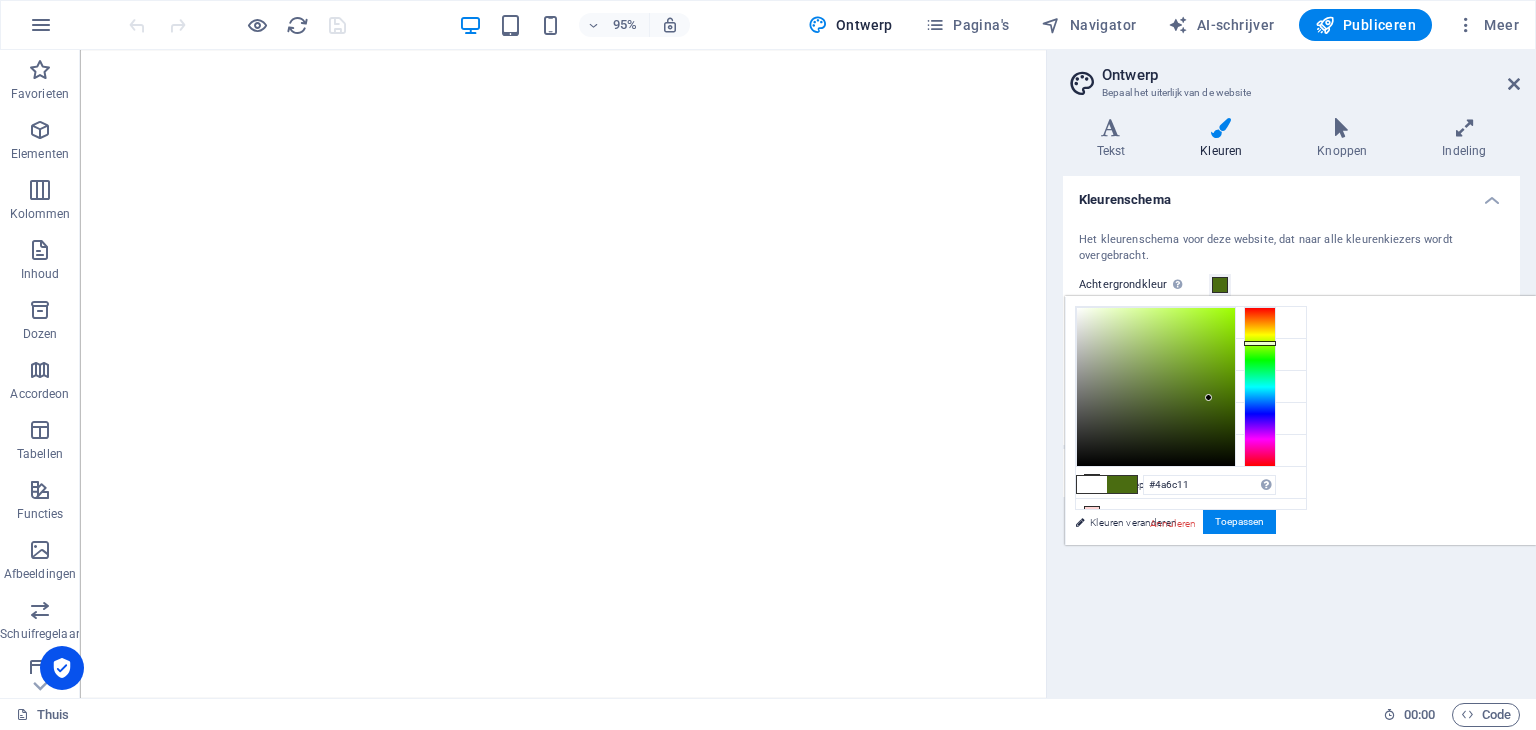 click at bounding box center (1156, 387) 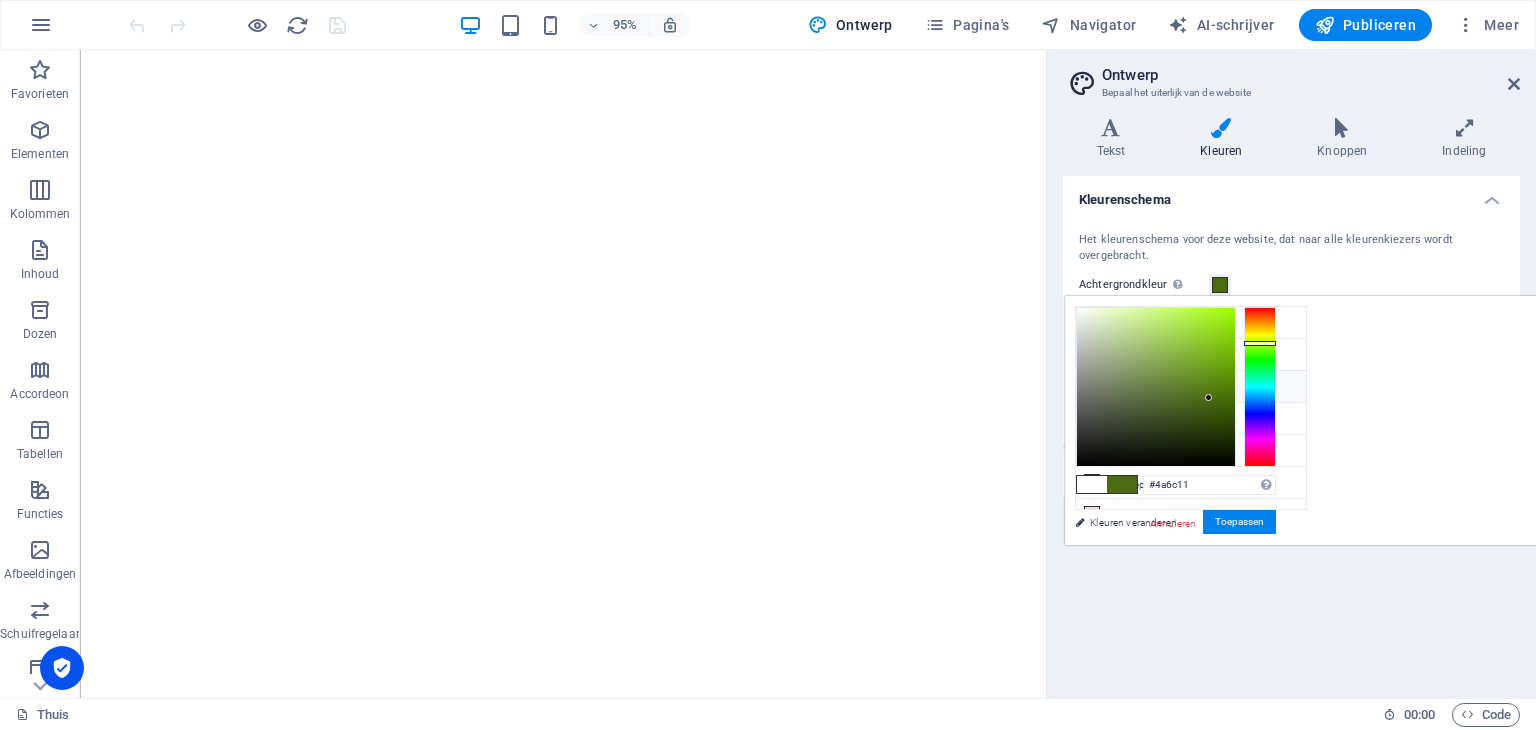 click at bounding box center [1092, 386] 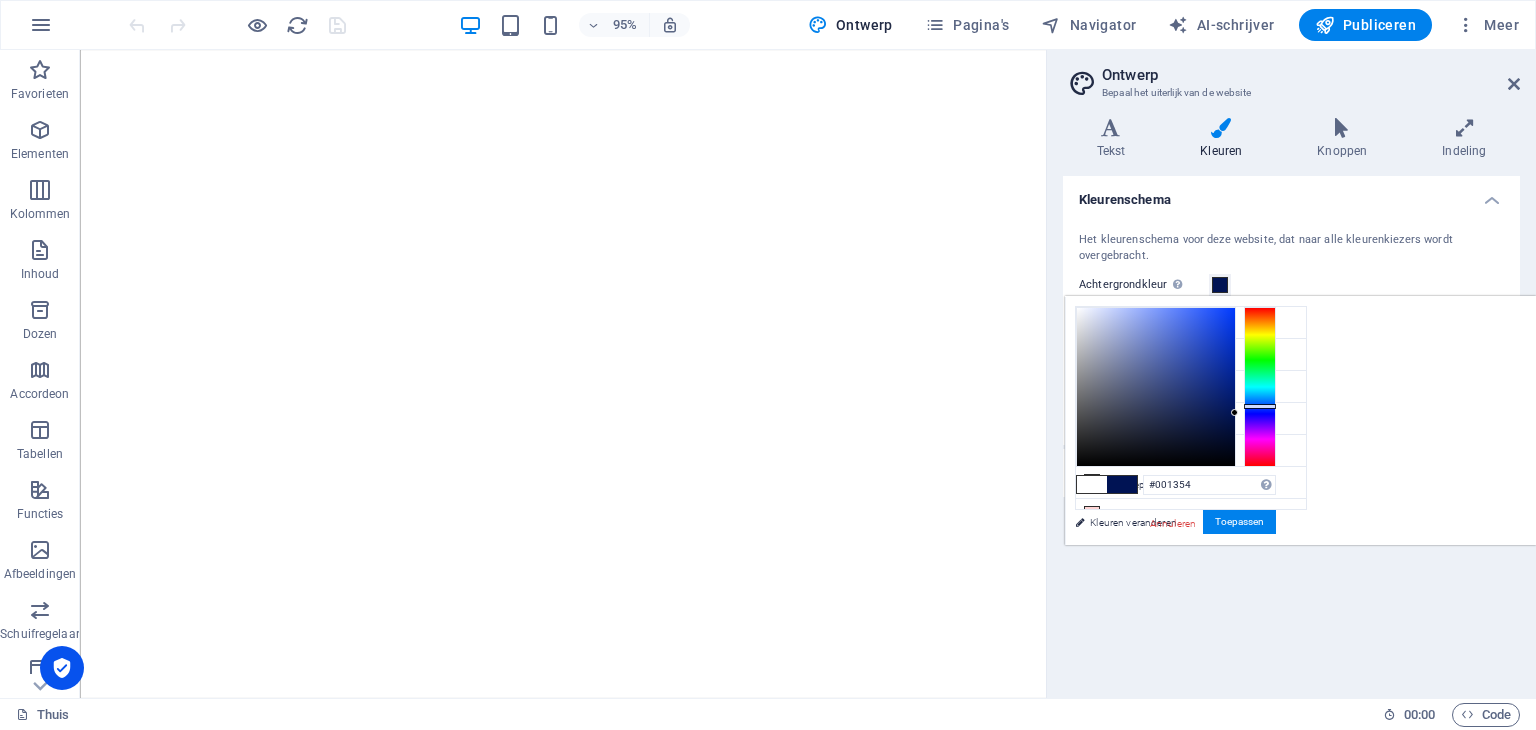 click at bounding box center (1260, 387) 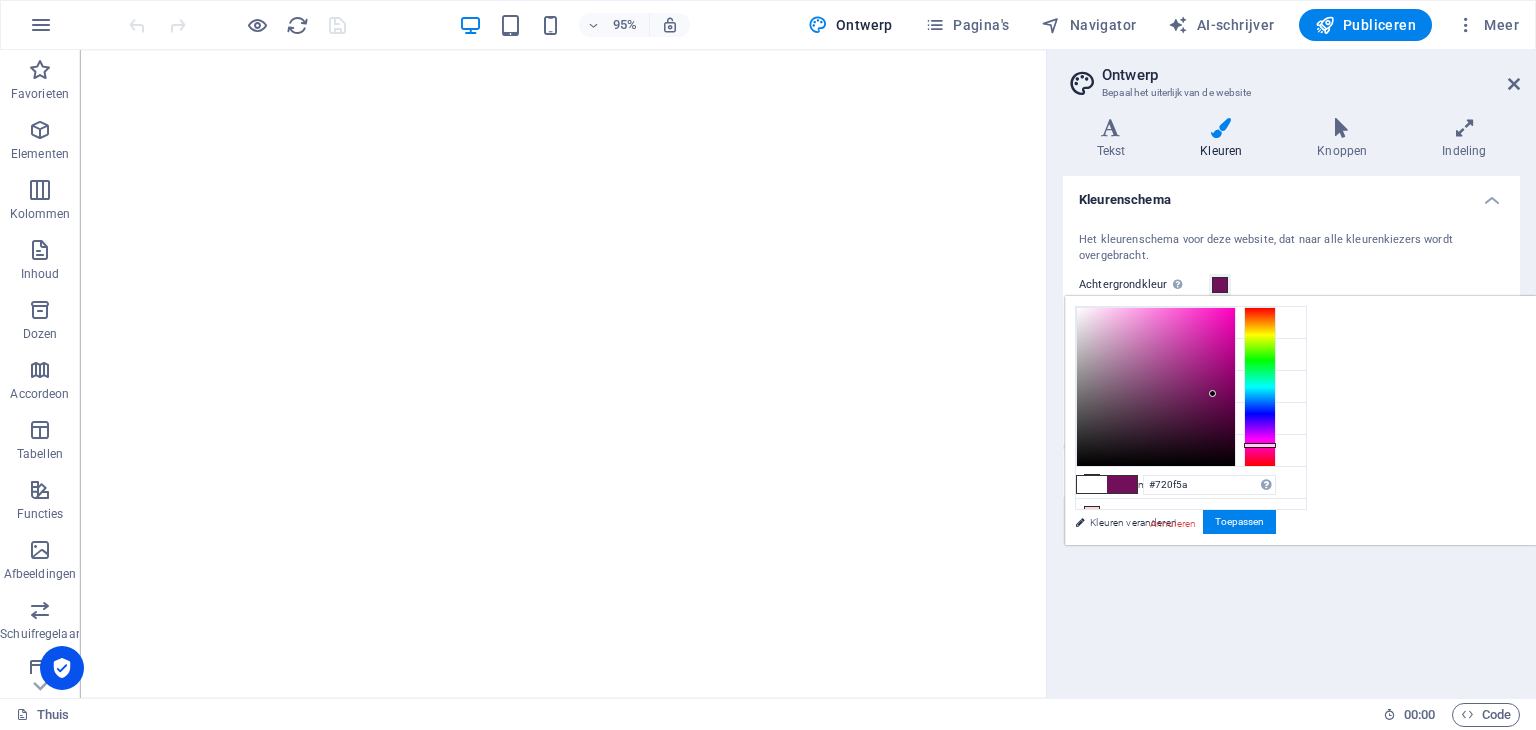click at bounding box center [1156, 387] 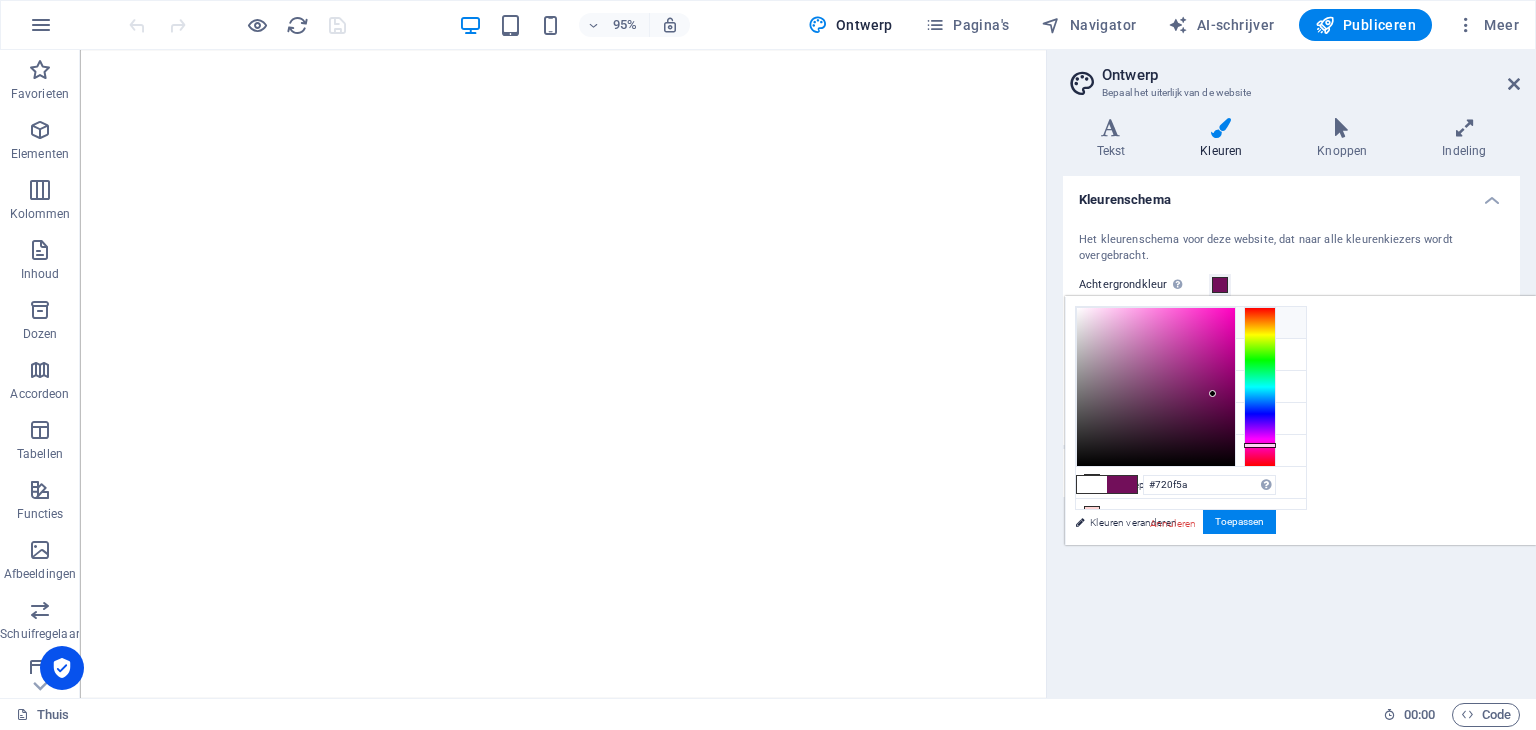 click at bounding box center (1092, 322) 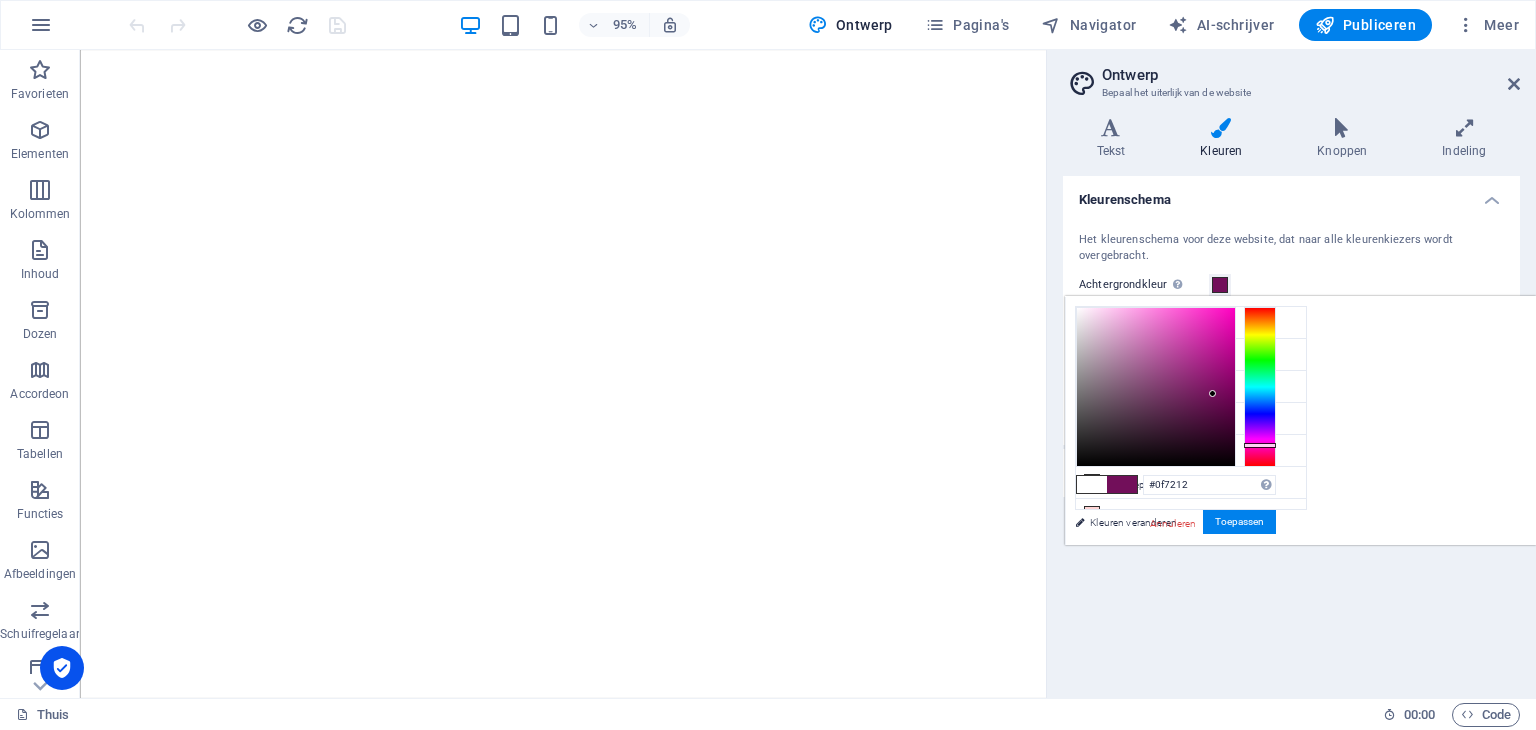 click at bounding box center [1260, 387] 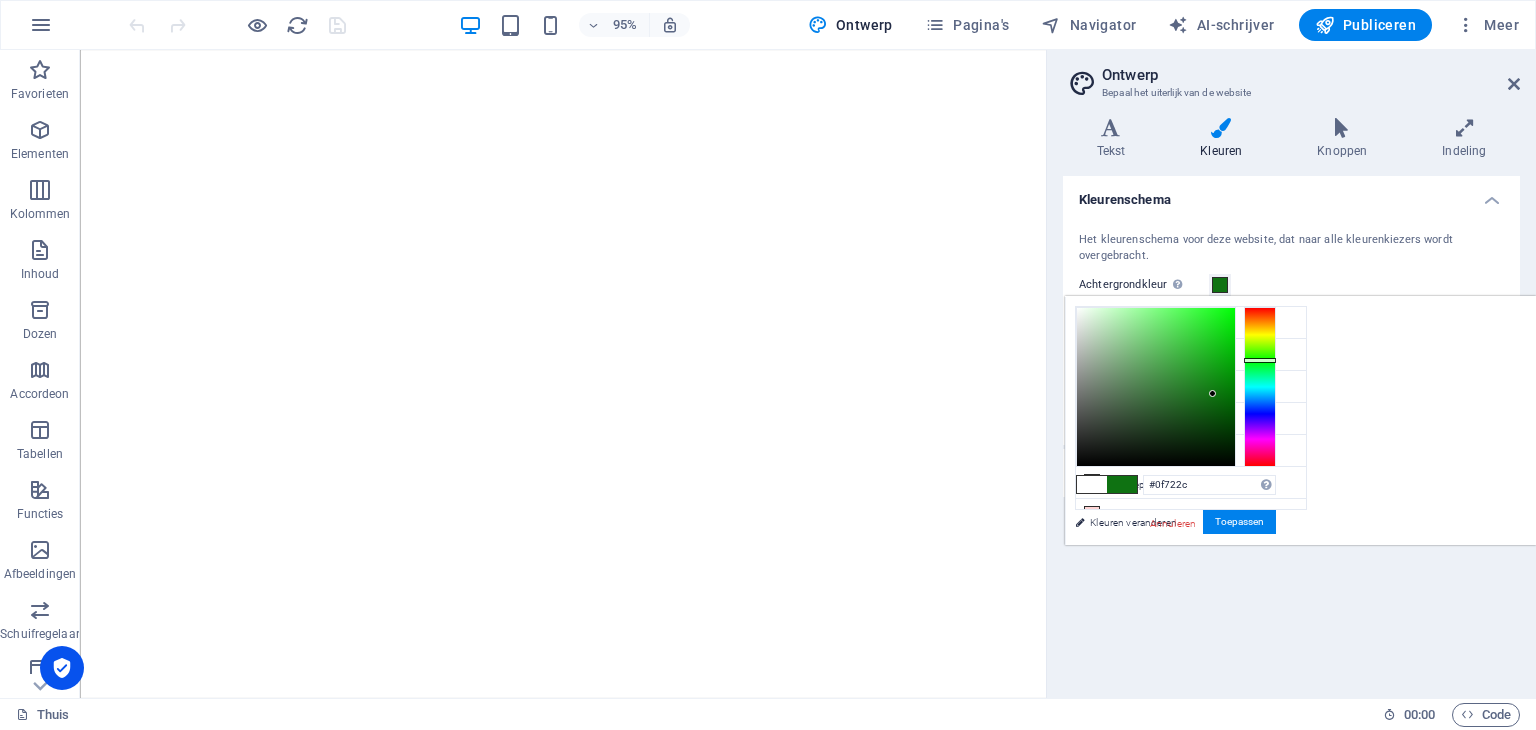 click at bounding box center (1260, 387) 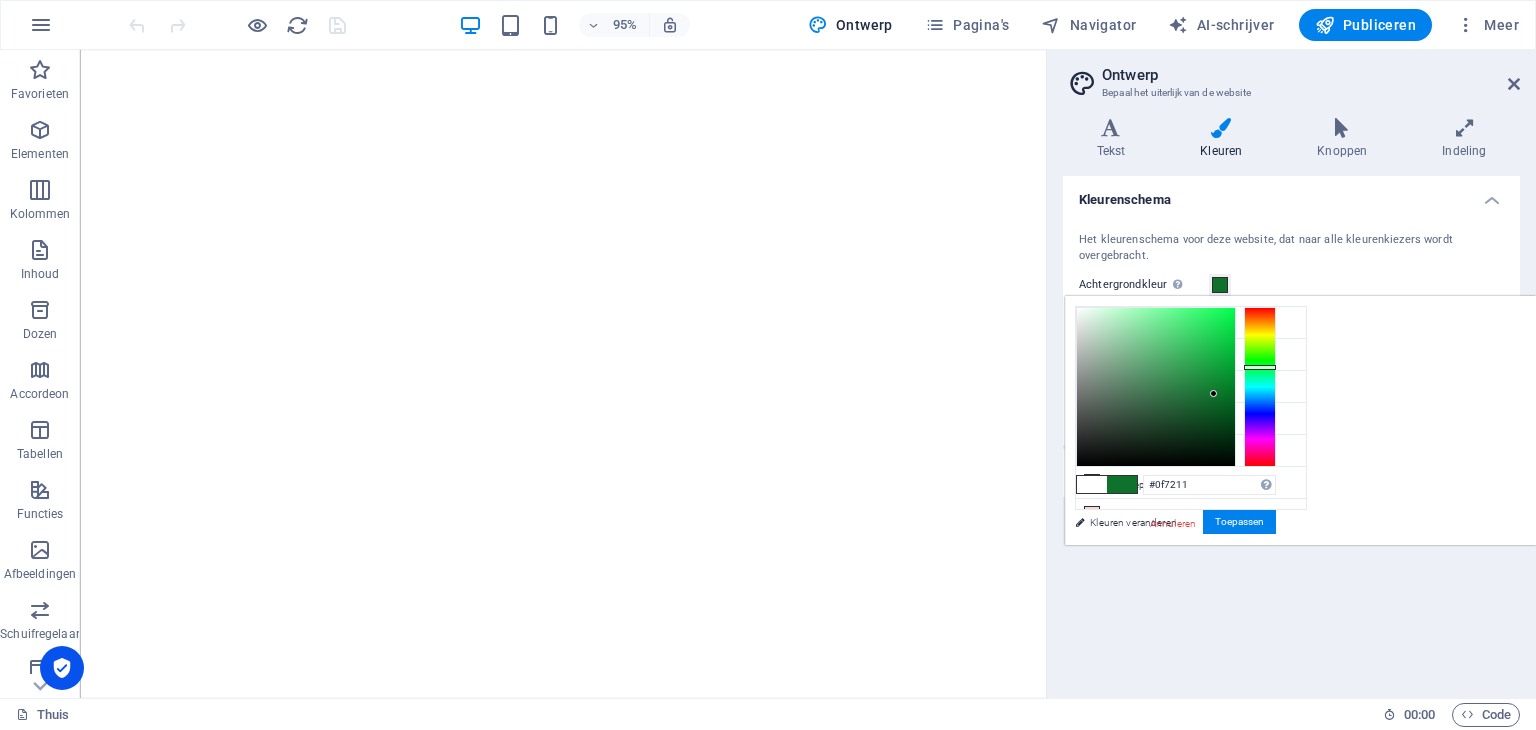 click at bounding box center [1260, 387] 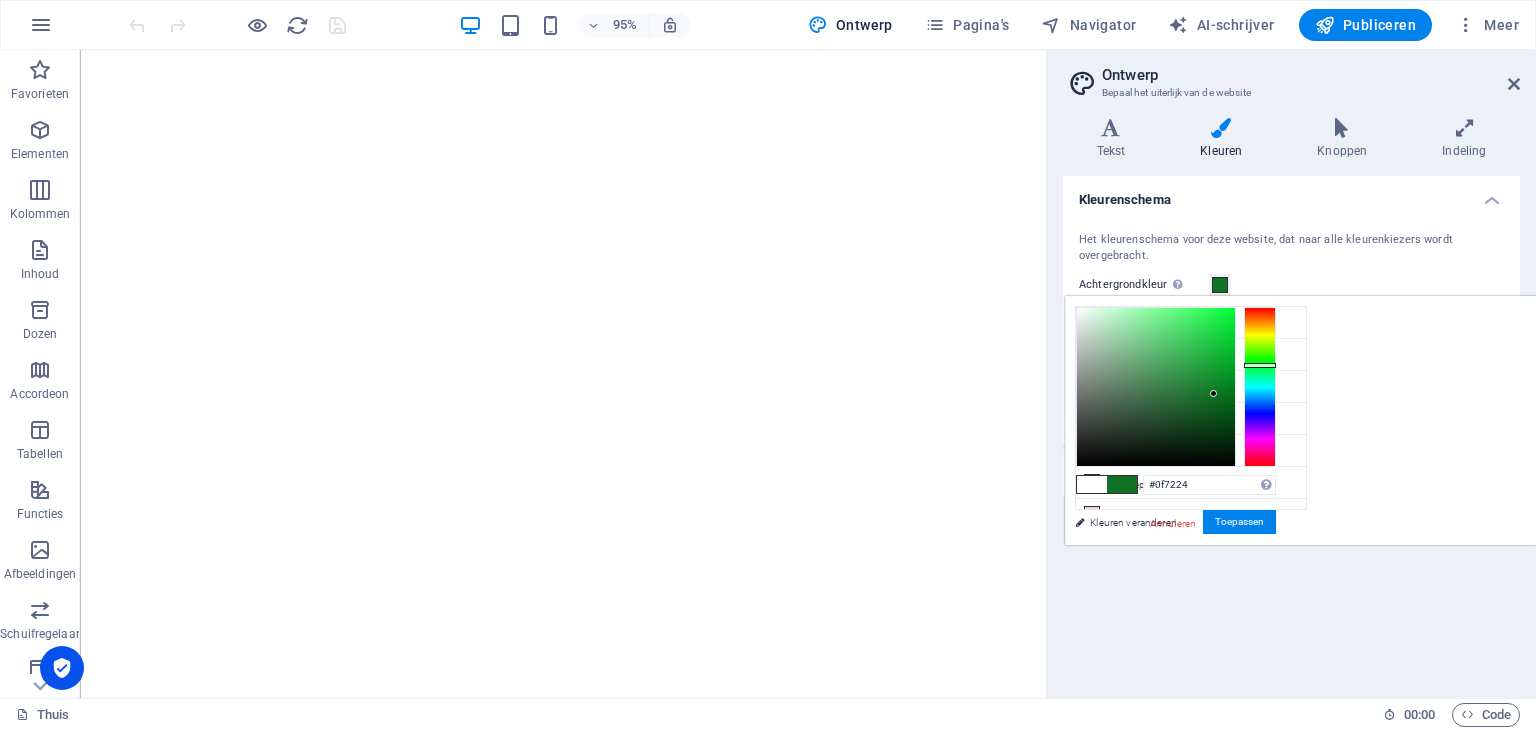 click at bounding box center [1260, 387] 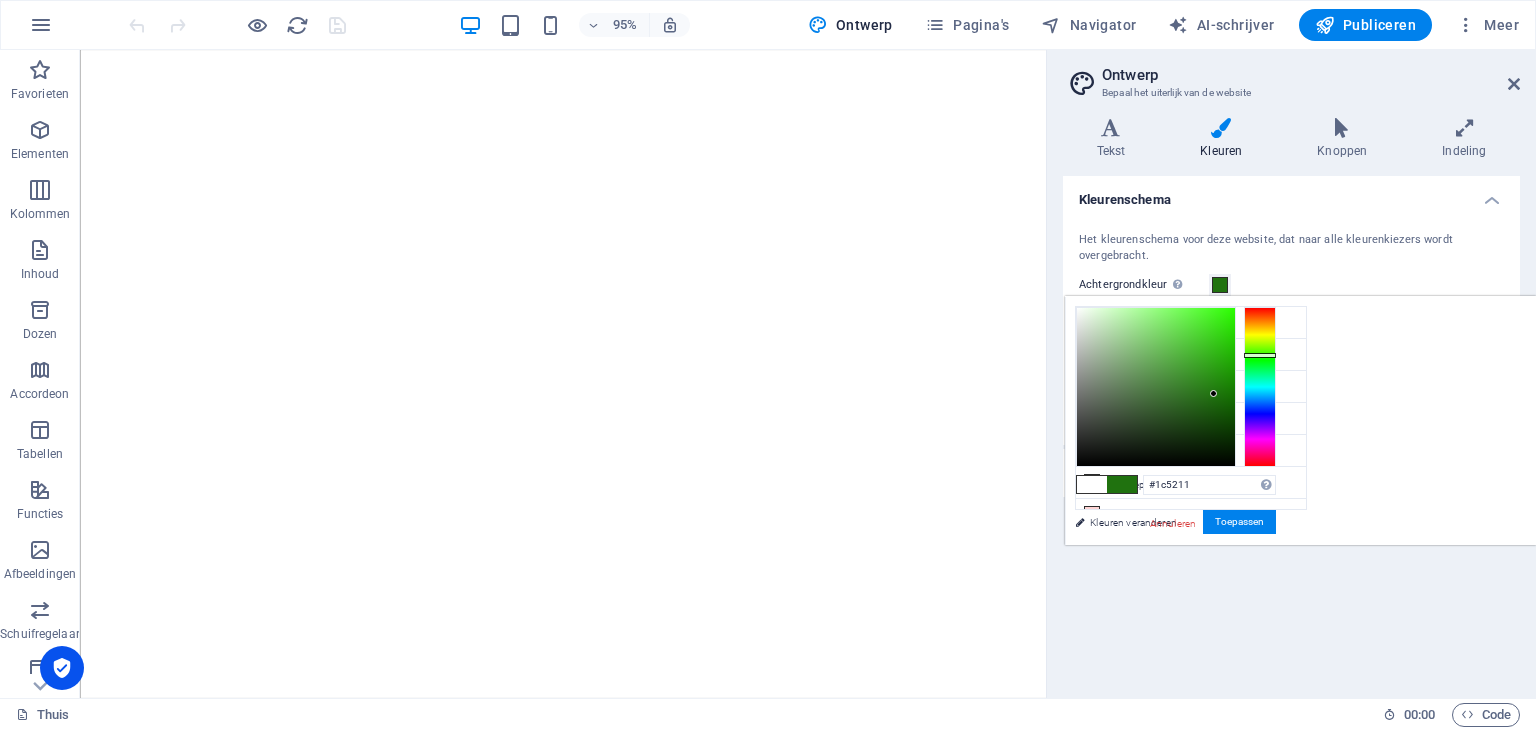 click at bounding box center (1156, 387) 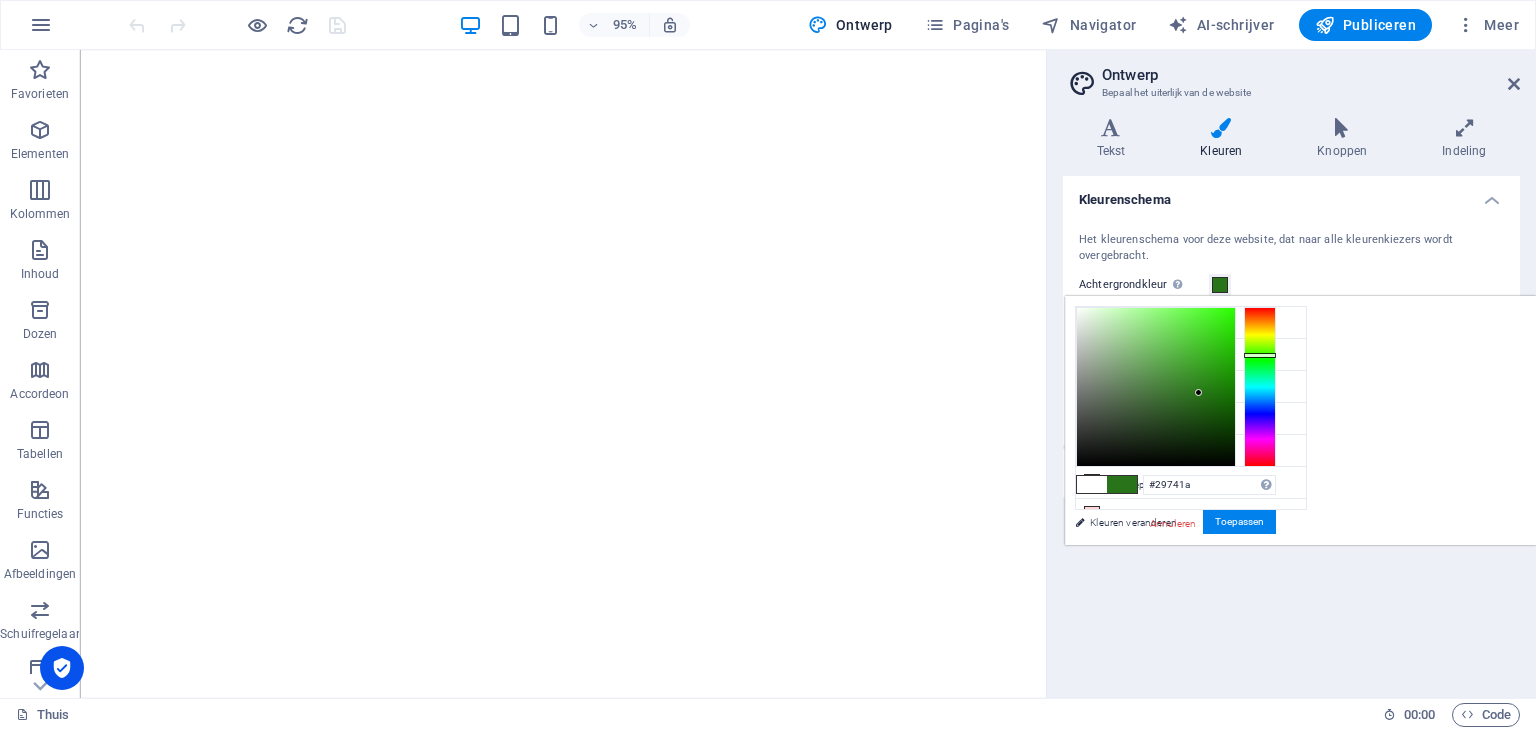 click at bounding box center (1156, 387) 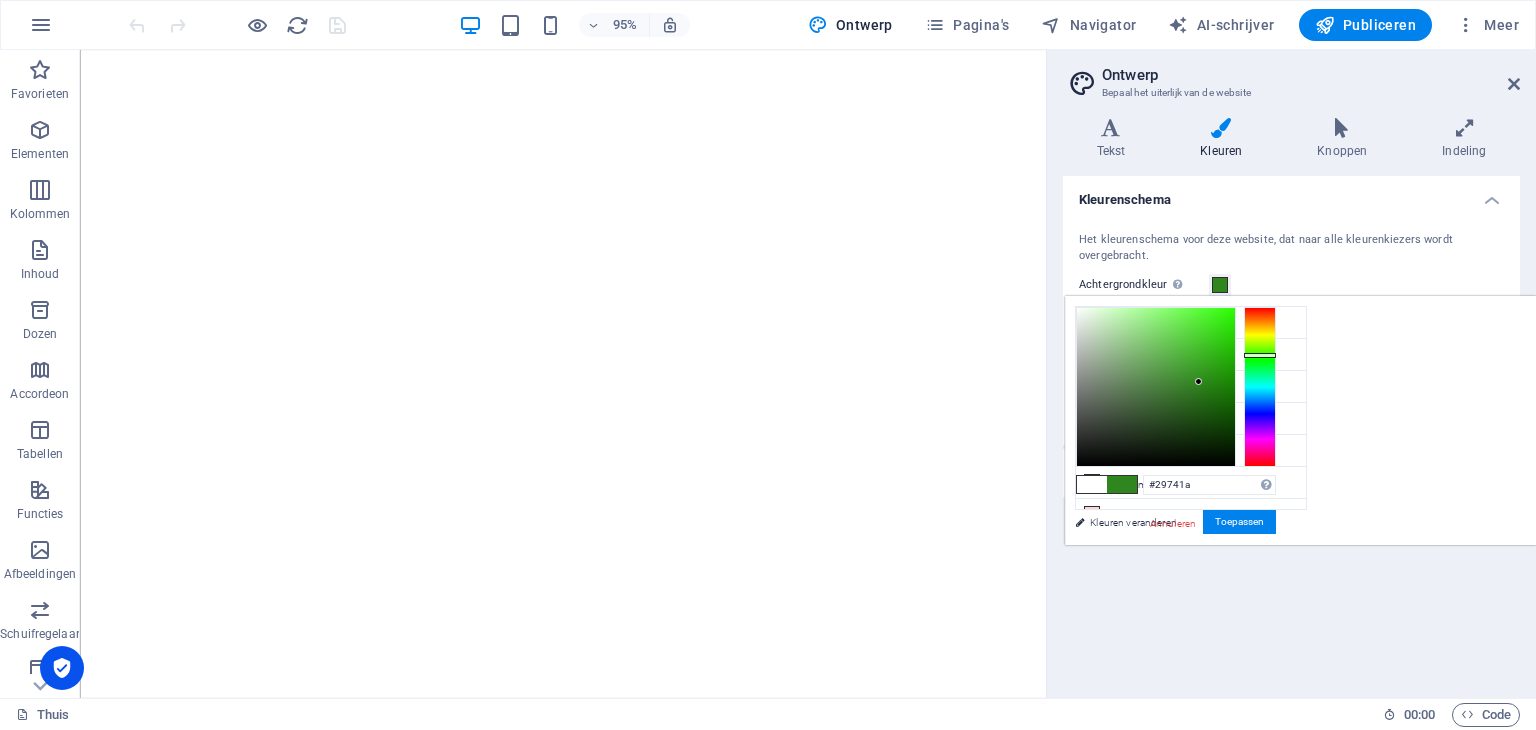 click at bounding box center (1156, 387) 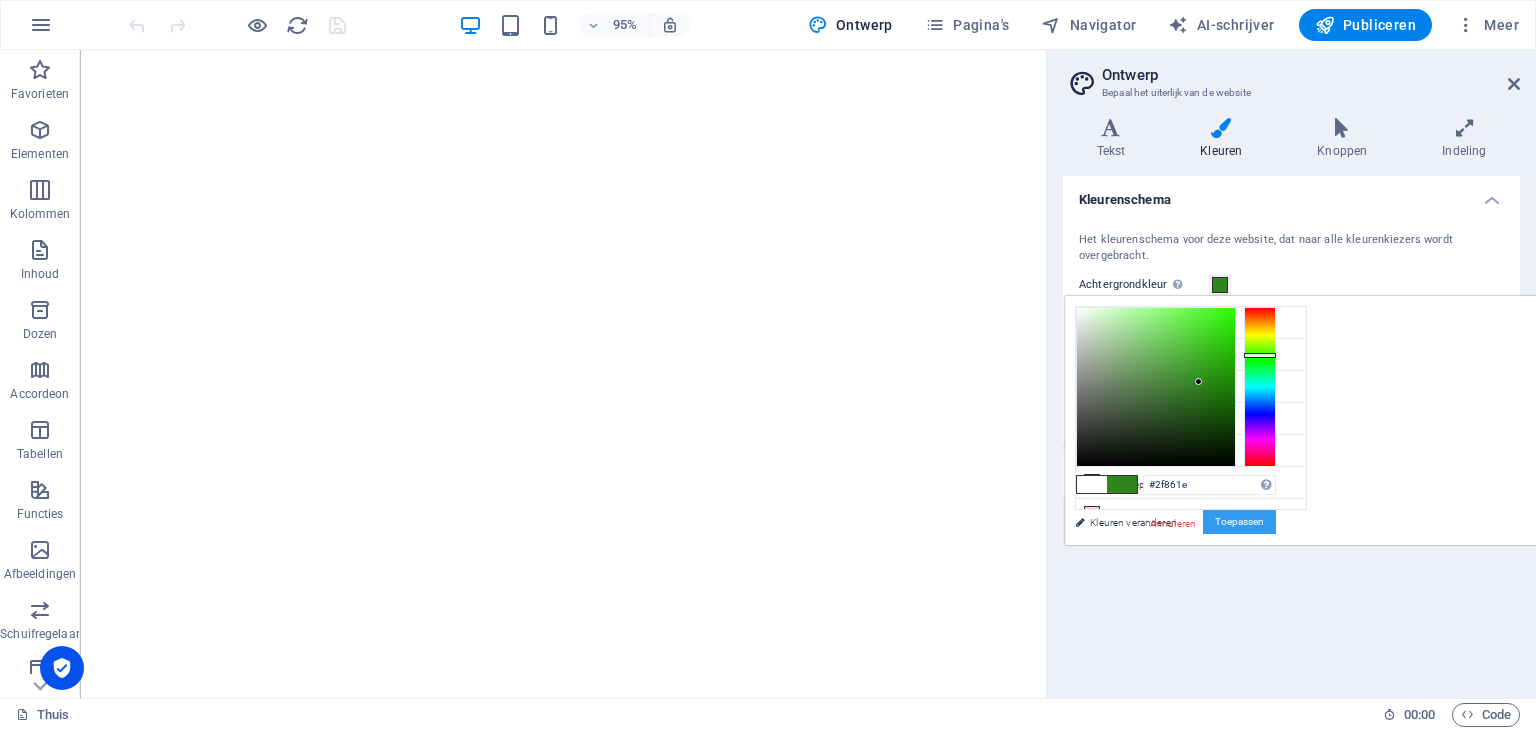 click on "Toepassen" at bounding box center [1239, 521] 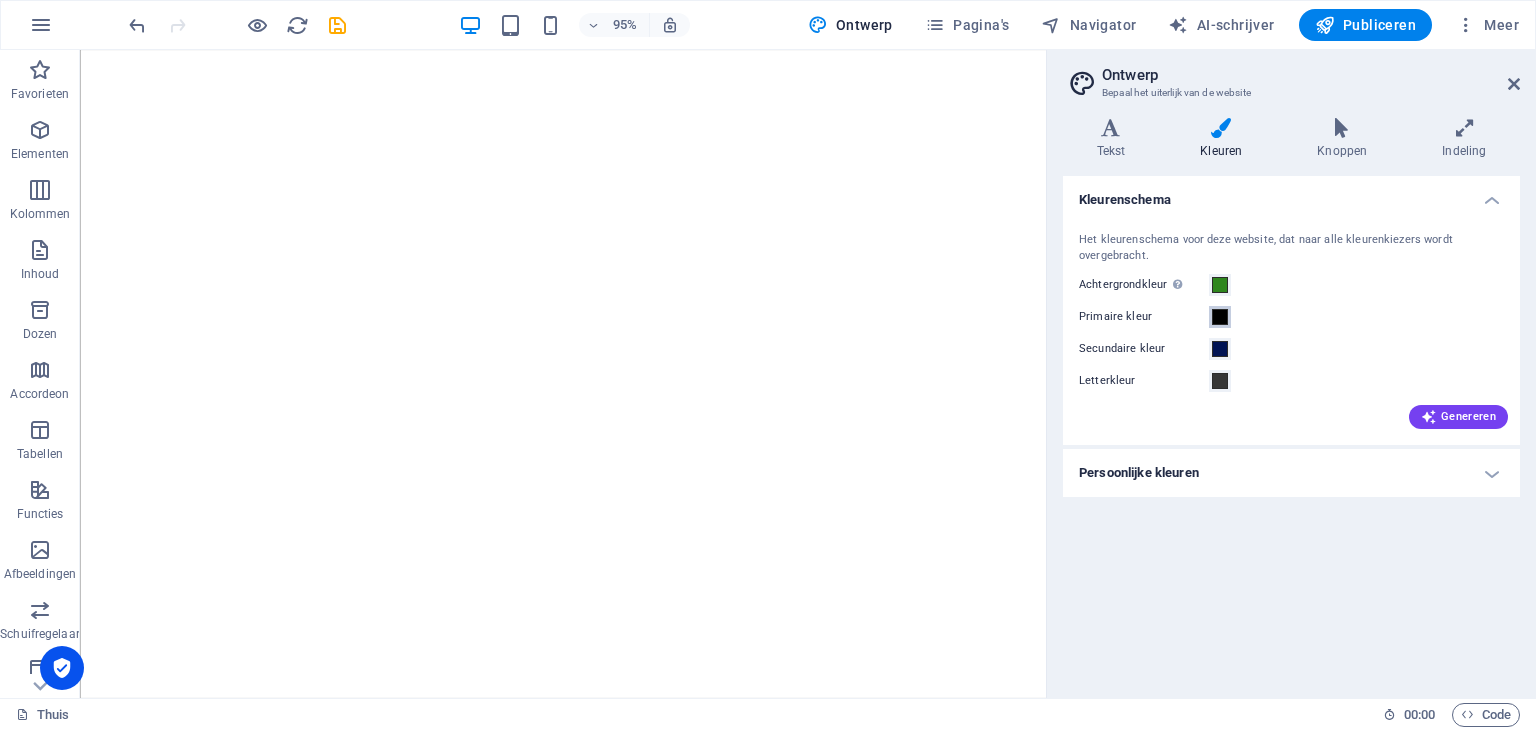 click at bounding box center (1220, 317) 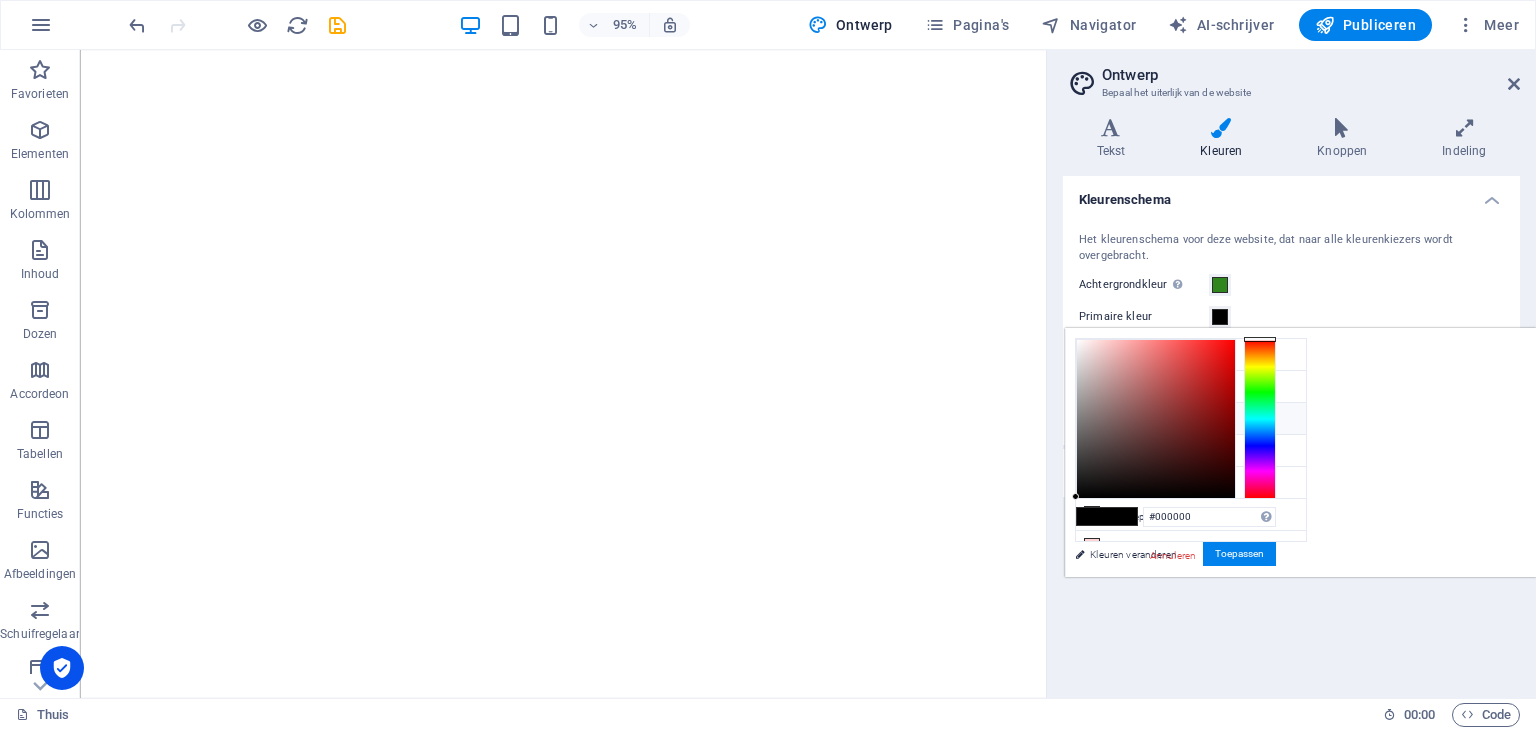 click on "Secundaire kleur" at bounding box center (1147, 420) 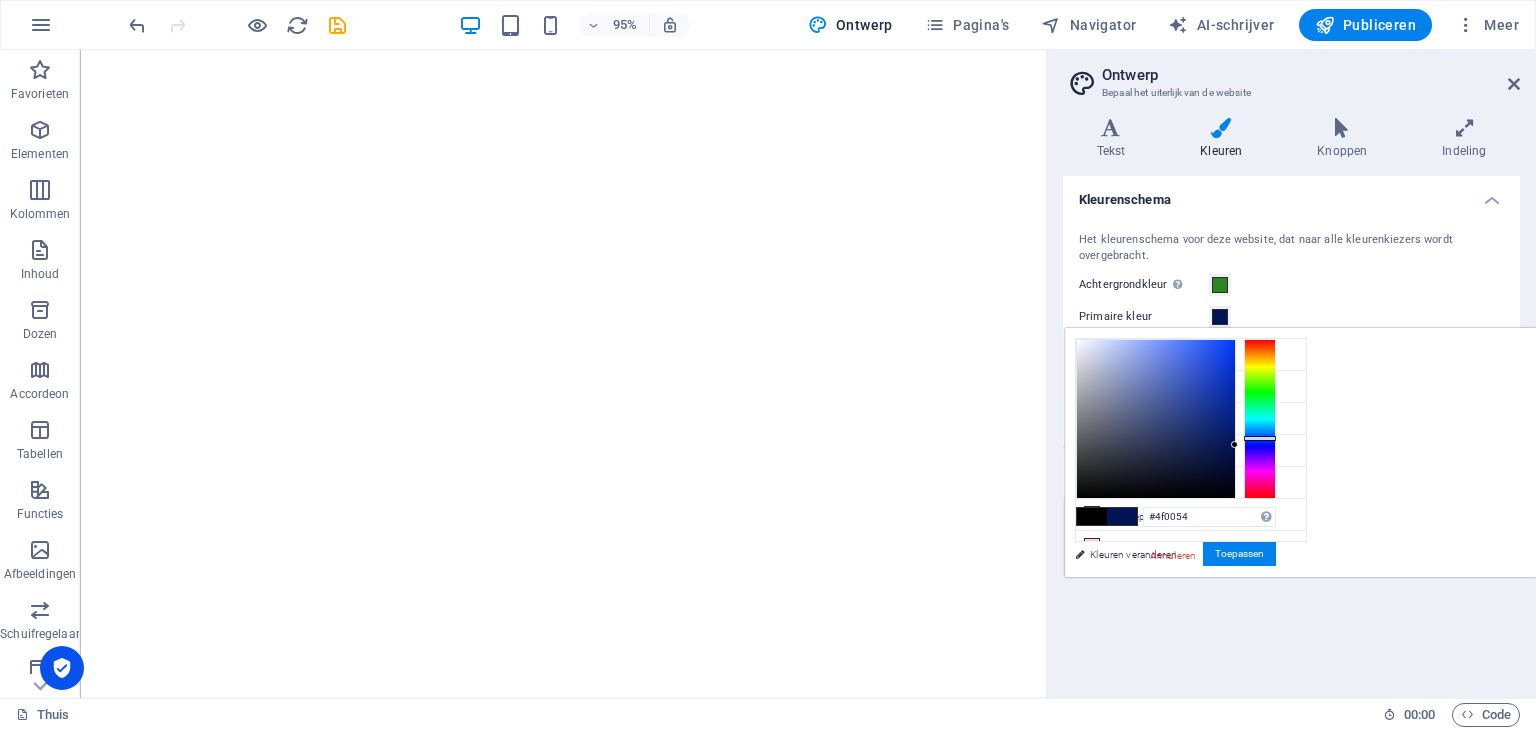 click at bounding box center (1260, 419) 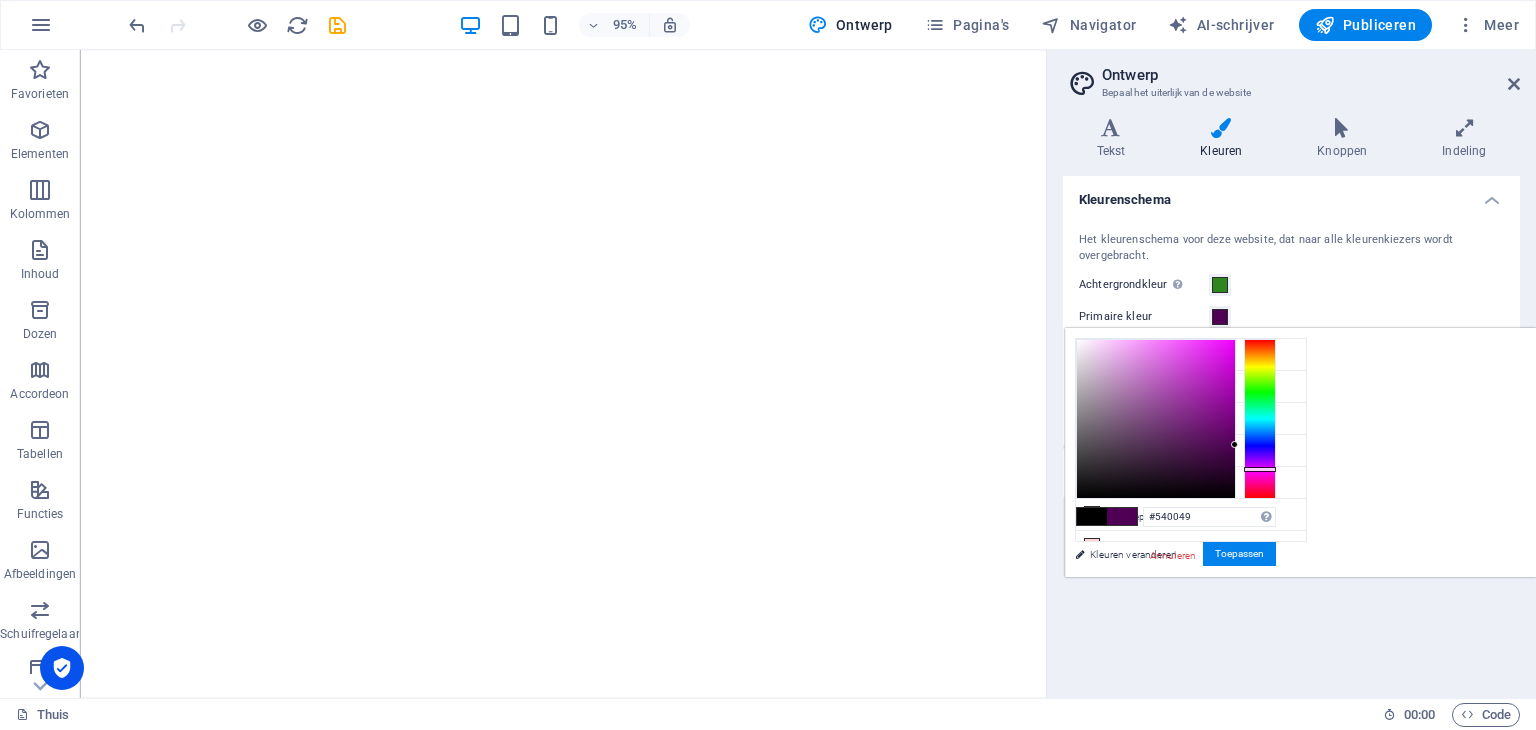click at bounding box center [1260, 419] 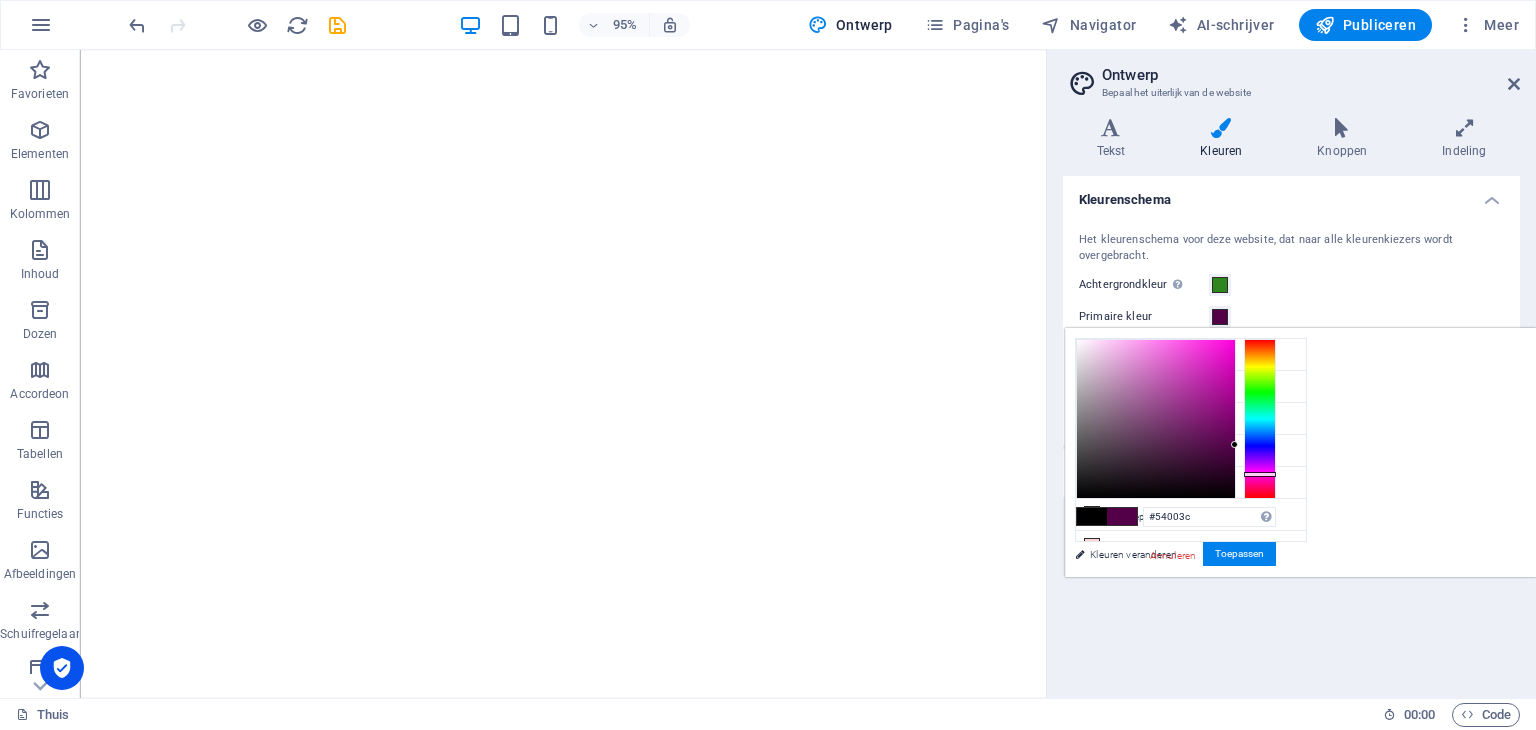 click at bounding box center [1260, 419] 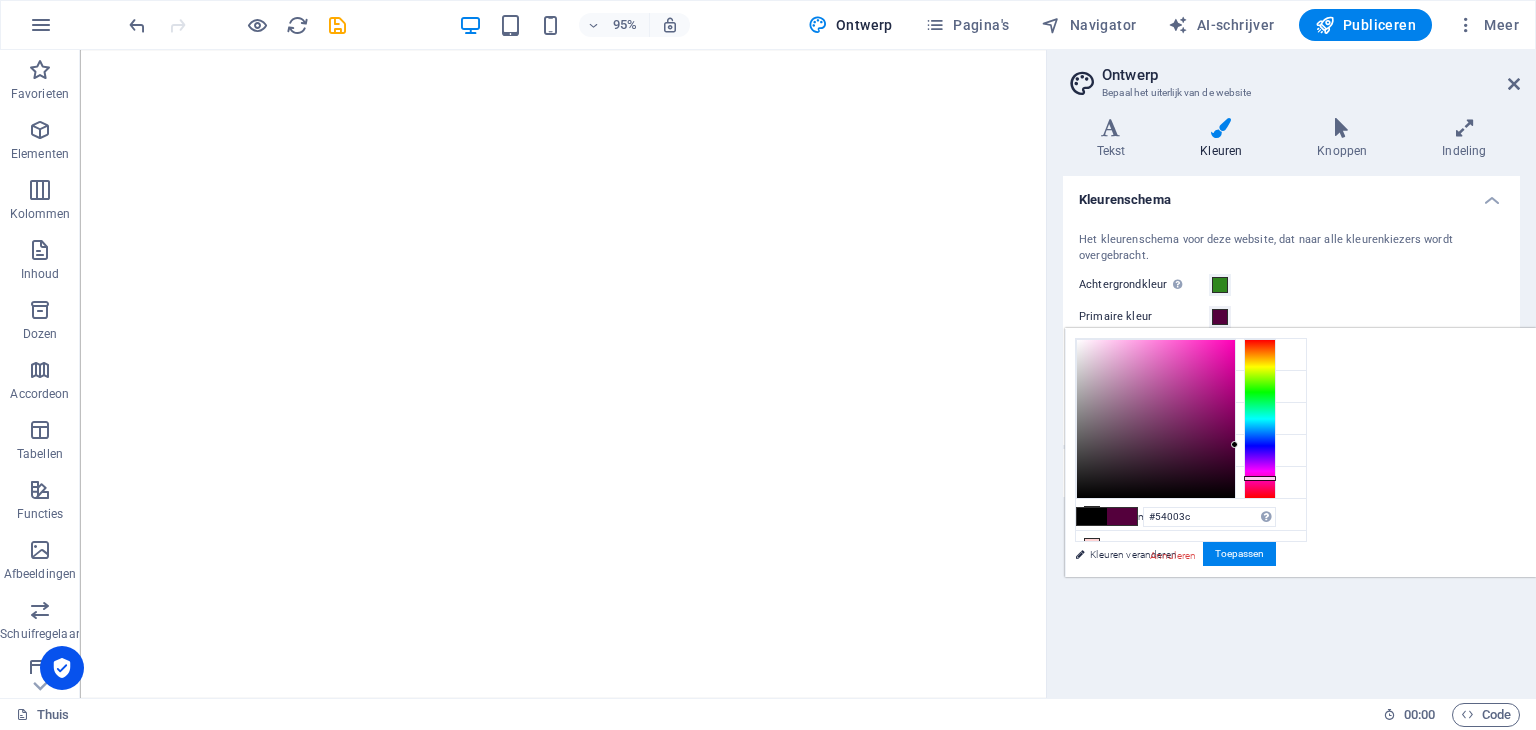 click at bounding box center (1260, 478) 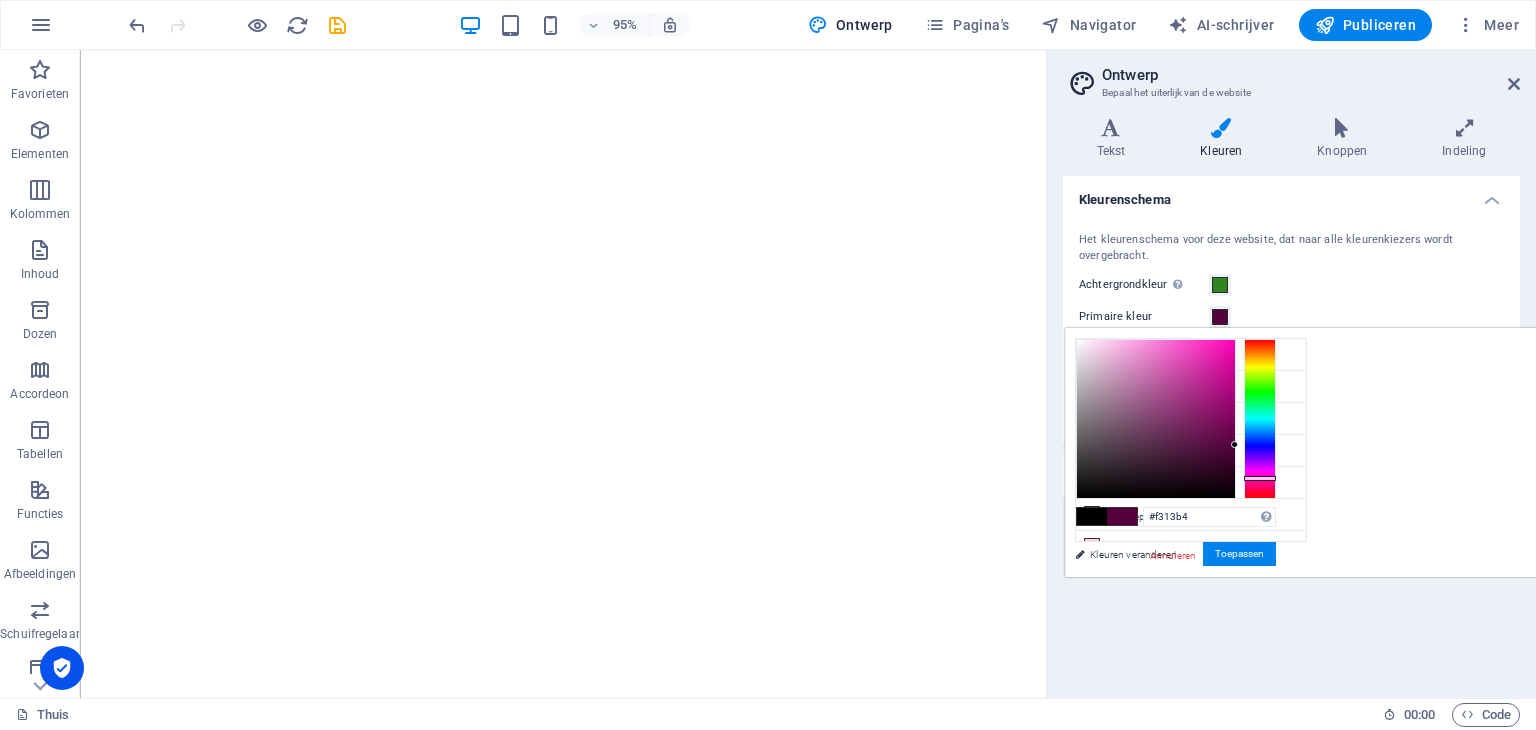 click at bounding box center [1156, 419] 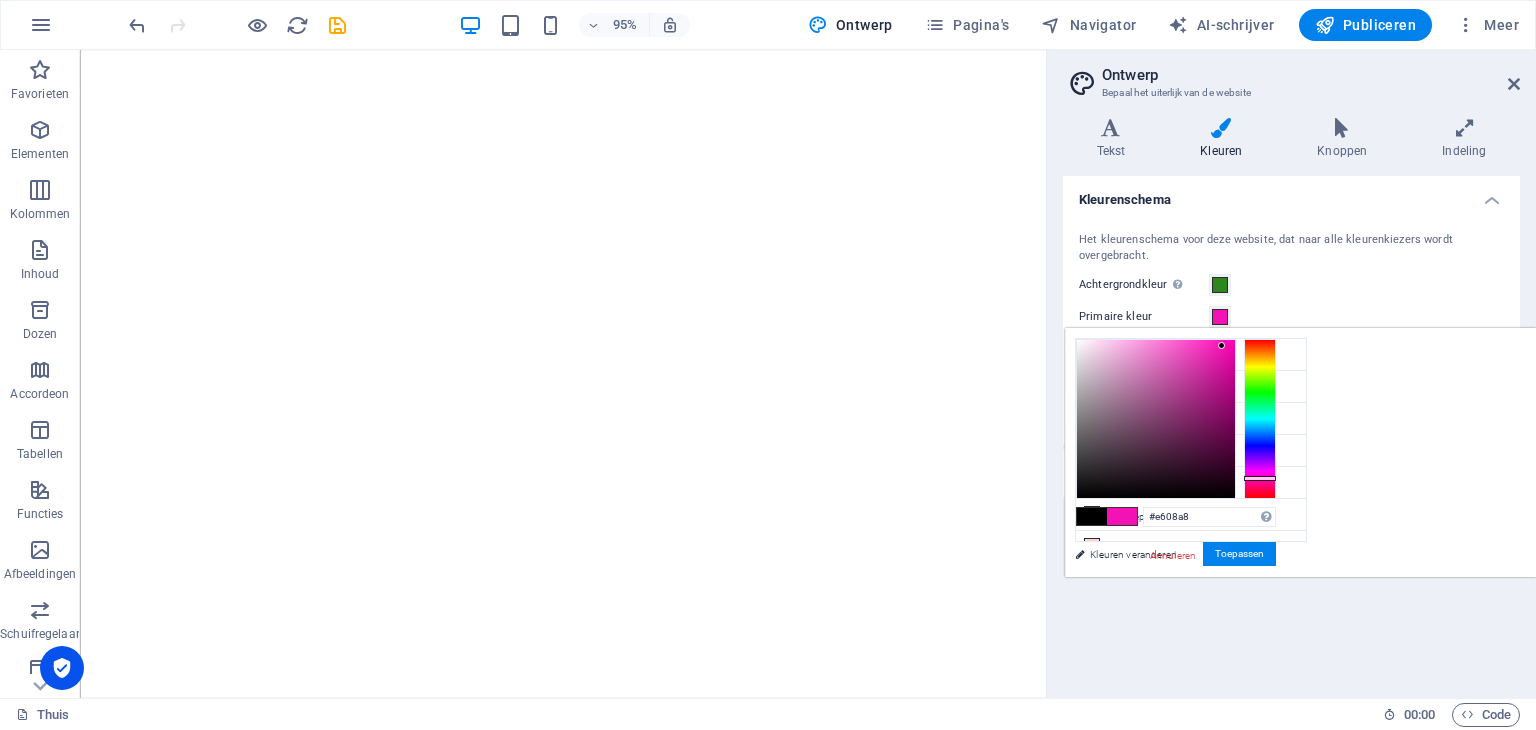 click at bounding box center [1156, 419] 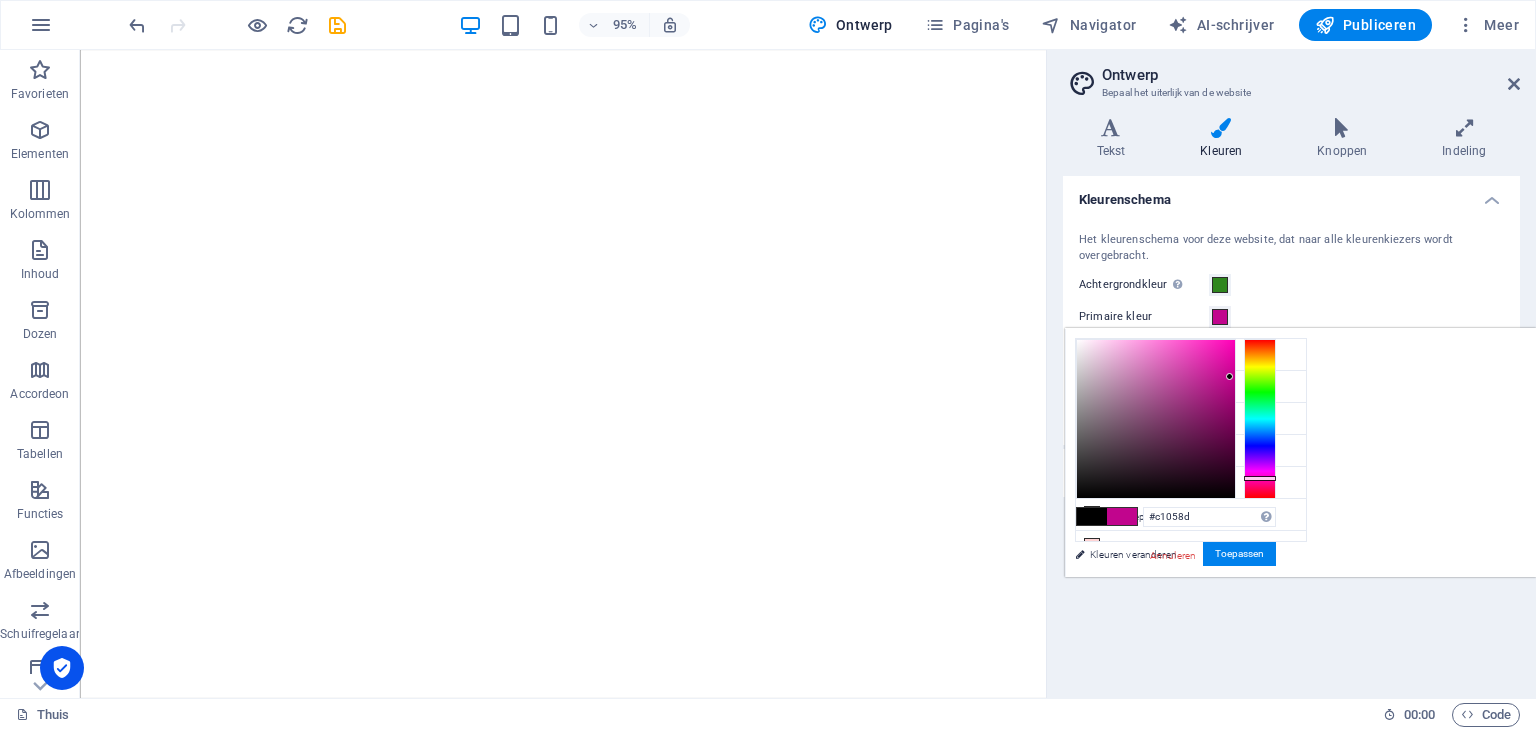 click at bounding box center [1156, 419] 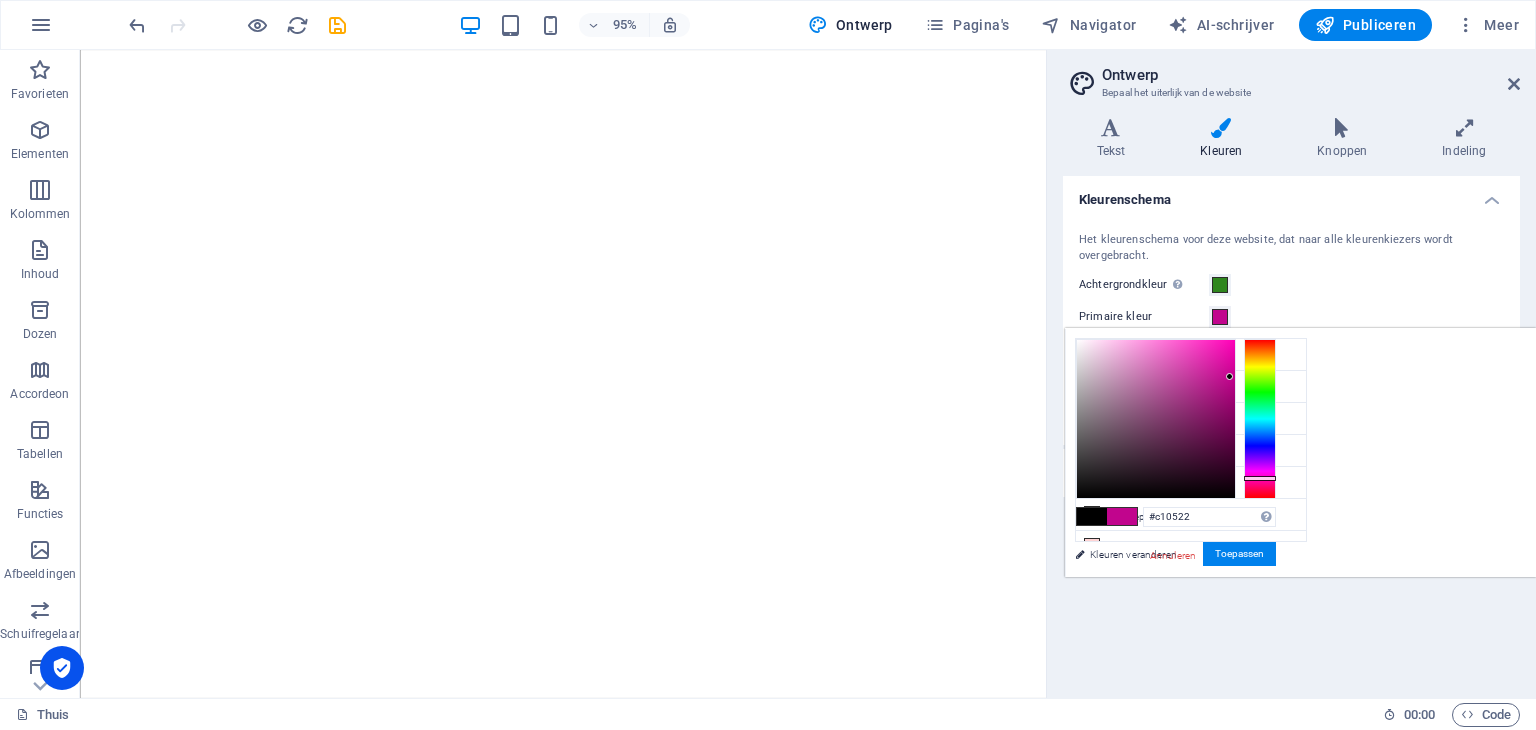 click at bounding box center [1260, 419] 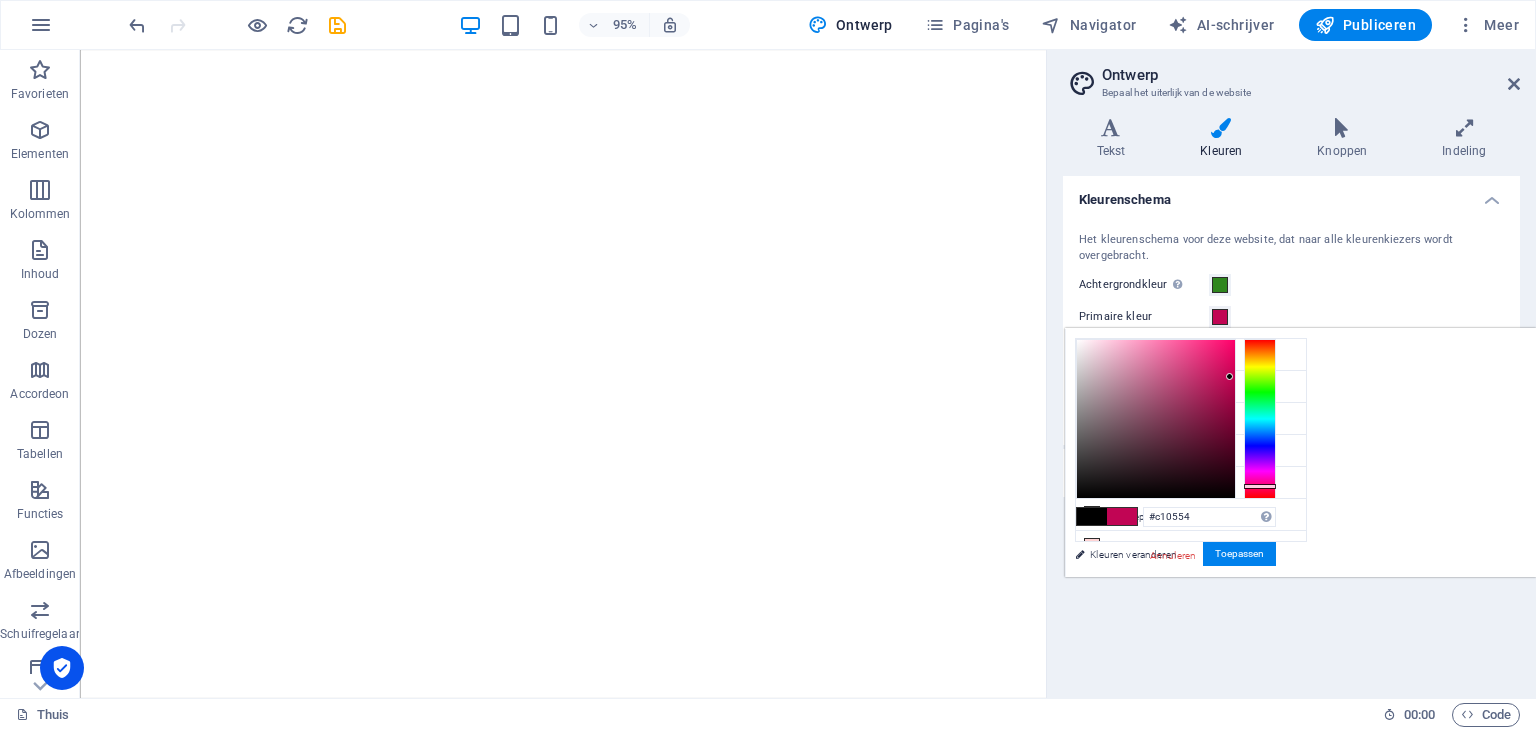 click at bounding box center (1260, 419) 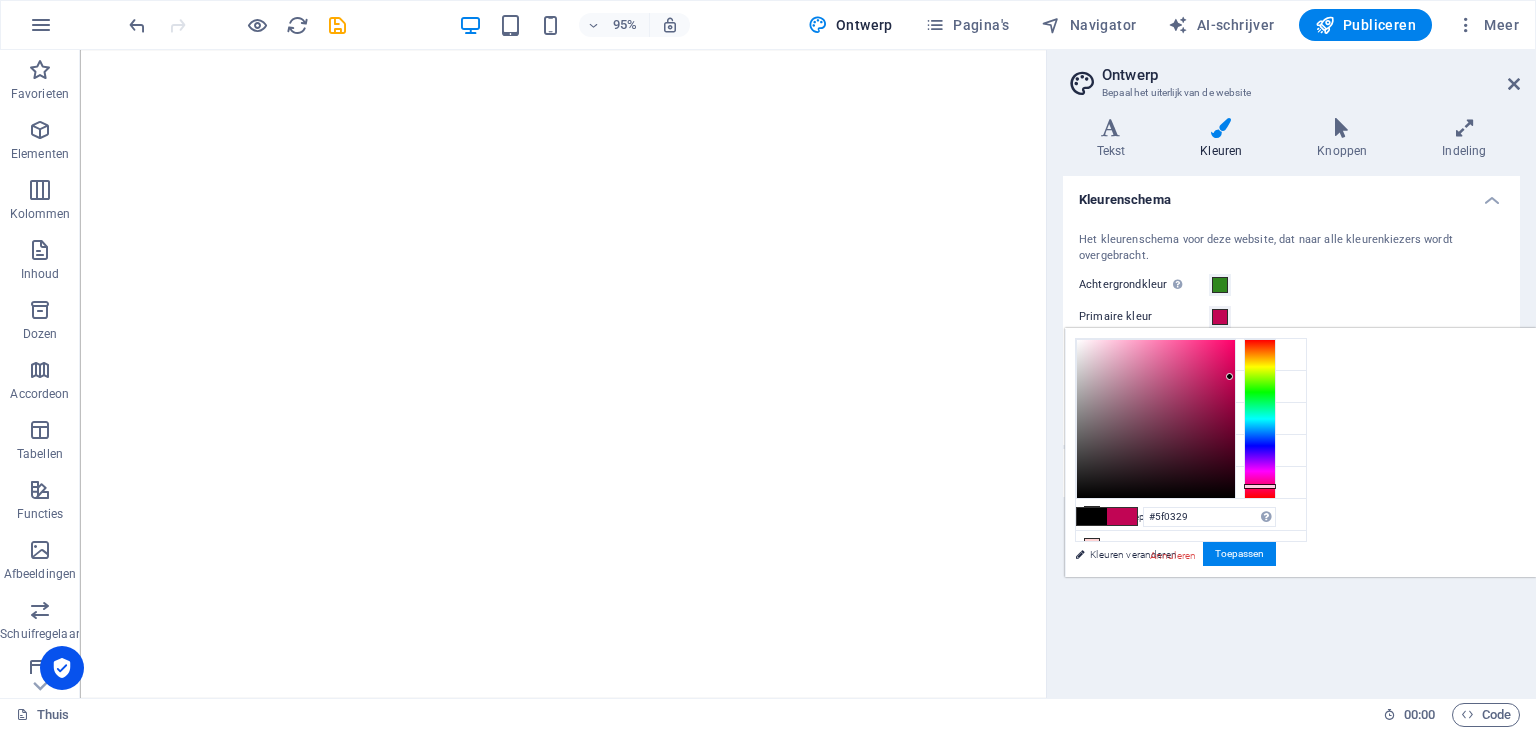 click at bounding box center (1156, 419) 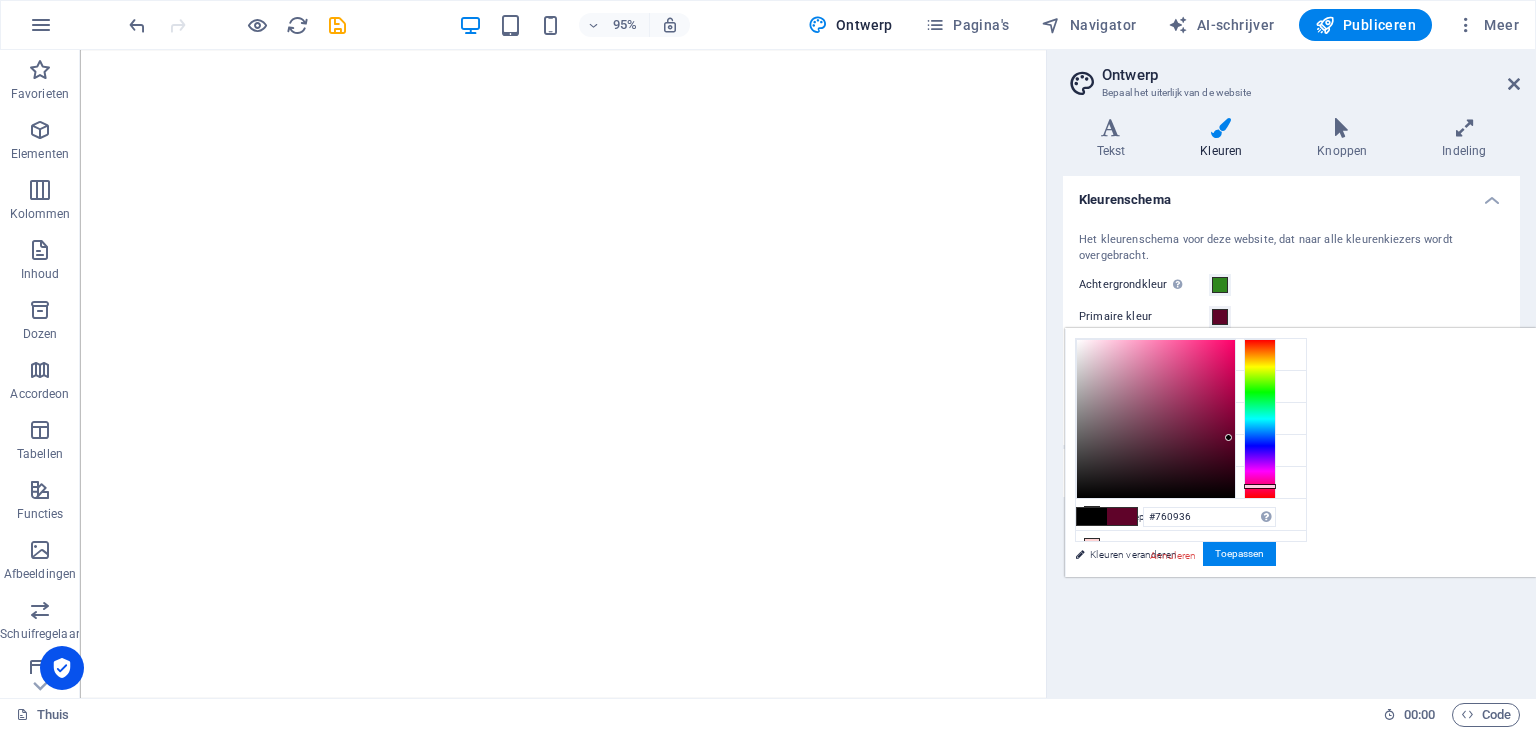 click at bounding box center [1156, 419] 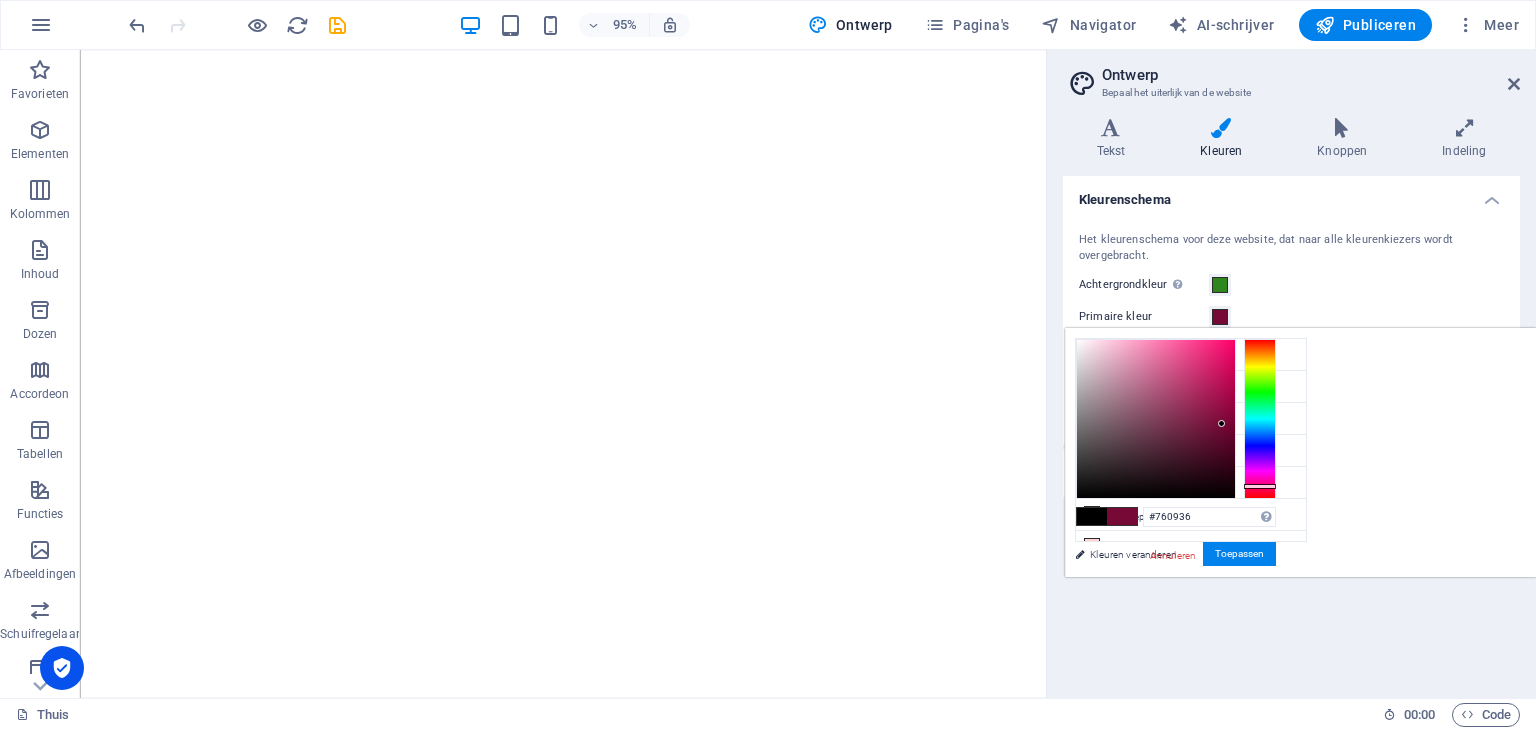 type on "#8c0f43" 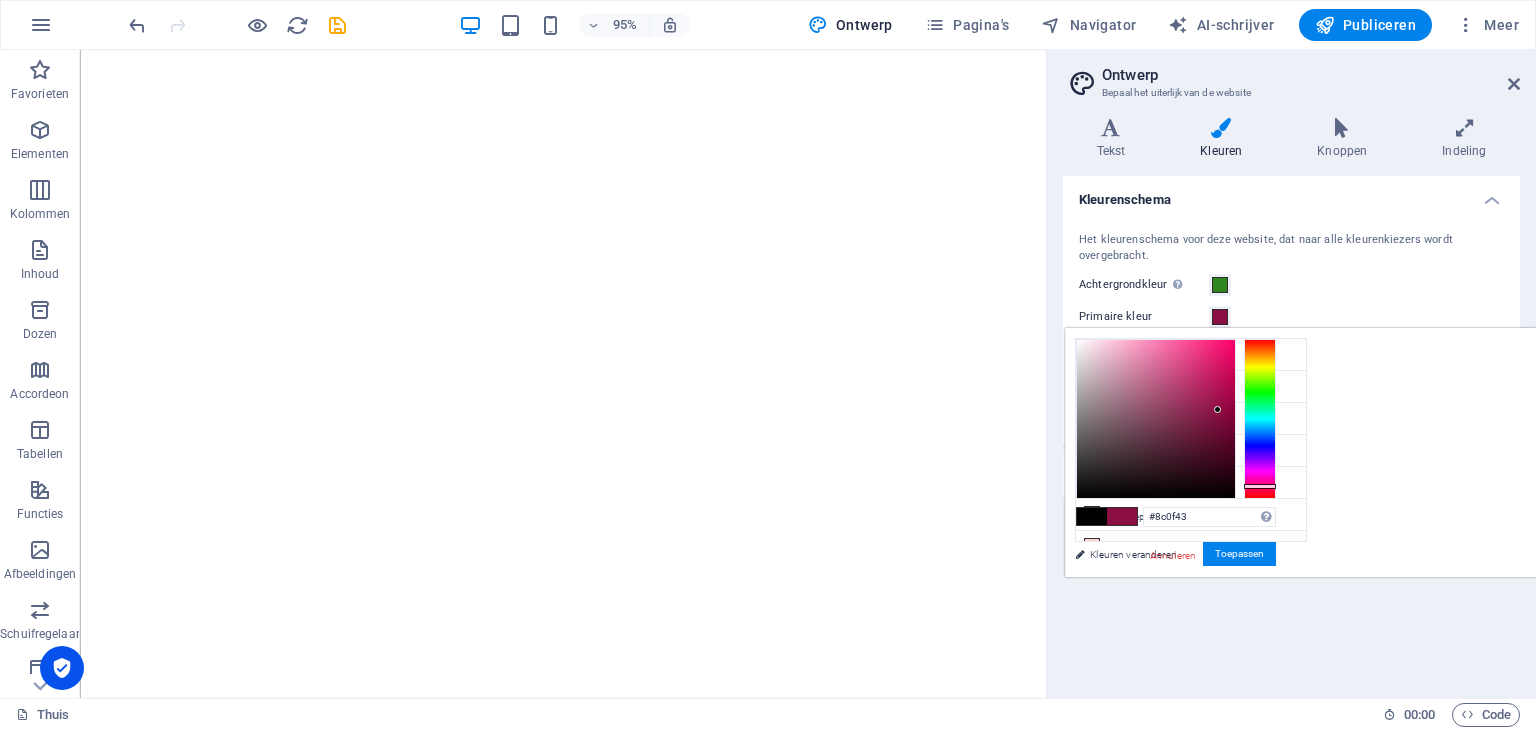 click at bounding box center (1156, 419) 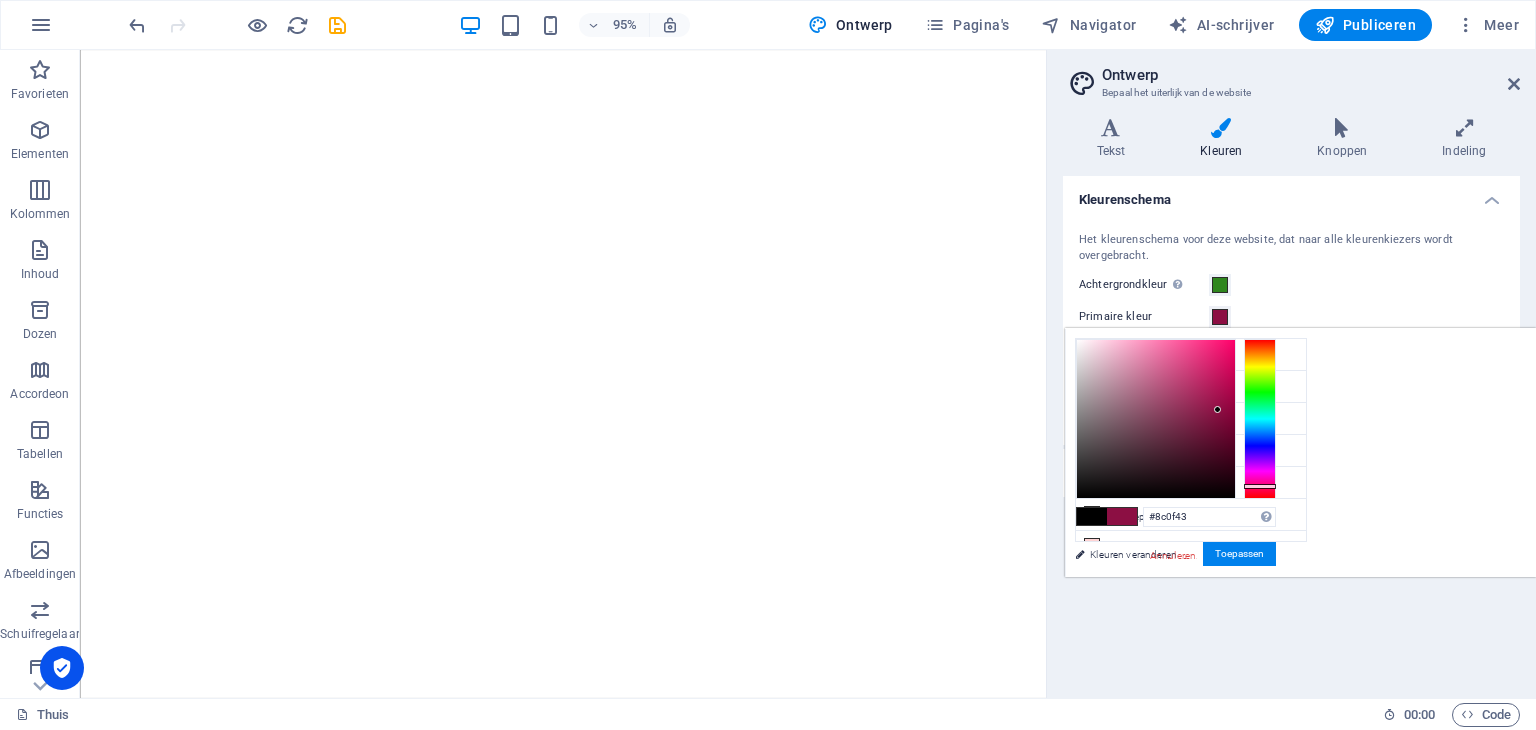 click on "Annuleren" at bounding box center [1173, 555] 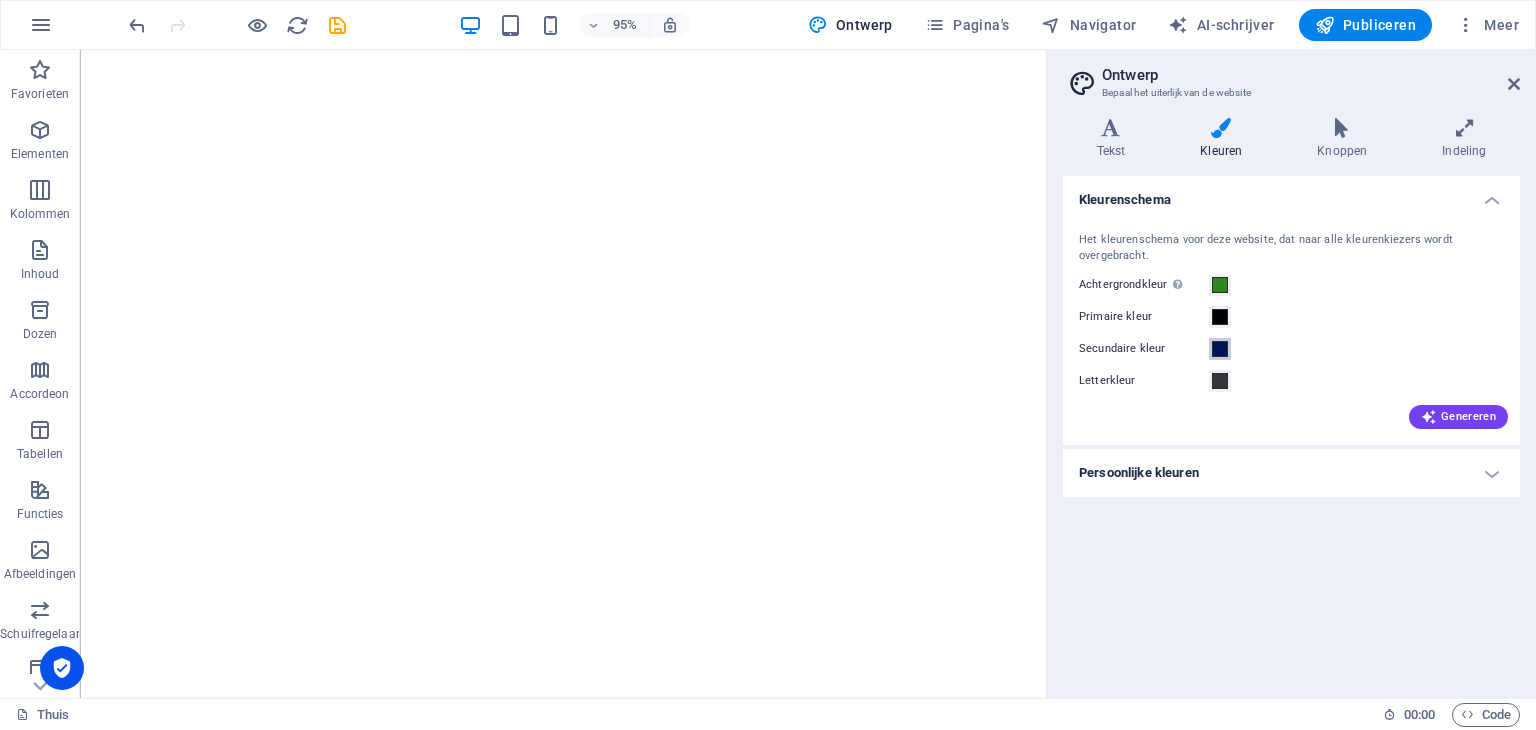 click at bounding box center [1220, 349] 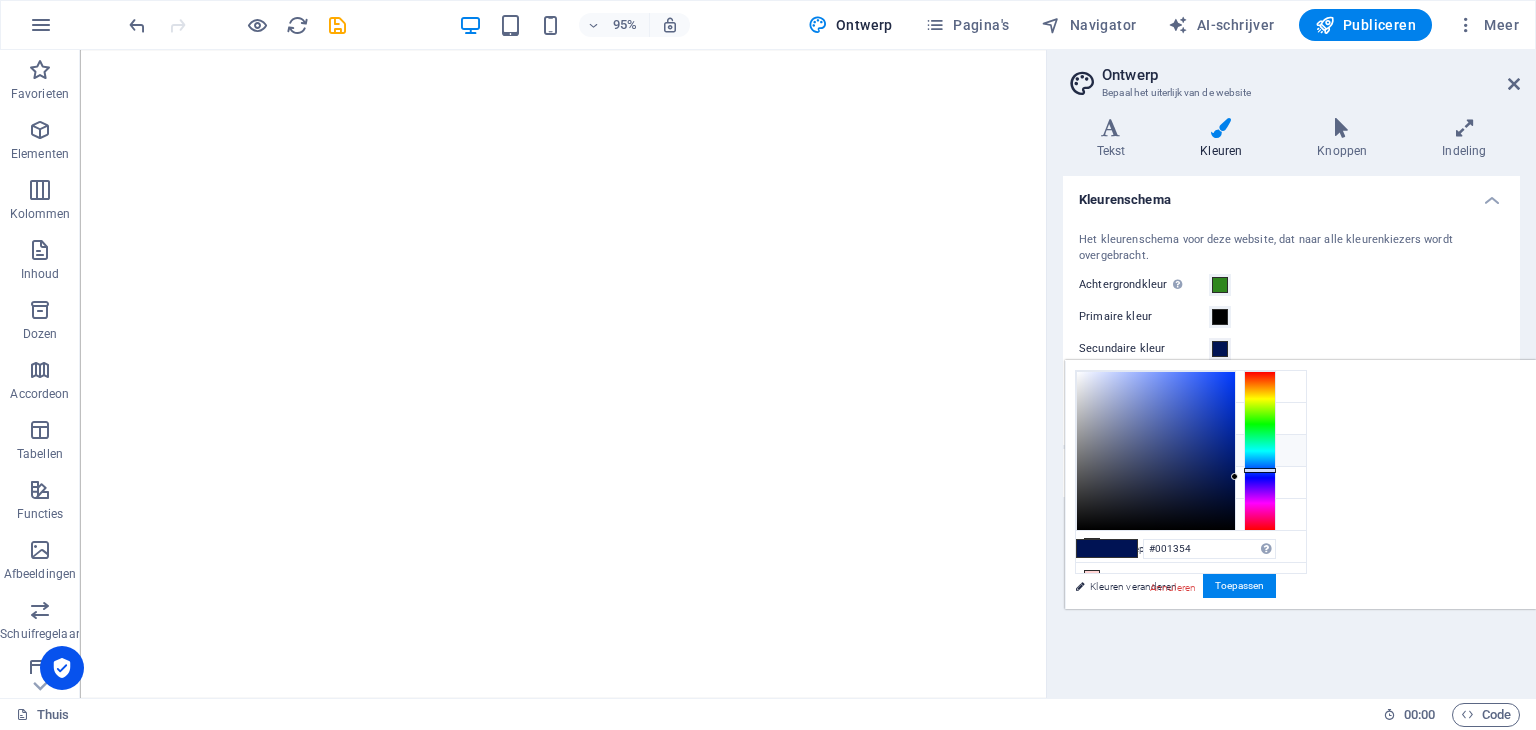 click at bounding box center [1092, 450] 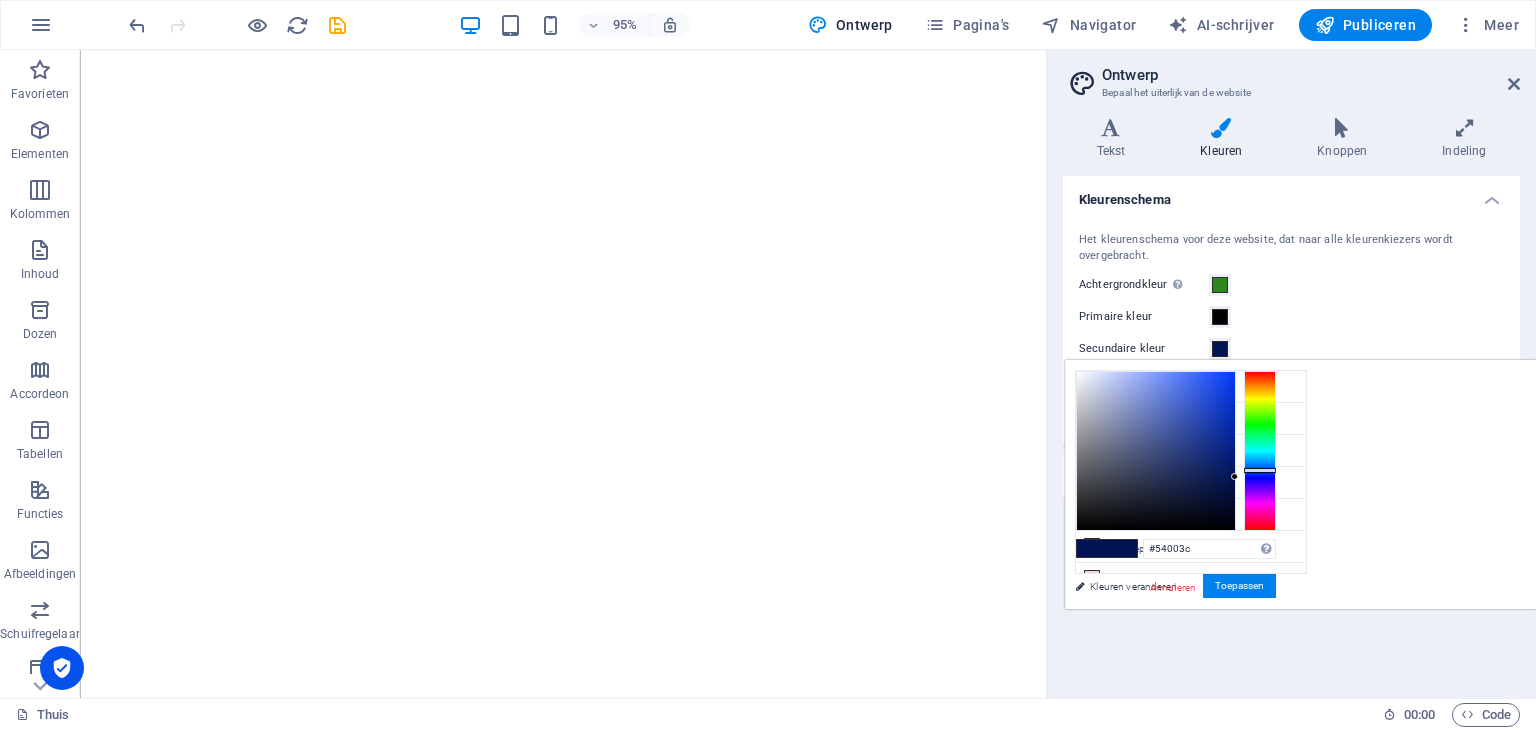 click at bounding box center [1260, 451] 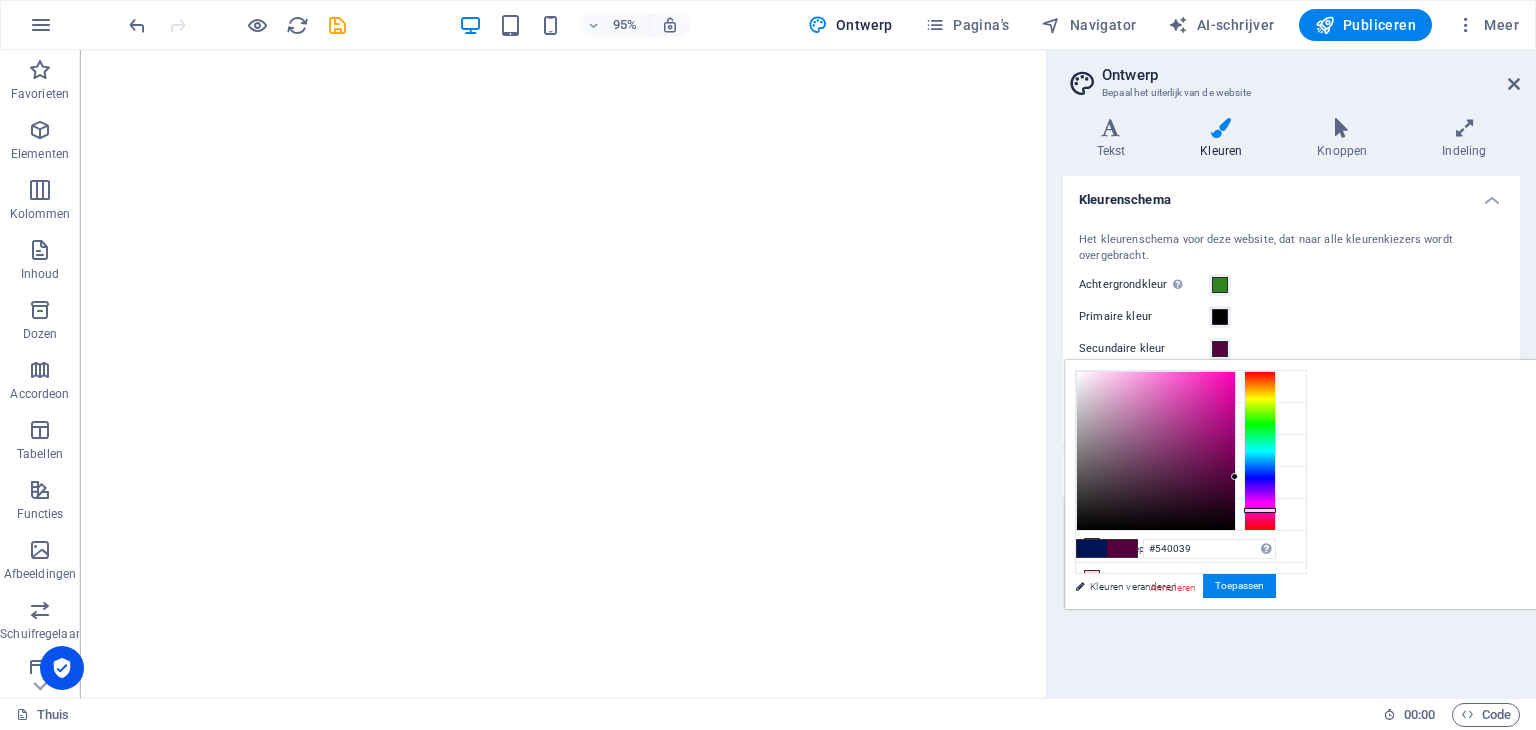 click at bounding box center (1260, 510) 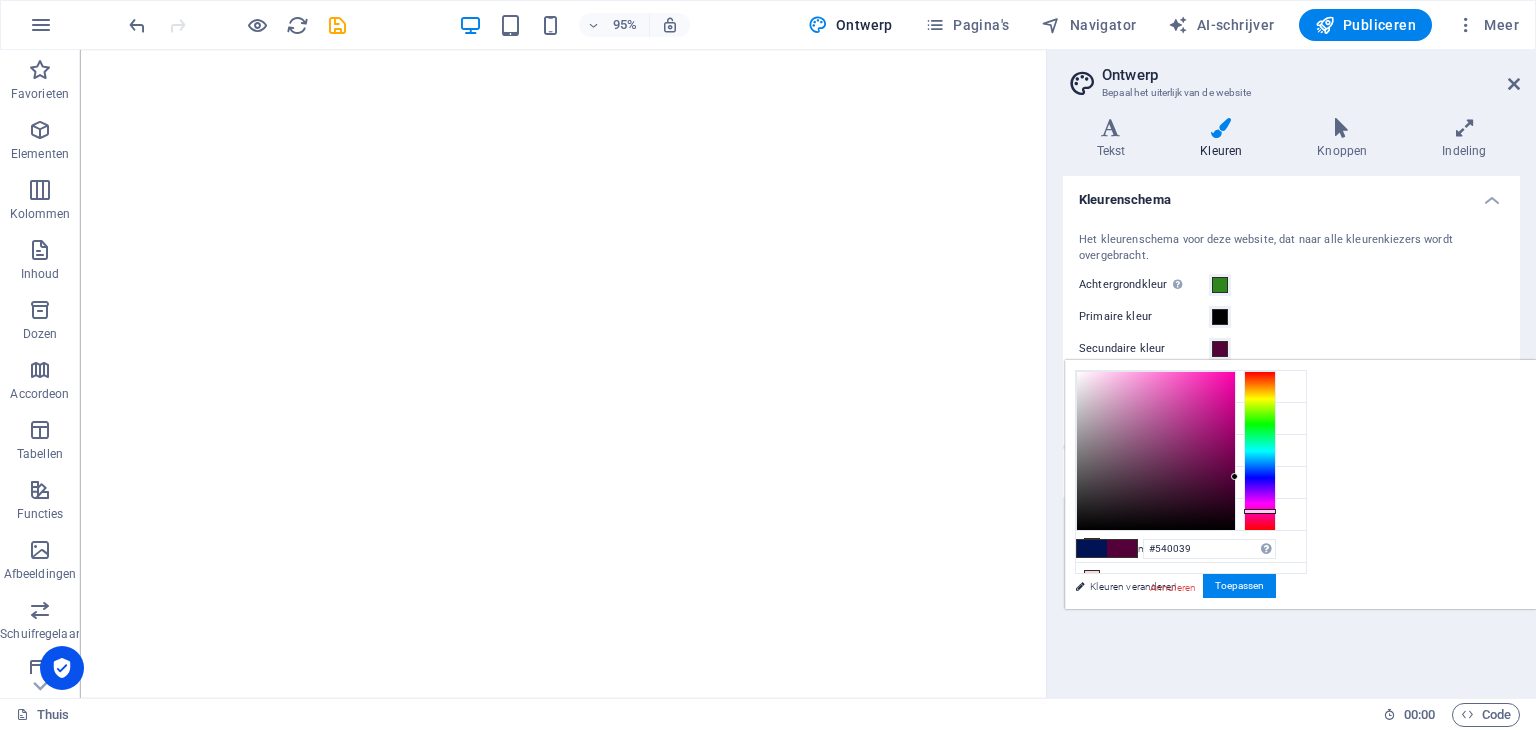 click at bounding box center (1260, 511) 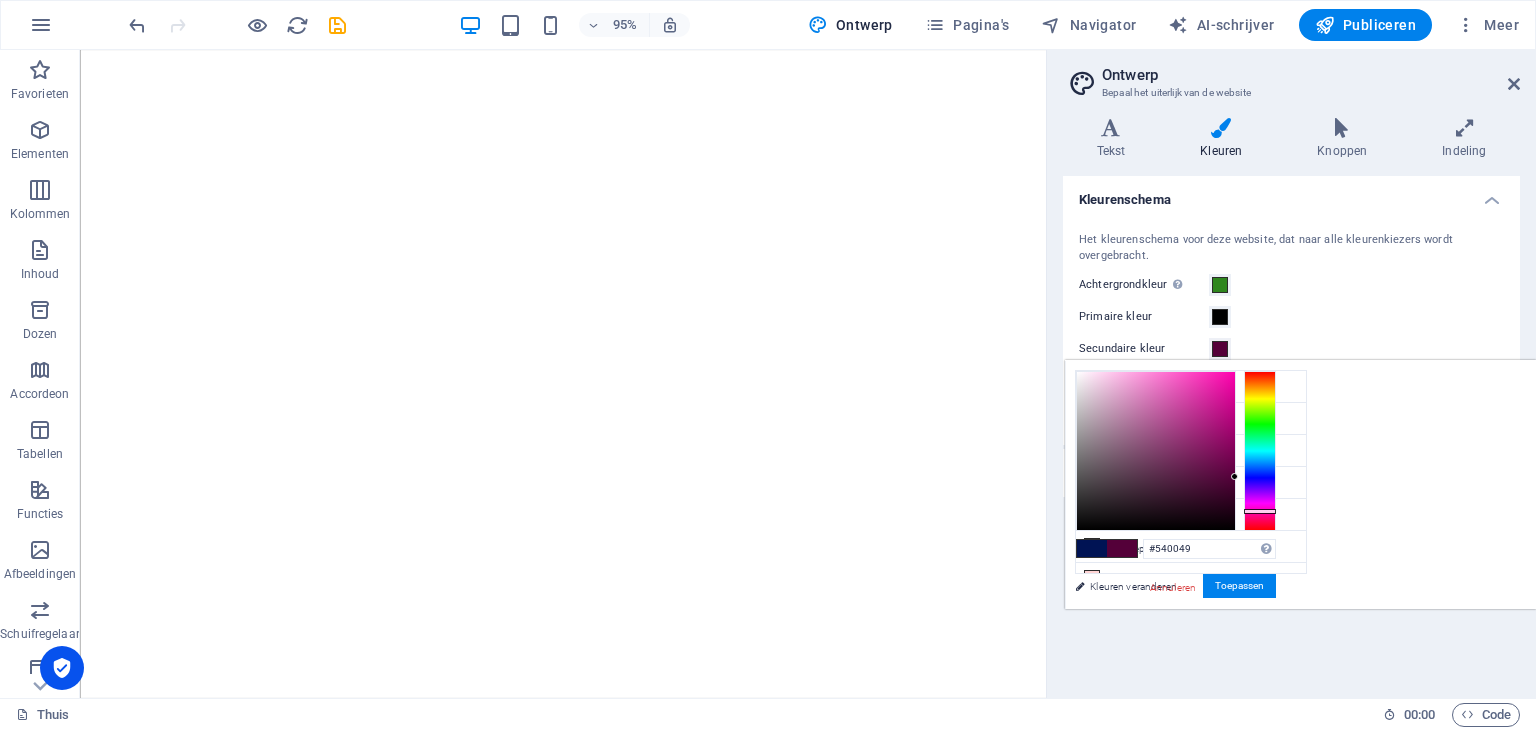 click at bounding box center [1260, 451] 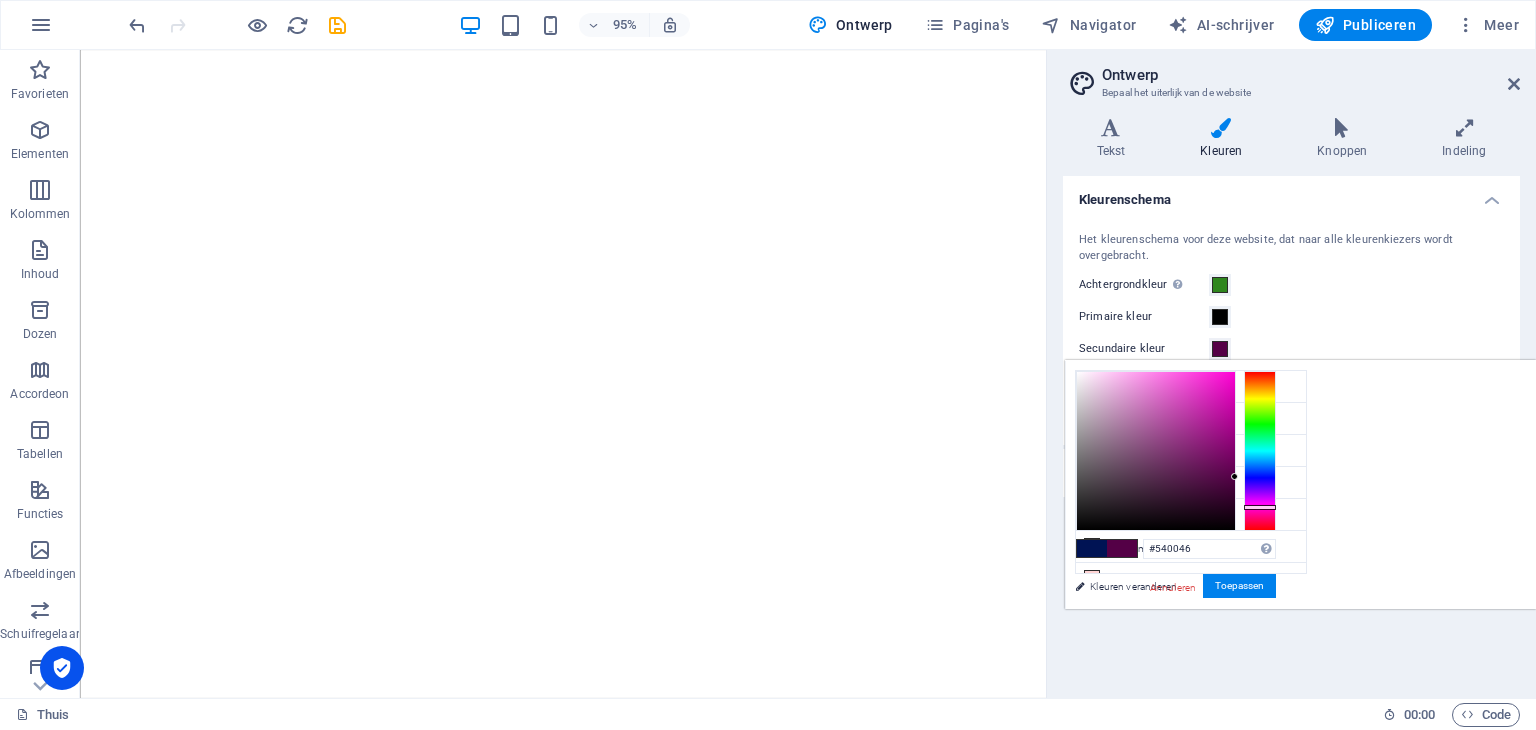 click at bounding box center [1260, 507] 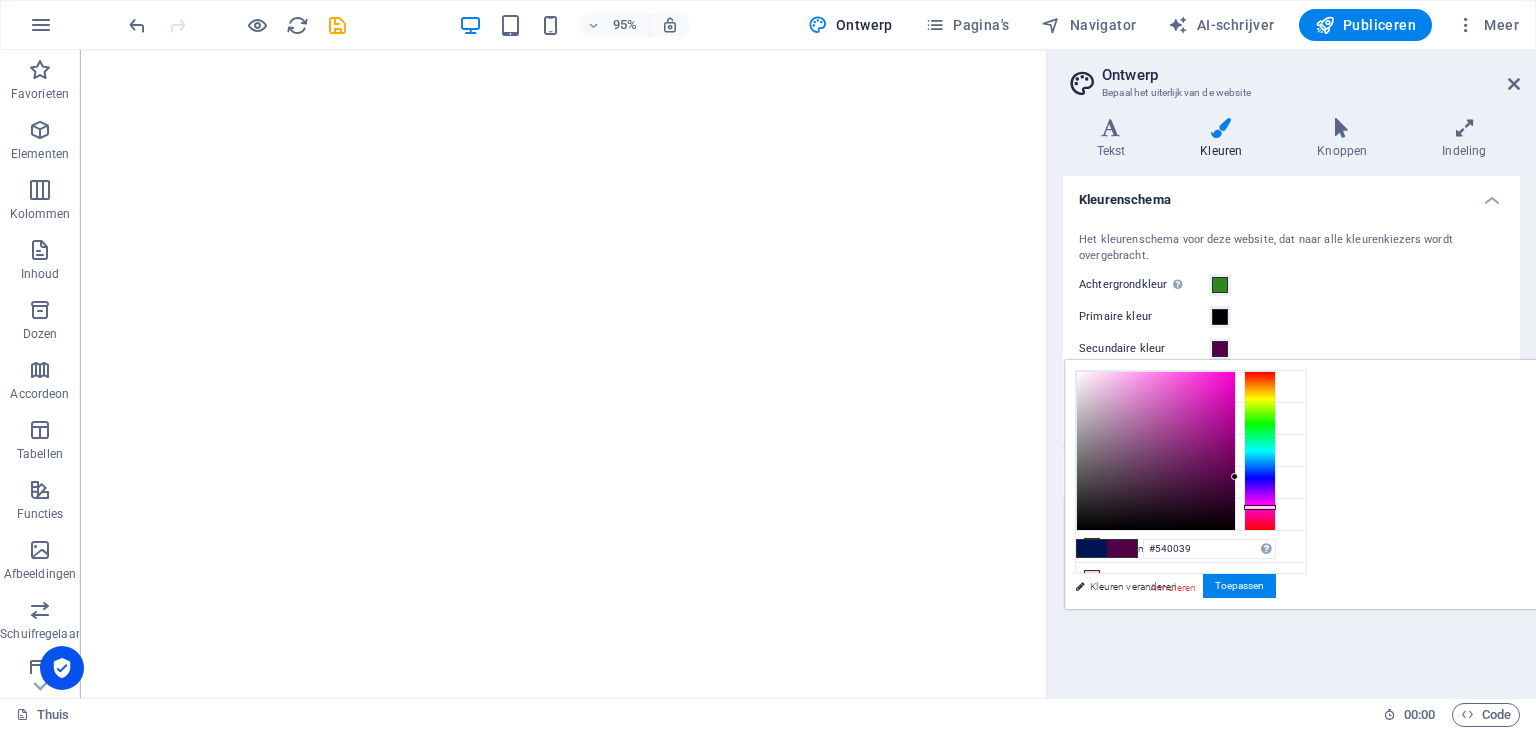 click at bounding box center [1260, 451] 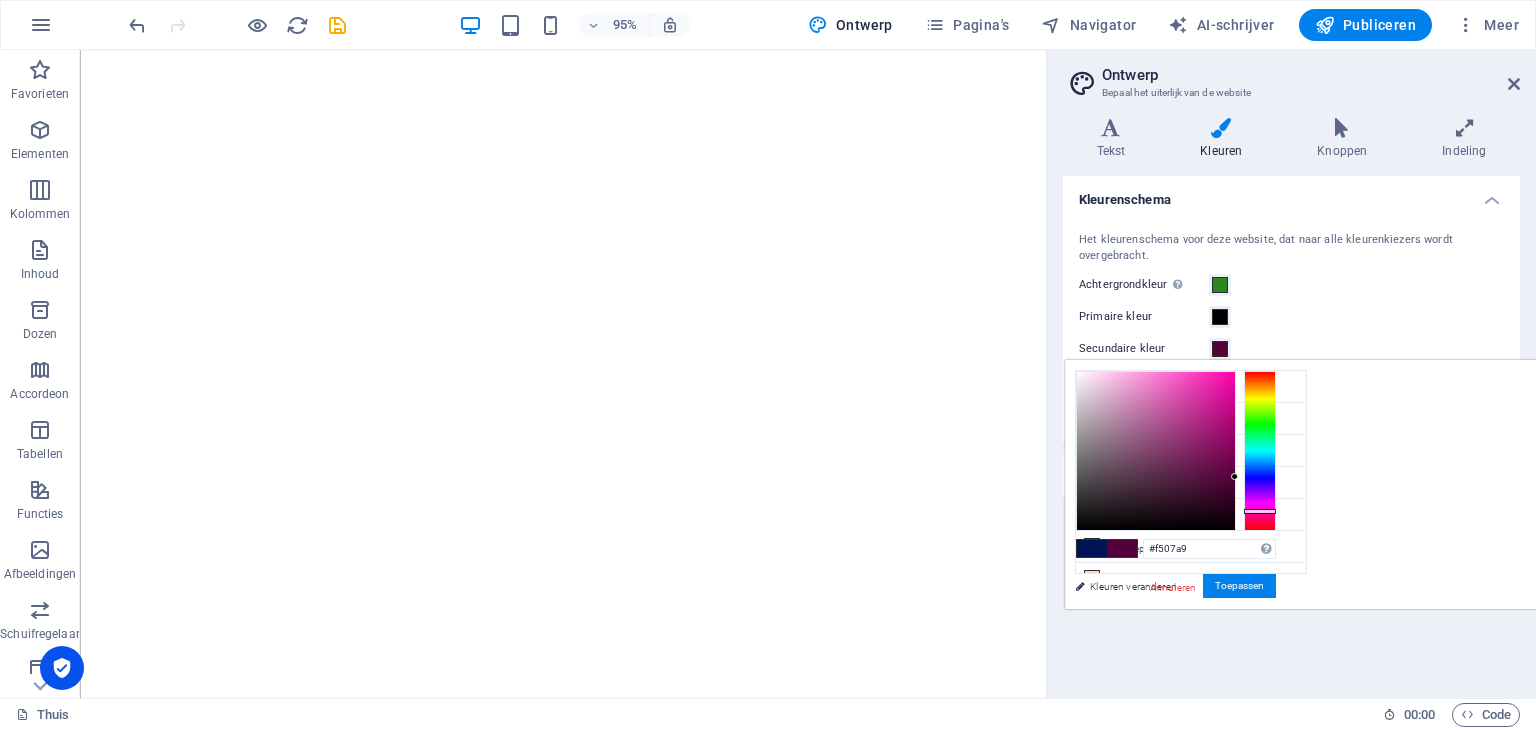 click at bounding box center (1156, 451) 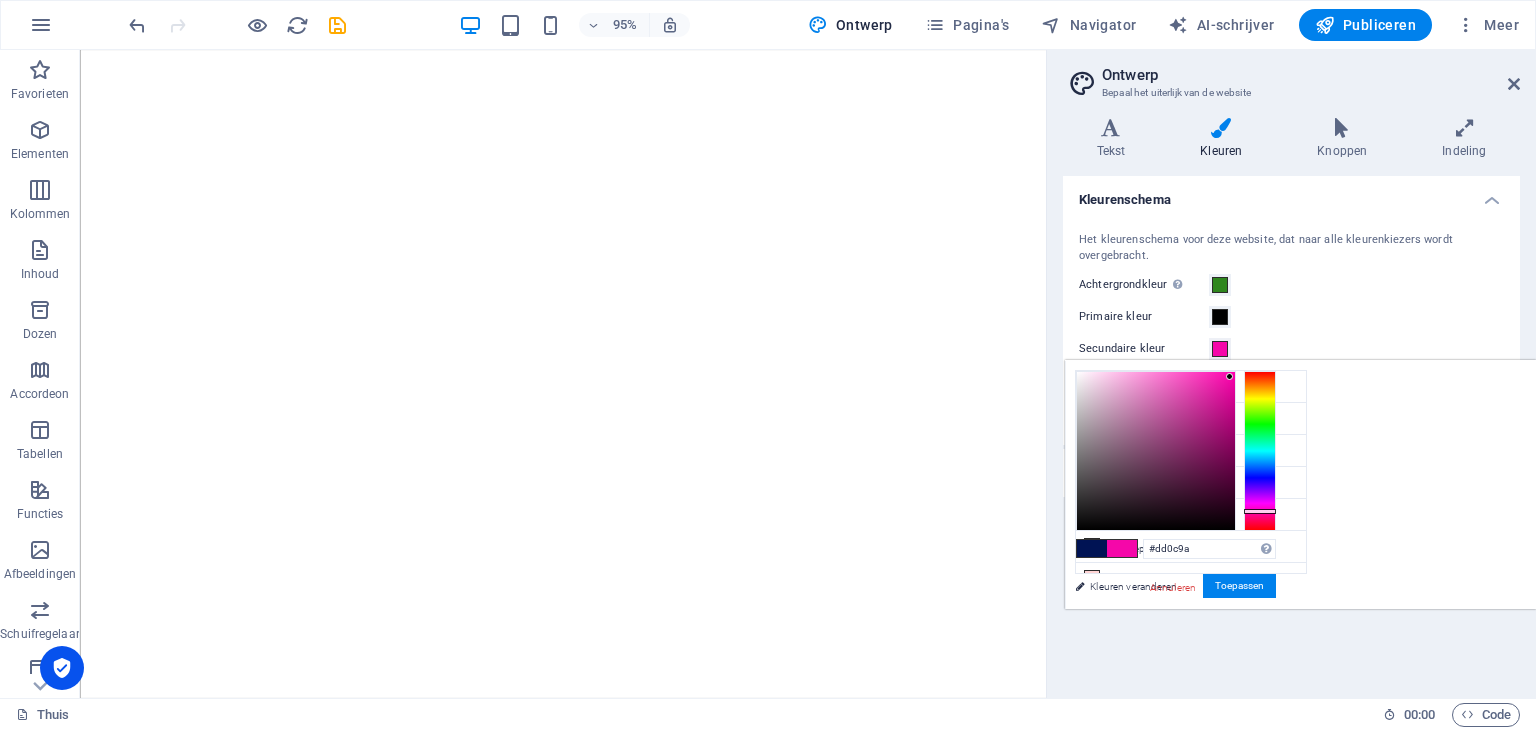 click at bounding box center [1156, 451] 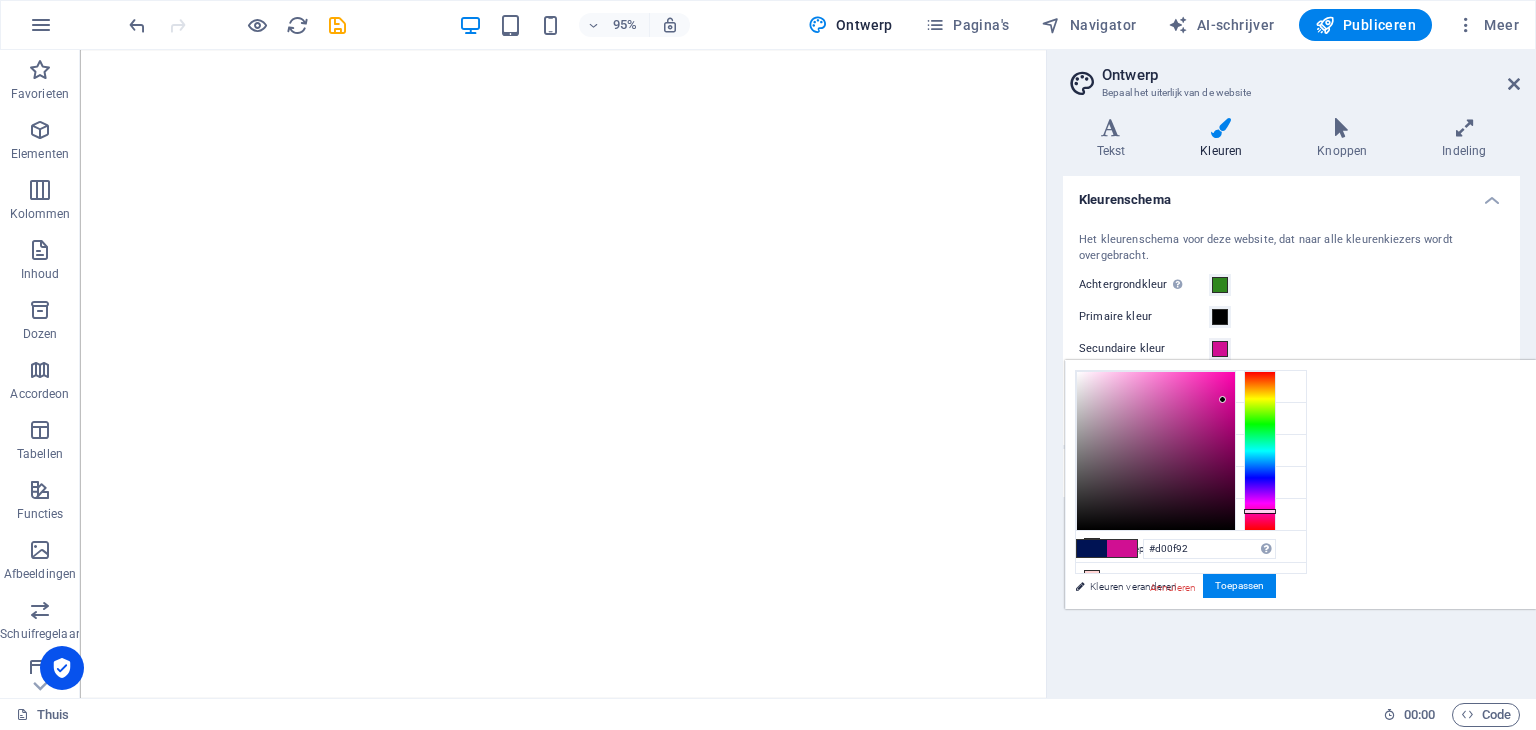 click at bounding box center [1156, 451] 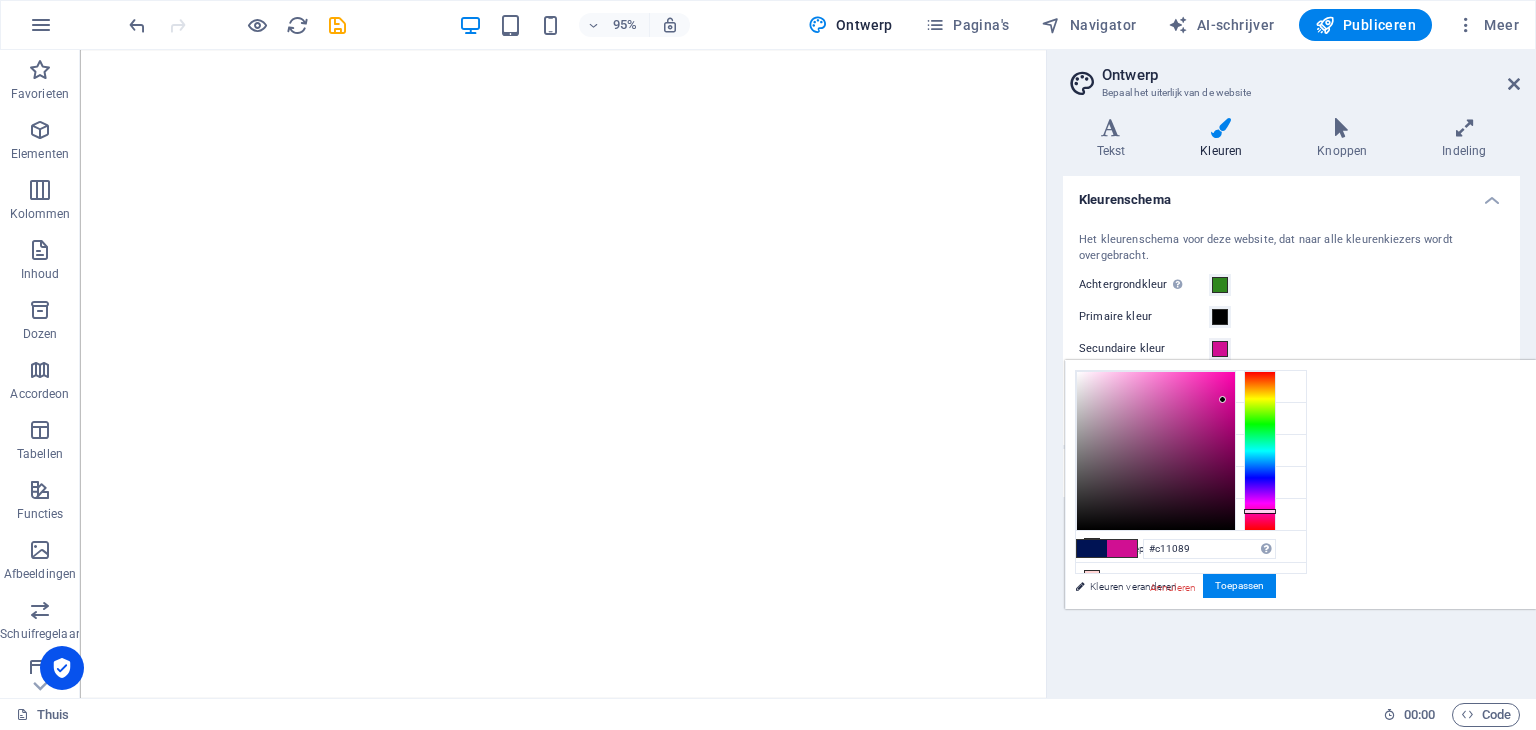 click at bounding box center [1156, 451] 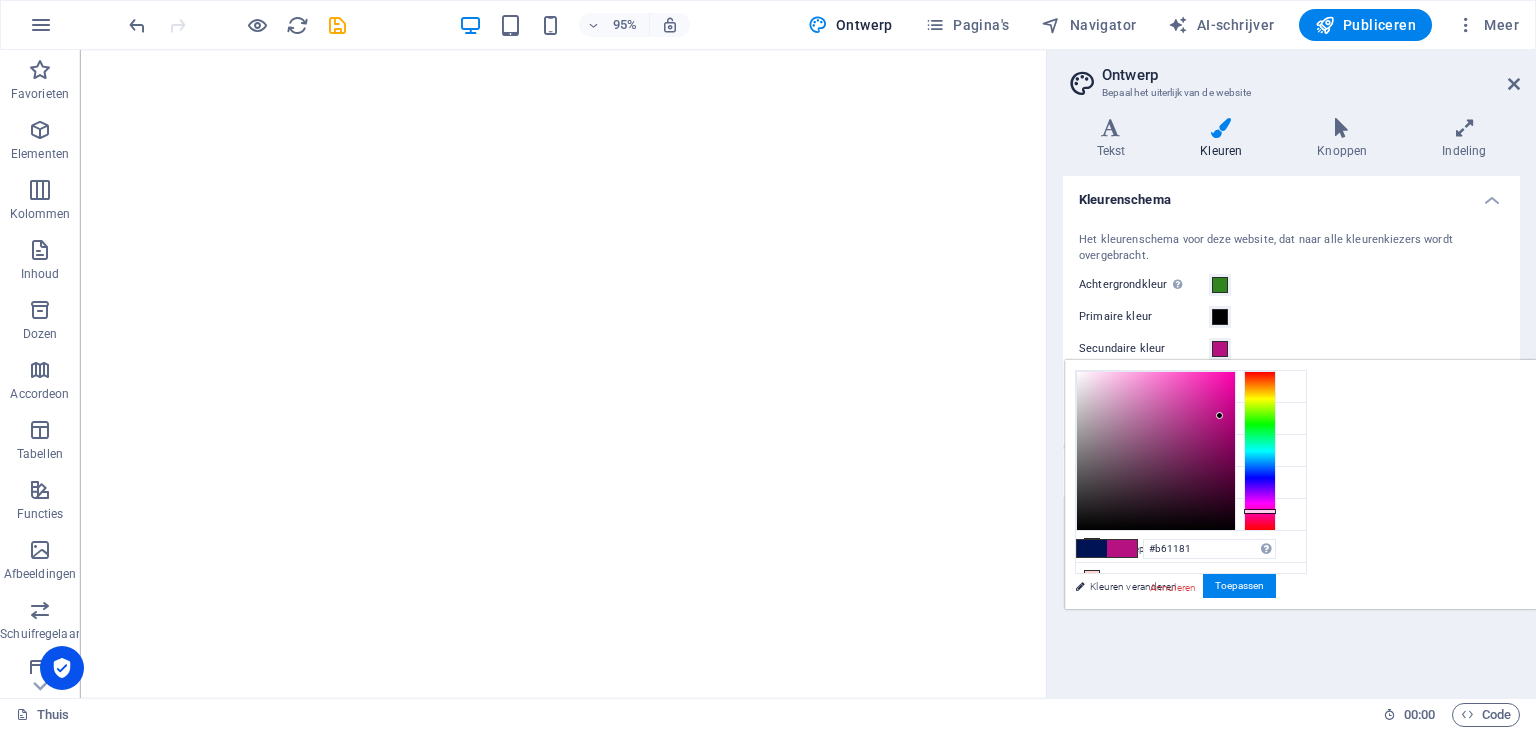 click at bounding box center [1156, 451] 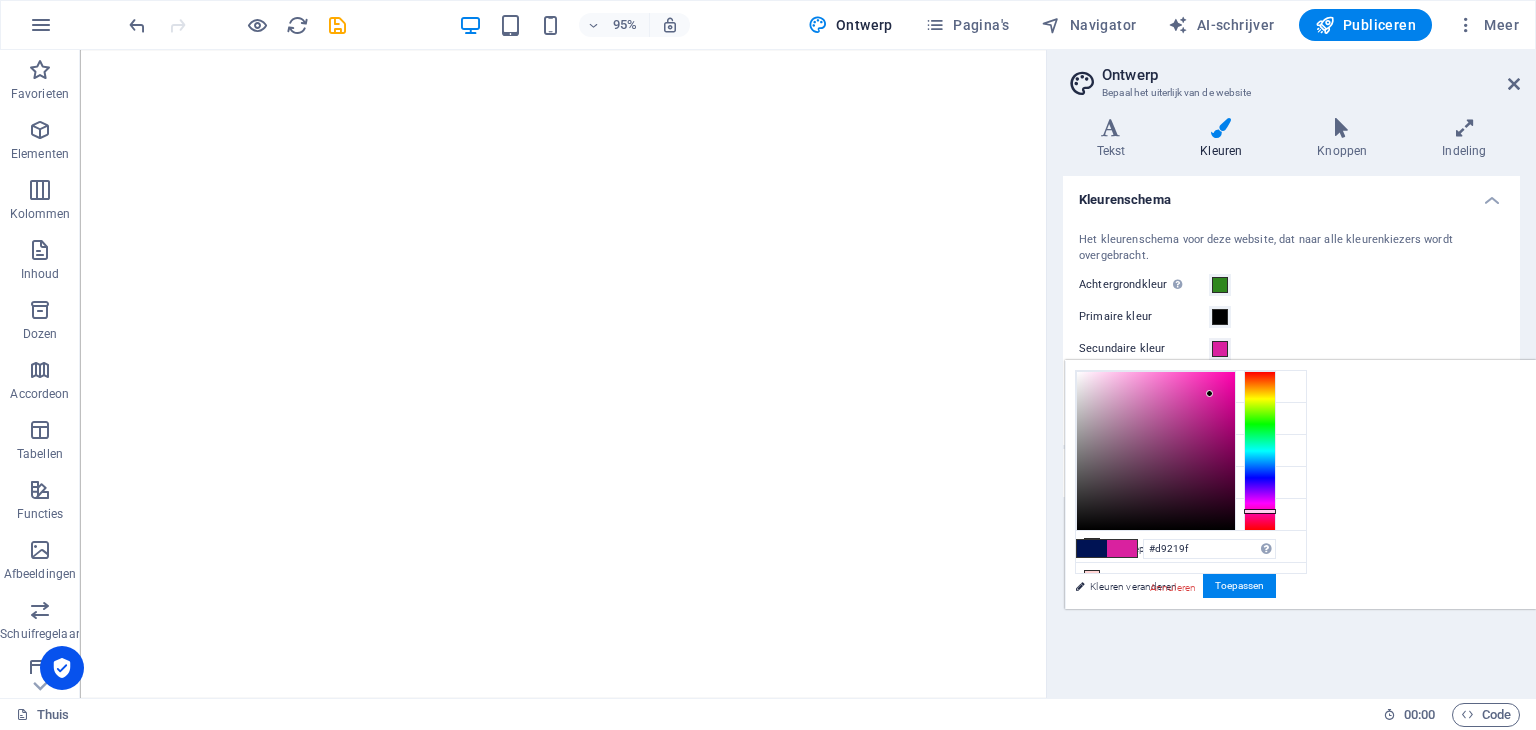 click at bounding box center (1156, 451) 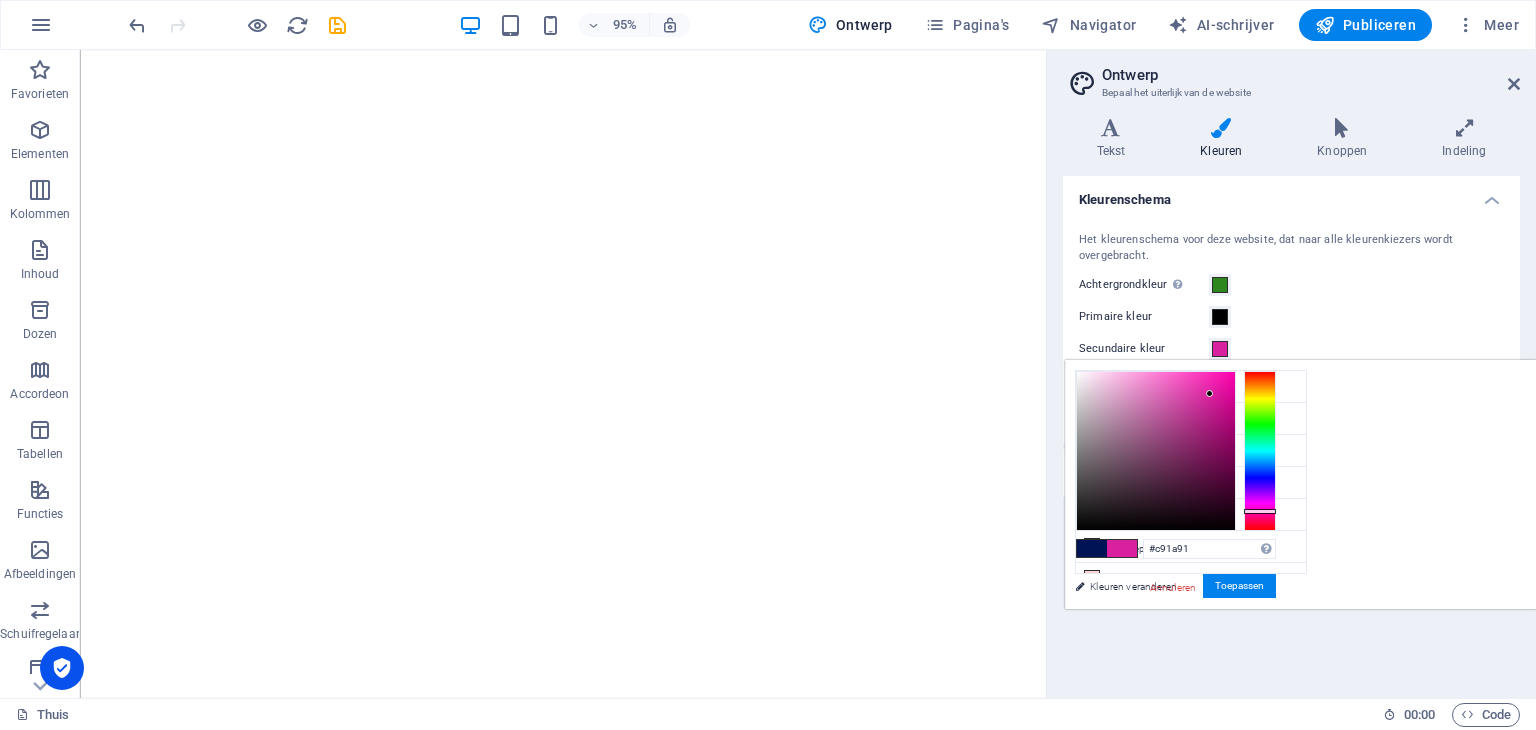 click at bounding box center [1156, 451] 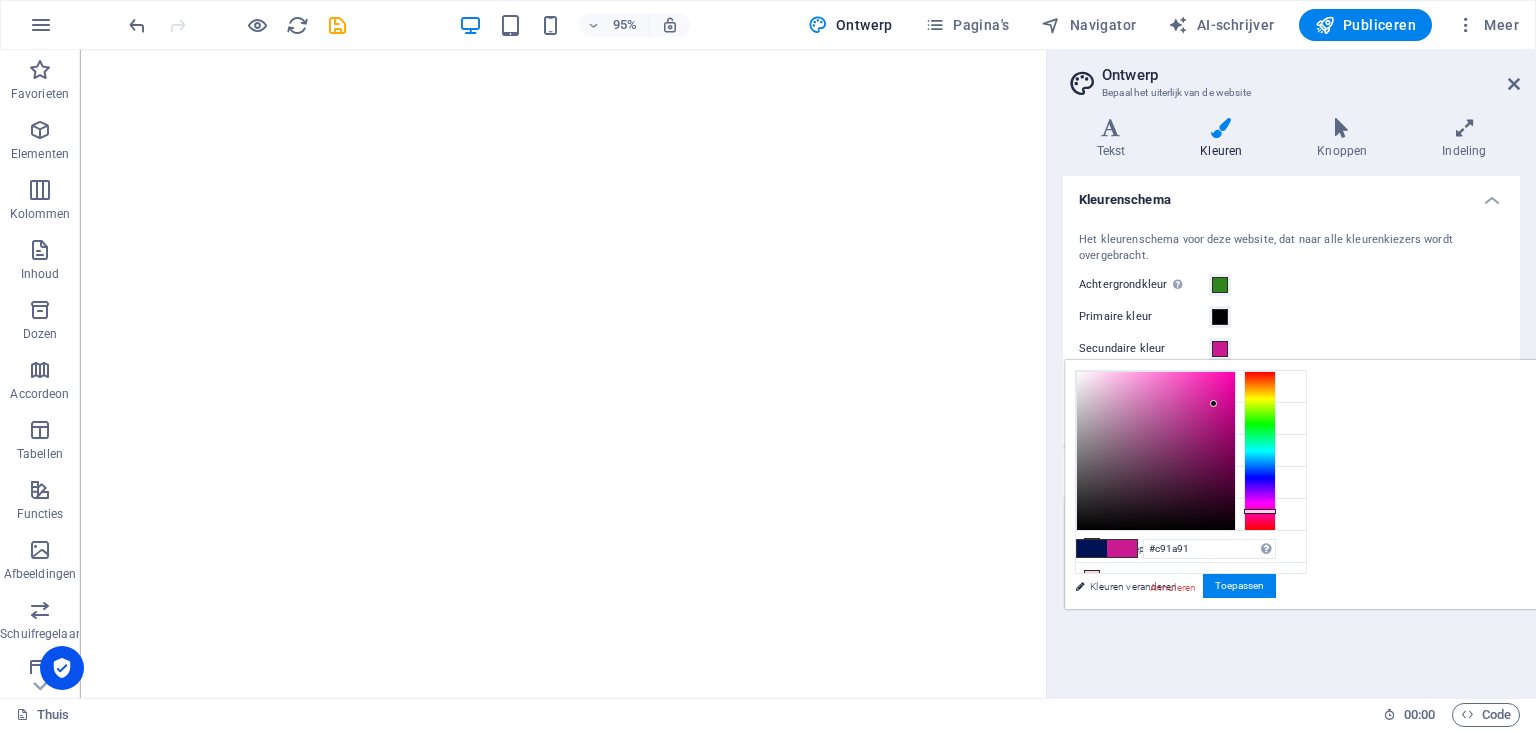 click at bounding box center [1156, 451] 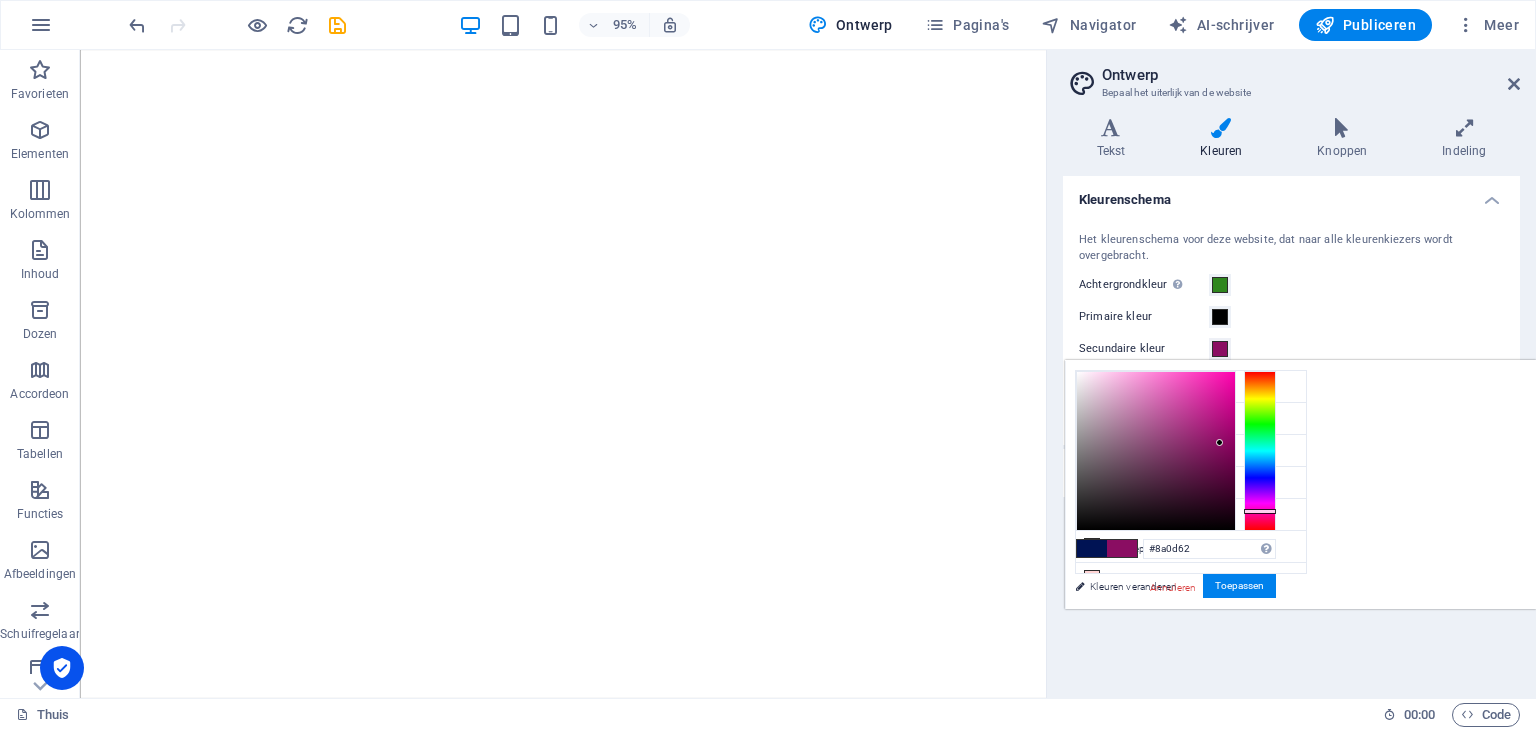 type on "#9f076f" 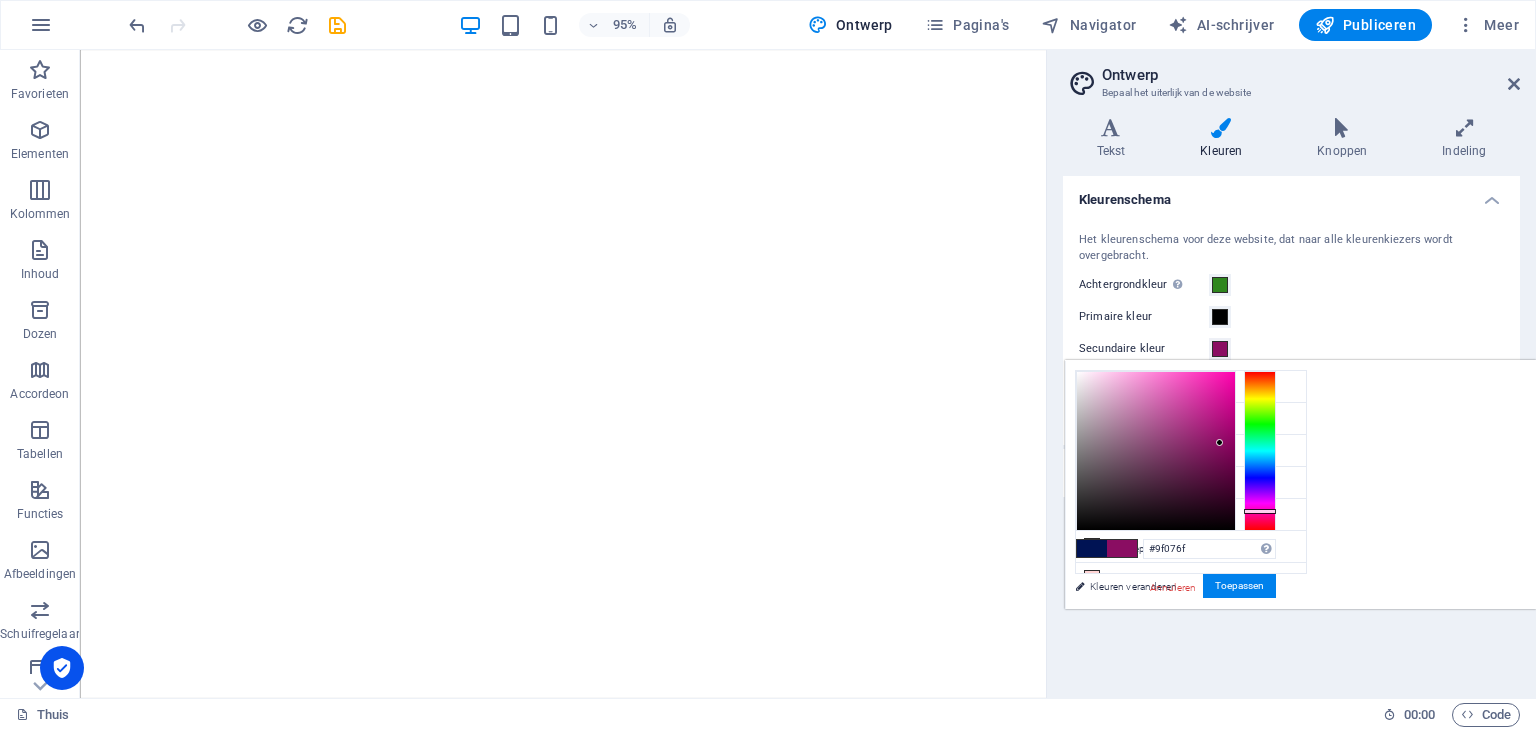 click at bounding box center [1156, 451] 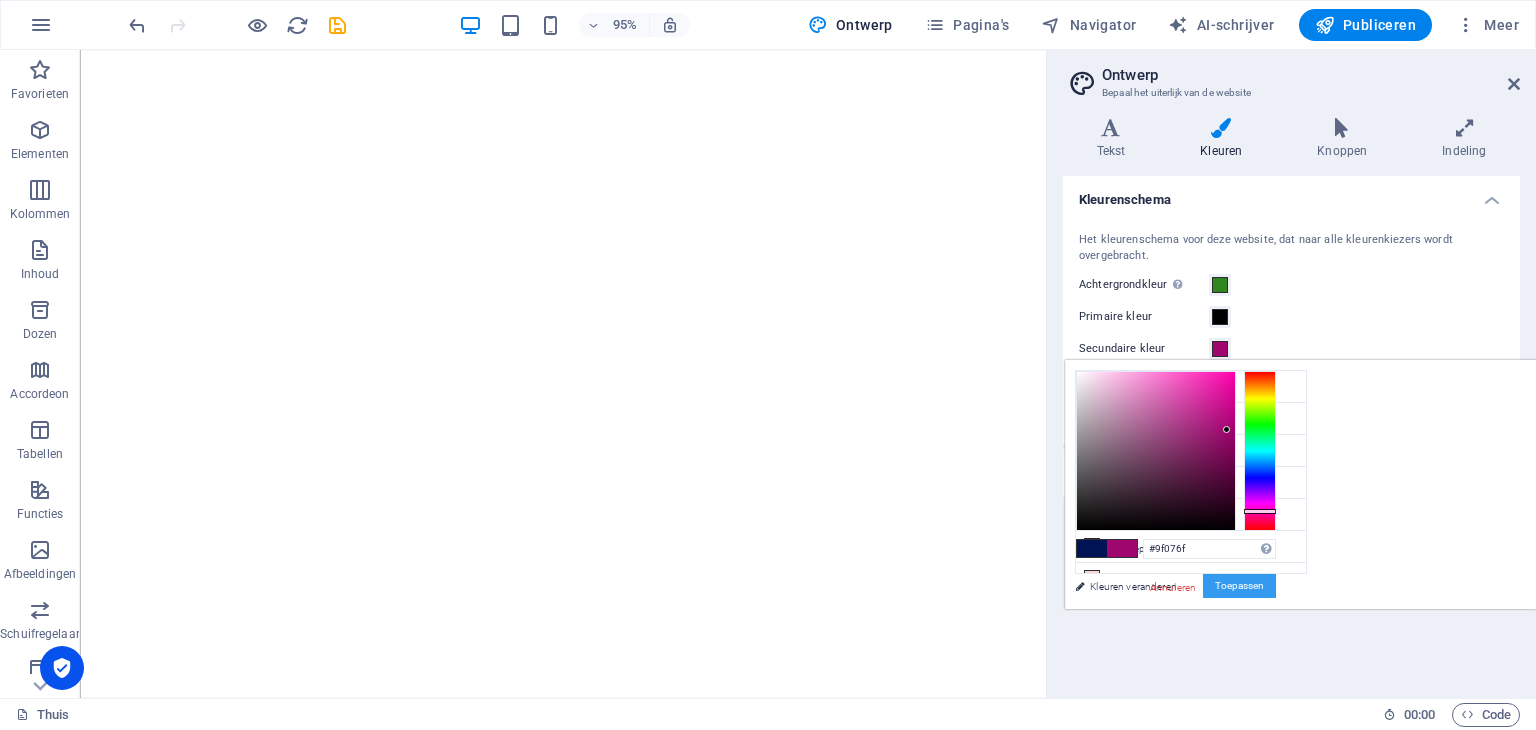 click on "Toepassen" at bounding box center [1239, 585] 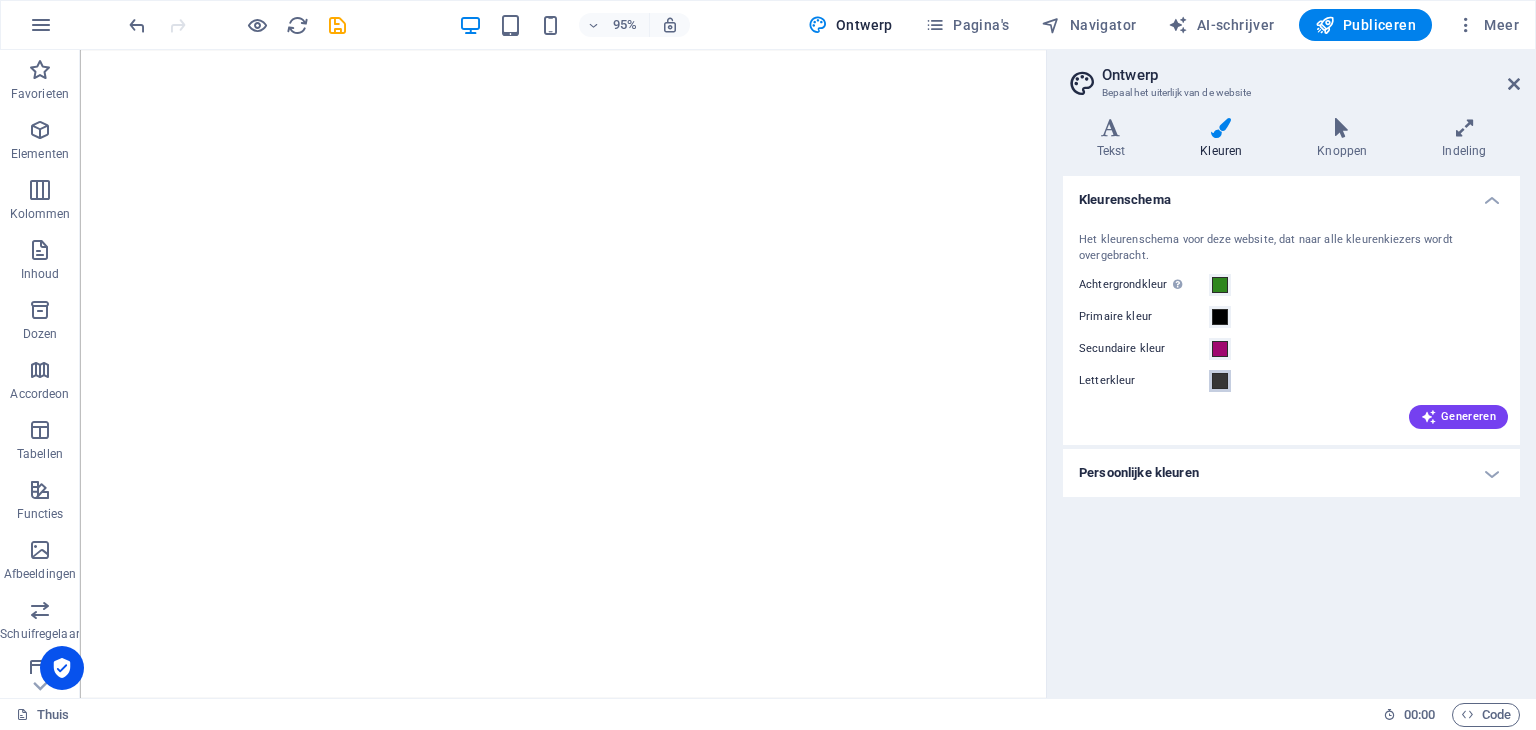 click at bounding box center (1220, 381) 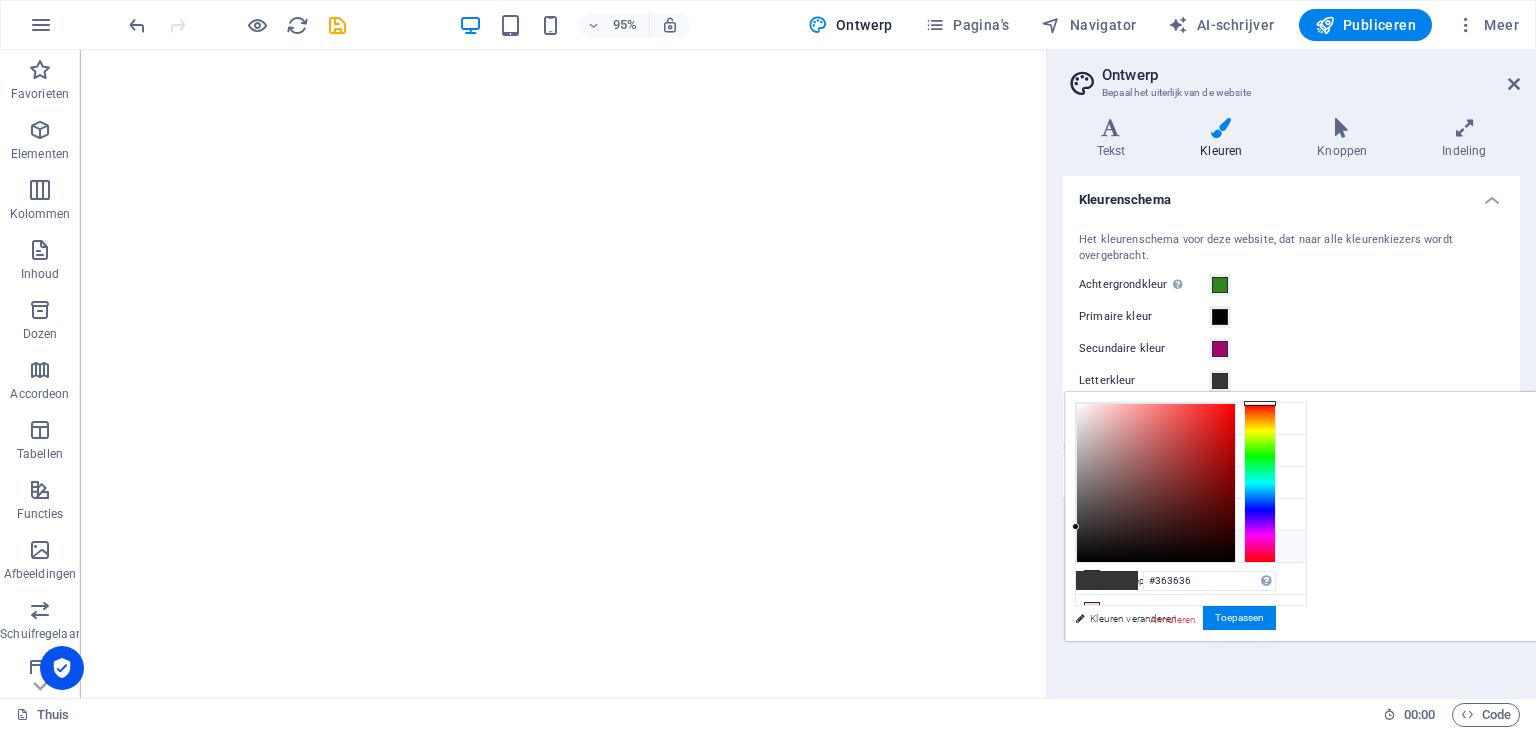 scroll, scrollTop: 75, scrollLeft: 0, axis: vertical 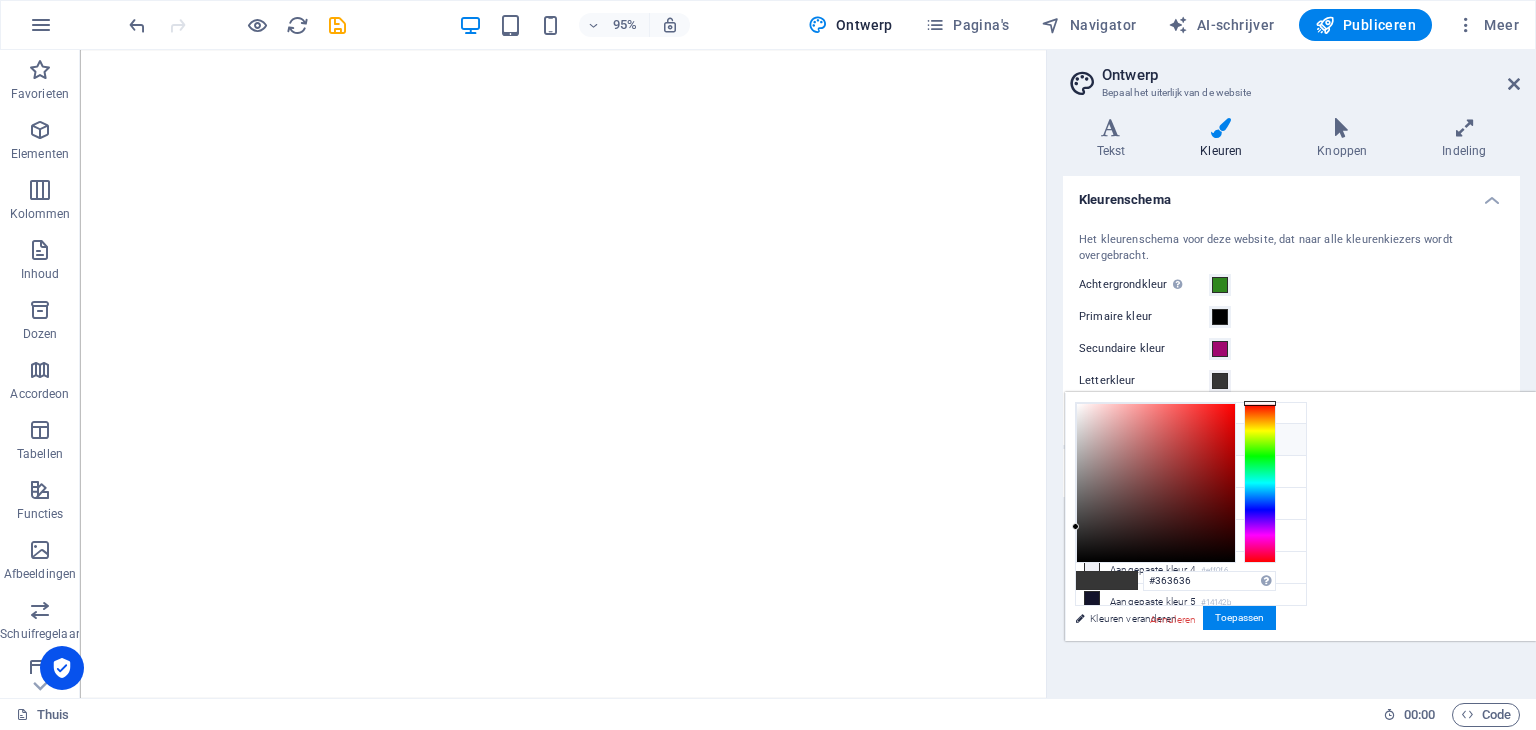 click on "Letterkleur" at bounding box center (1133, 441) 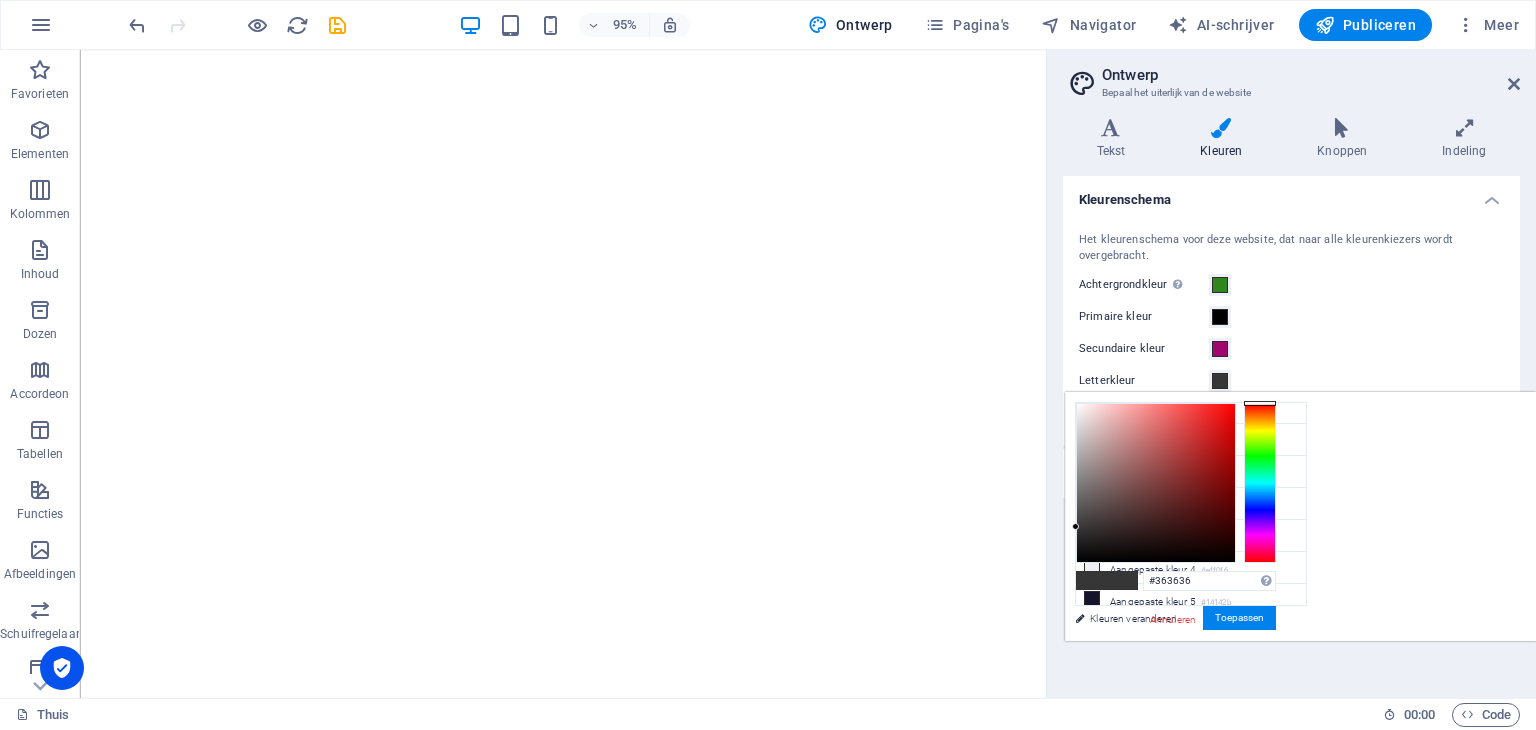 type on "#f3ebeb" 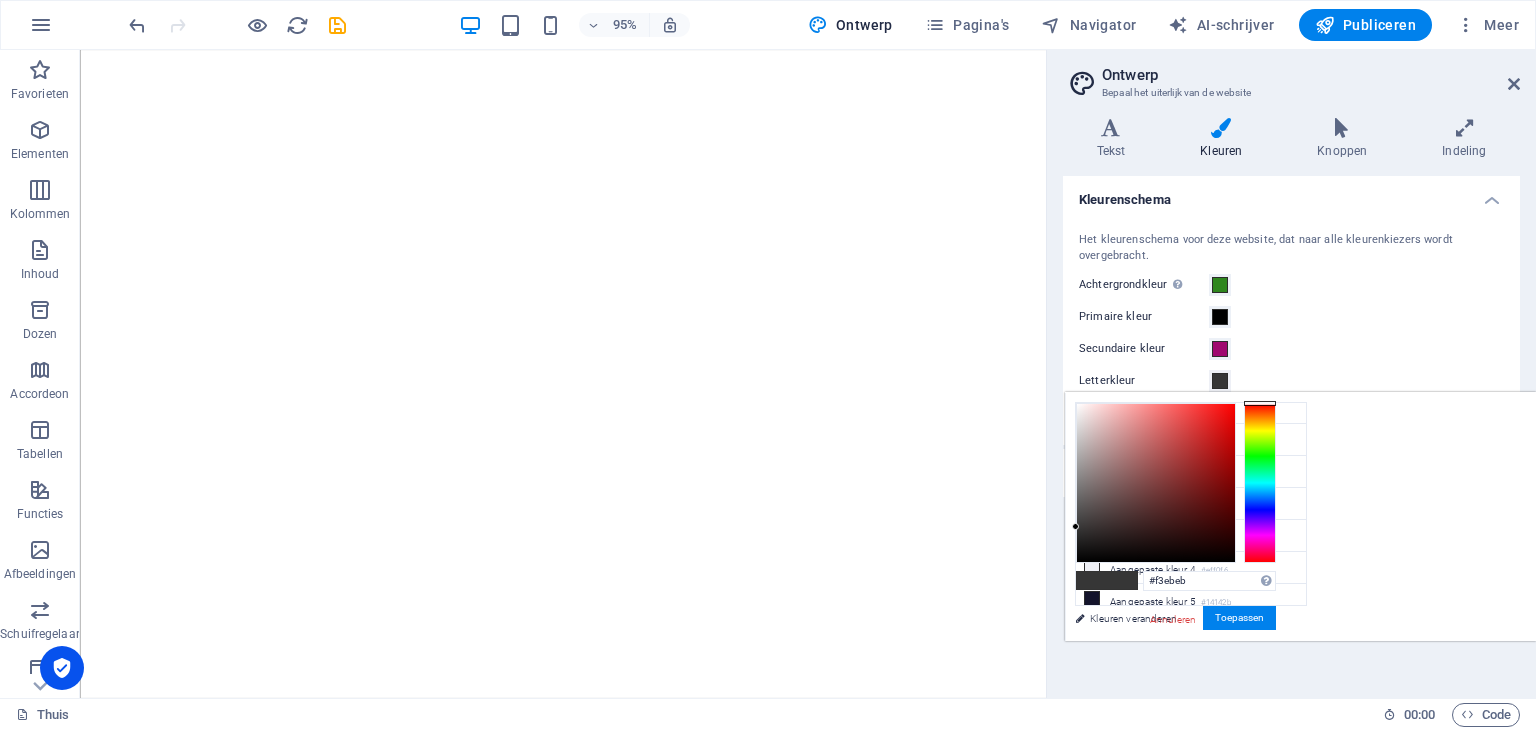 click at bounding box center (1156, 483) 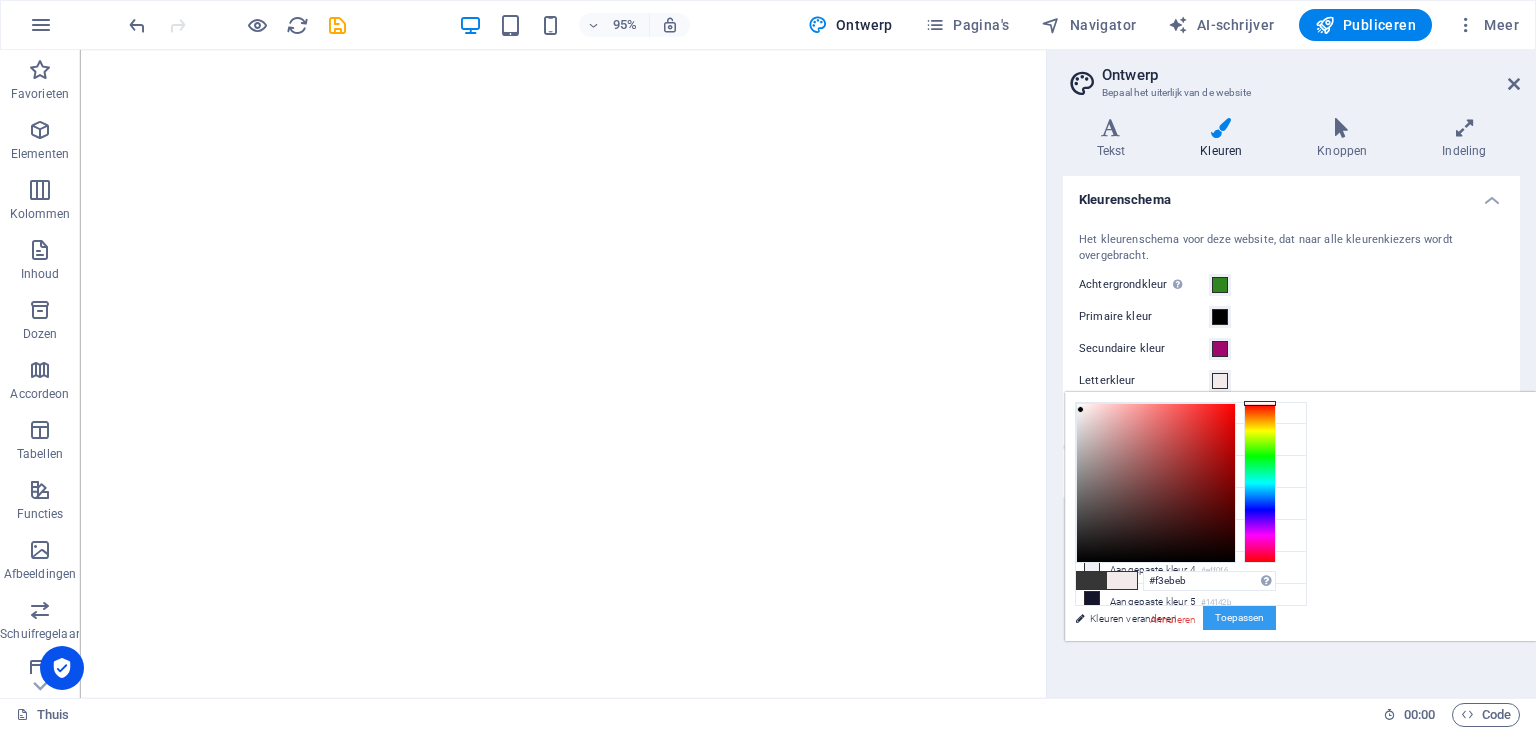 click on "Toepassen" at bounding box center (1239, 617) 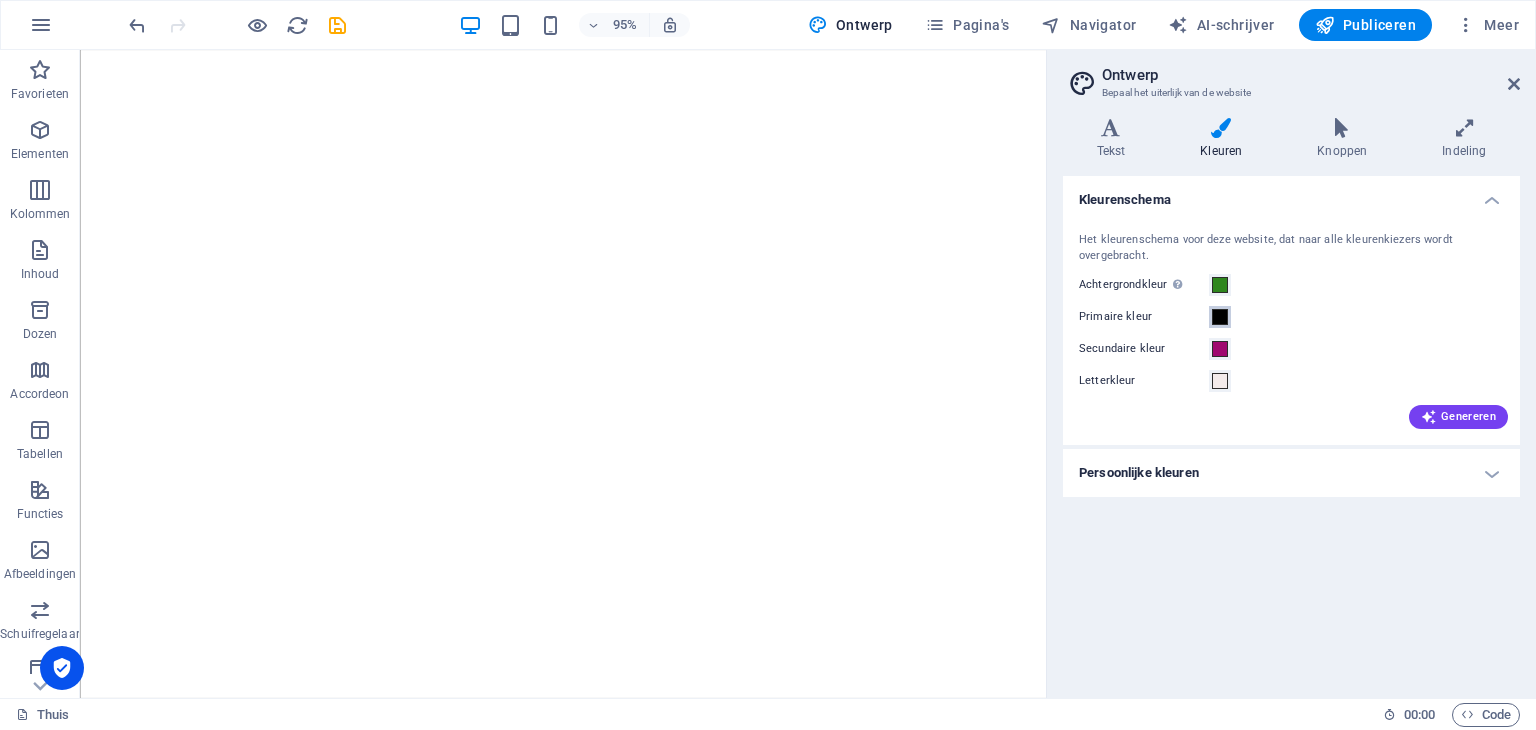click at bounding box center [1220, 317] 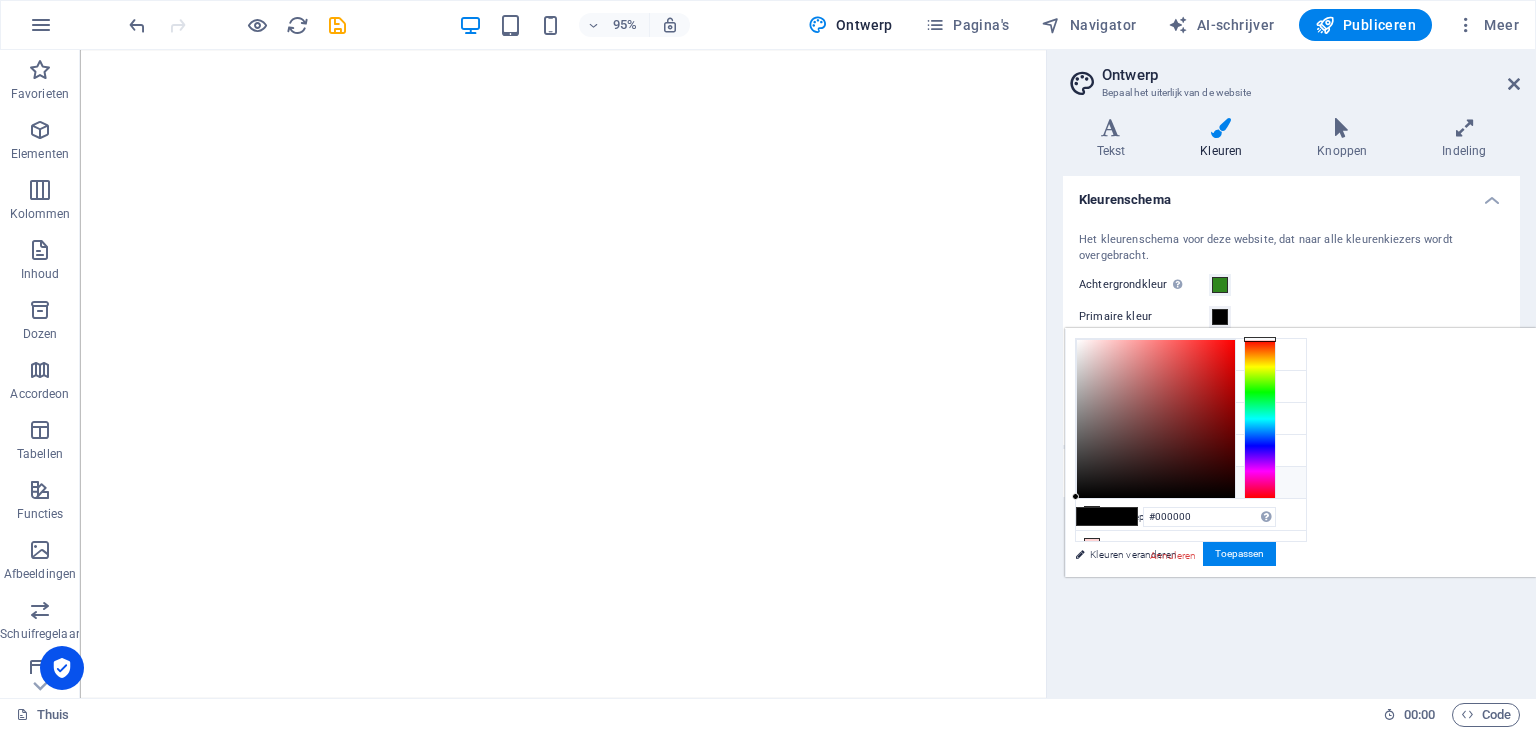scroll, scrollTop: 75, scrollLeft: 0, axis: vertical 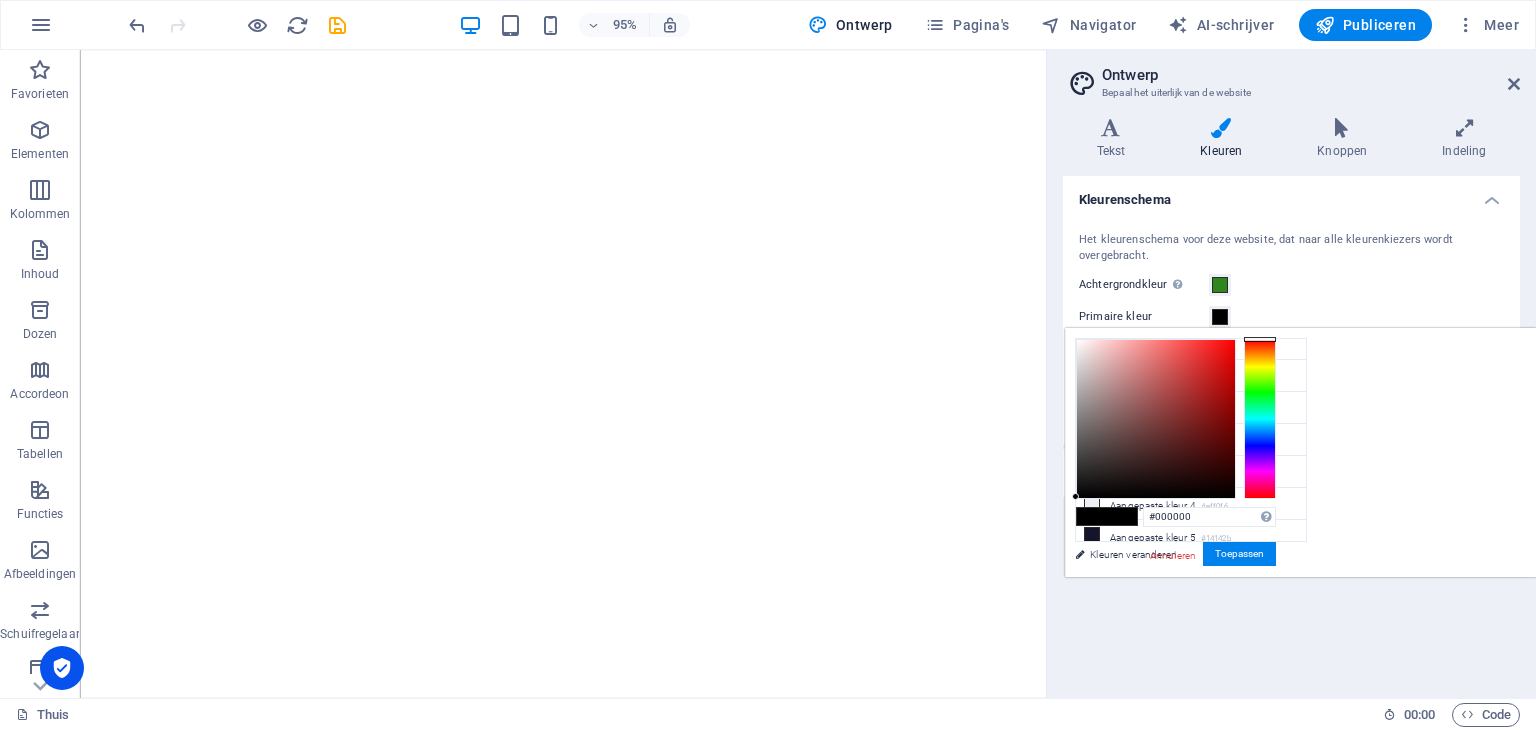 click on "Achtergrondkleur Alleen zichtbaar als het niet bedekt is door andere achtergronden." at bounding box center (1291, 285) 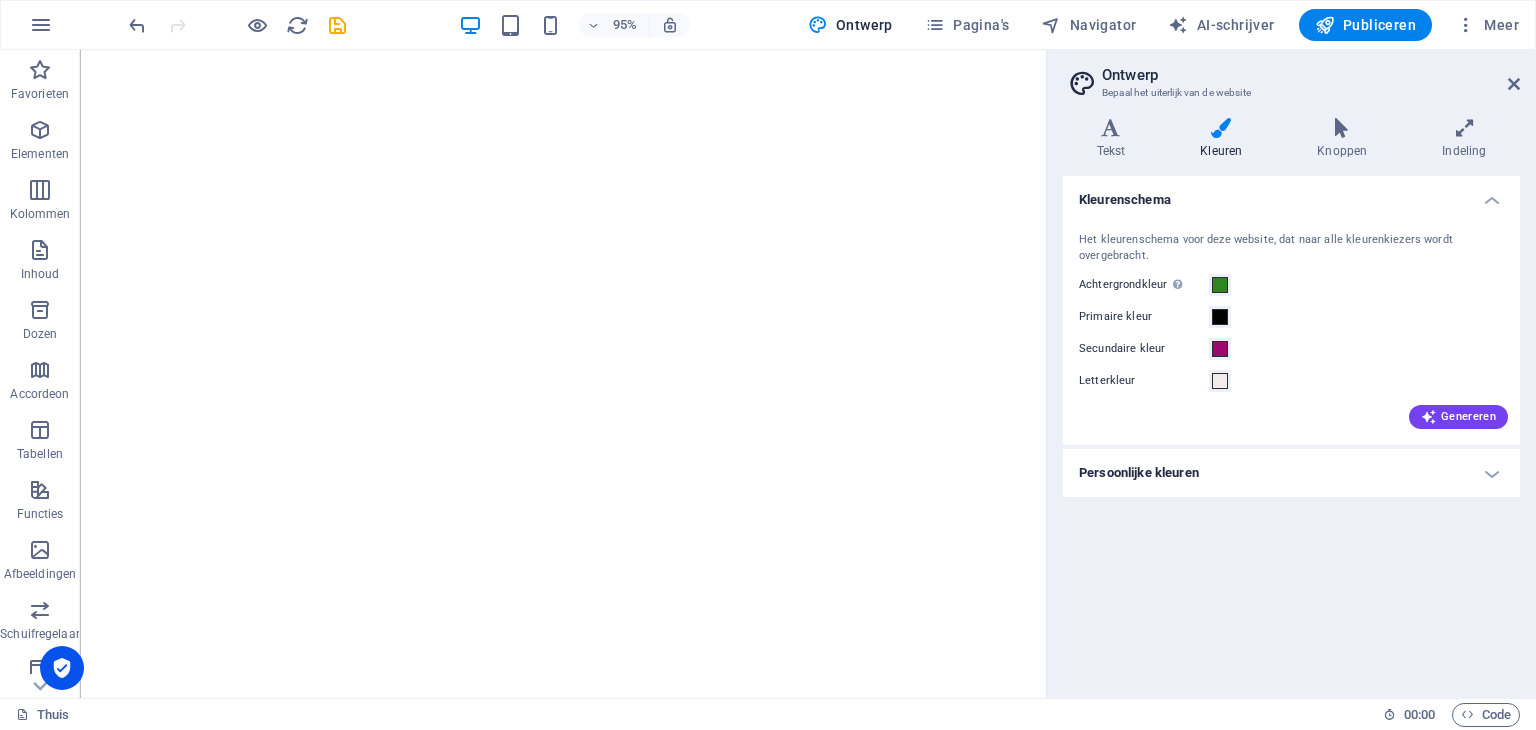 click on "Persoonlijke kleuren" at bounding box center (1139, 472) 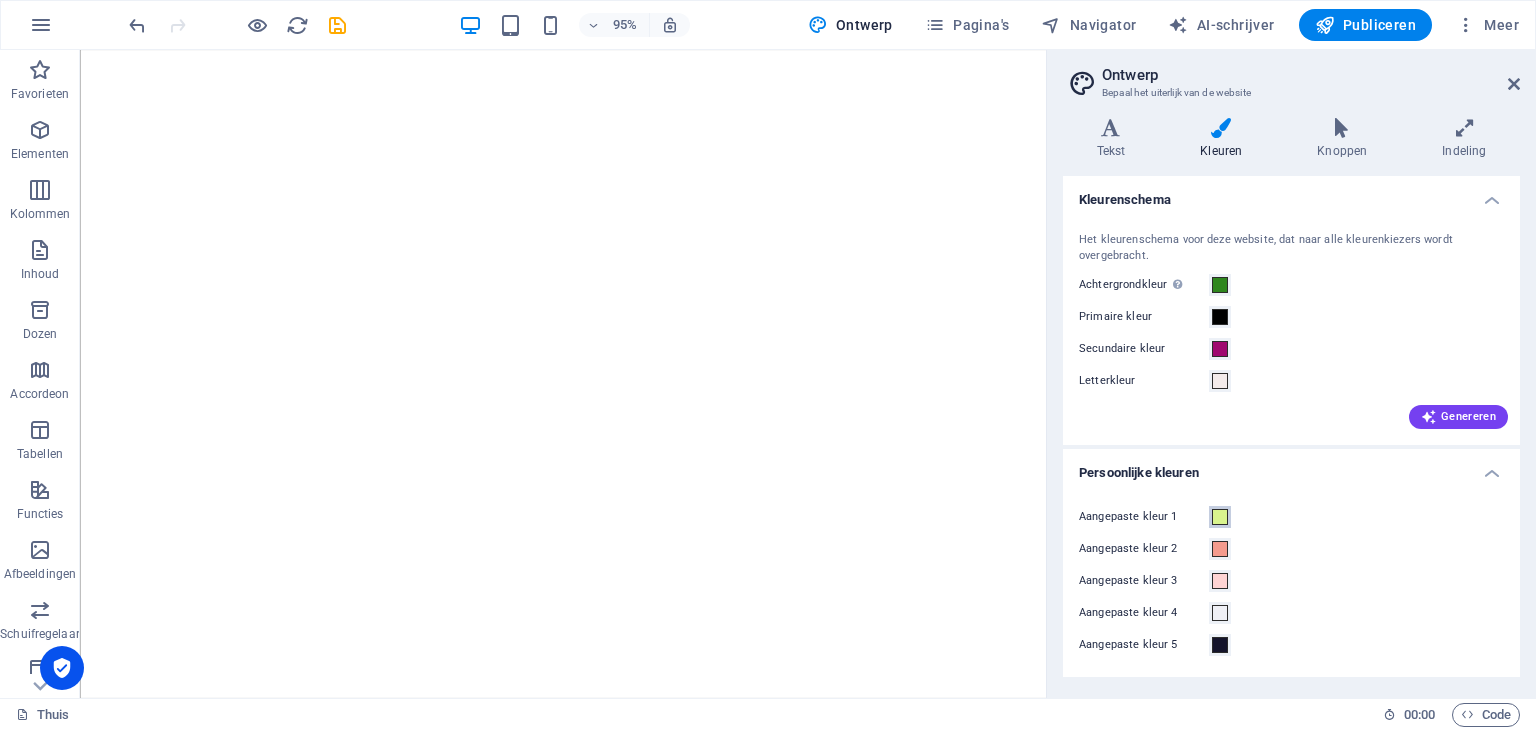 click at bounding box center [1220, 517] 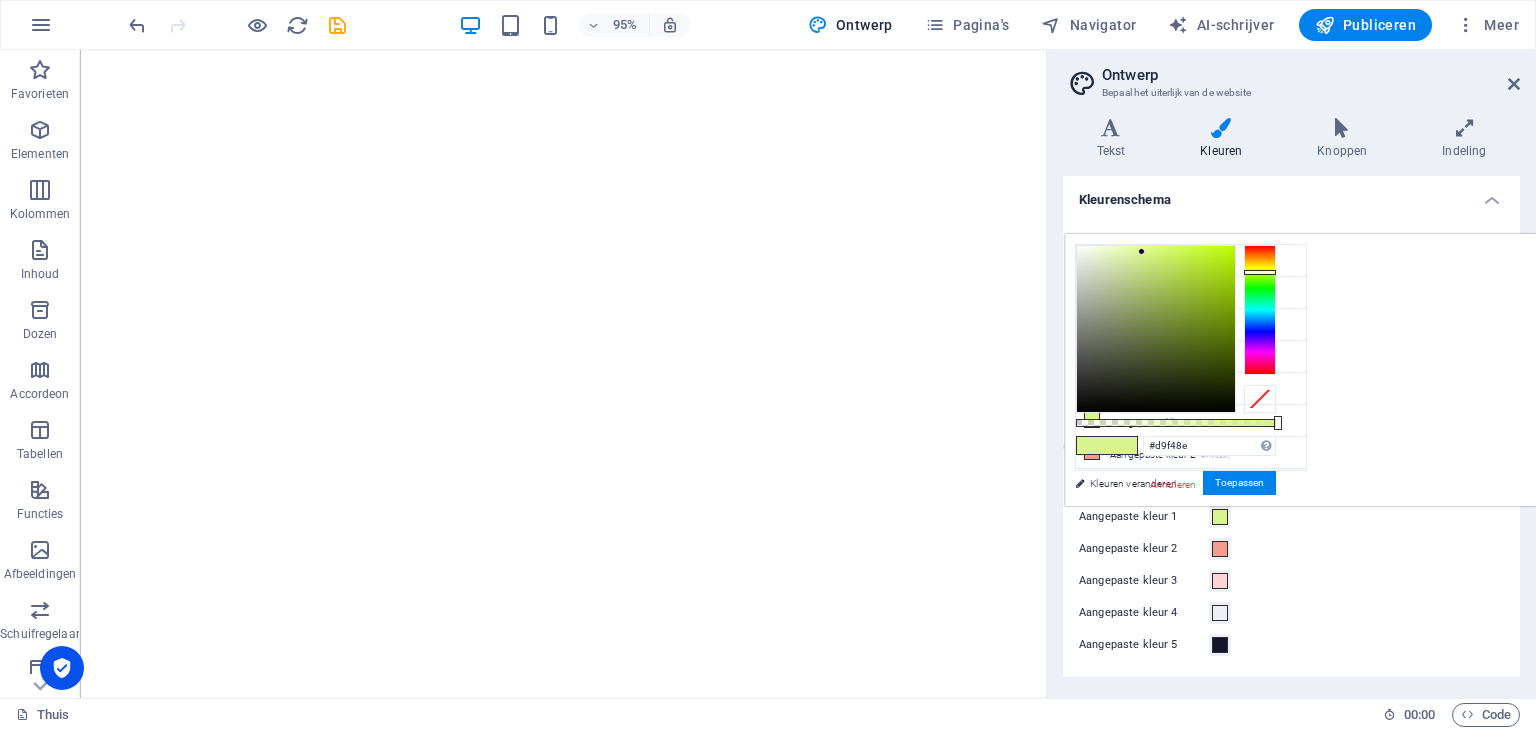 click on "Aangepaste kleur 2" at bounding box center [1291, 549] 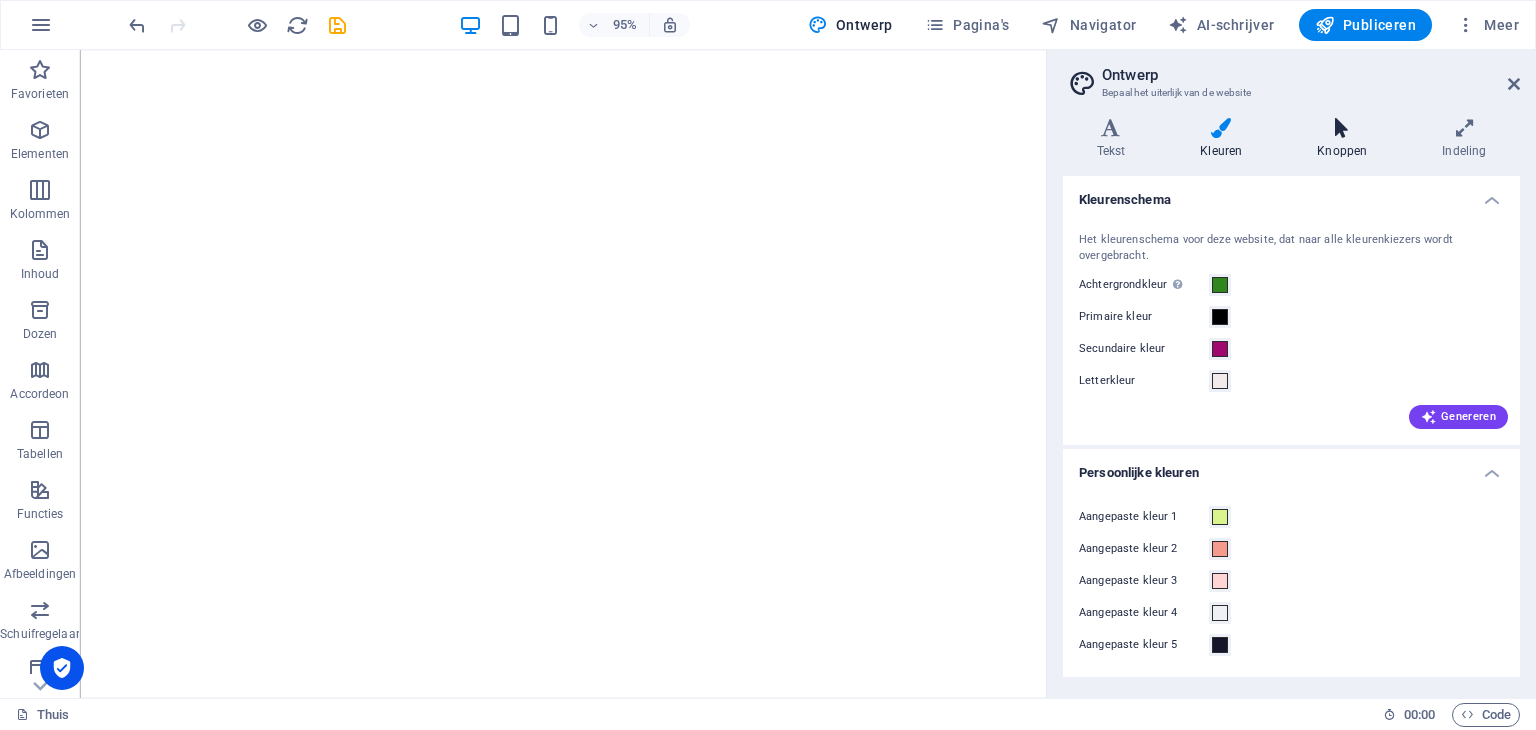 click at bounding box center (1342, 128) 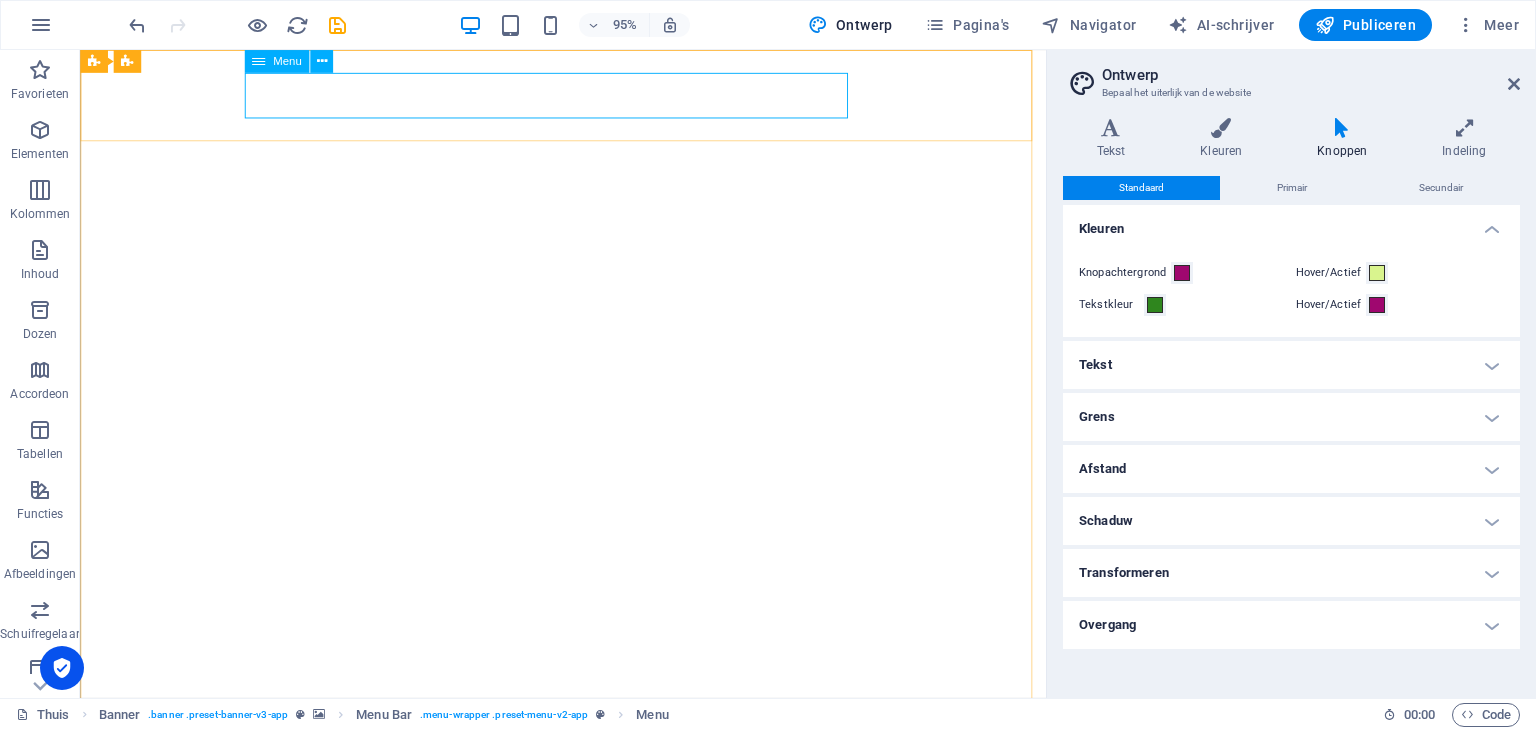 click at bounding box center [258, 61] 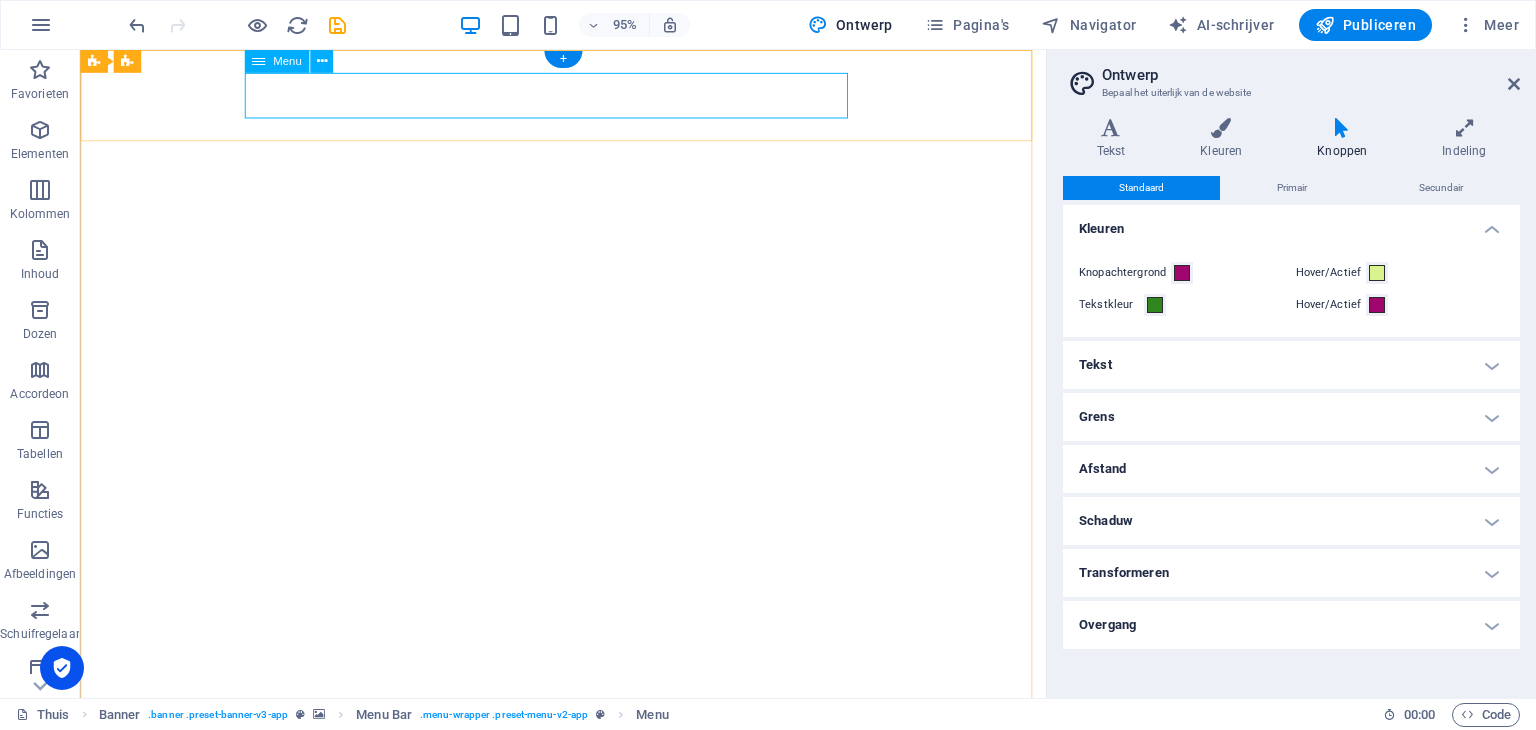 scroll, scrollTop: 0, scrollLeft: 0, axis: both 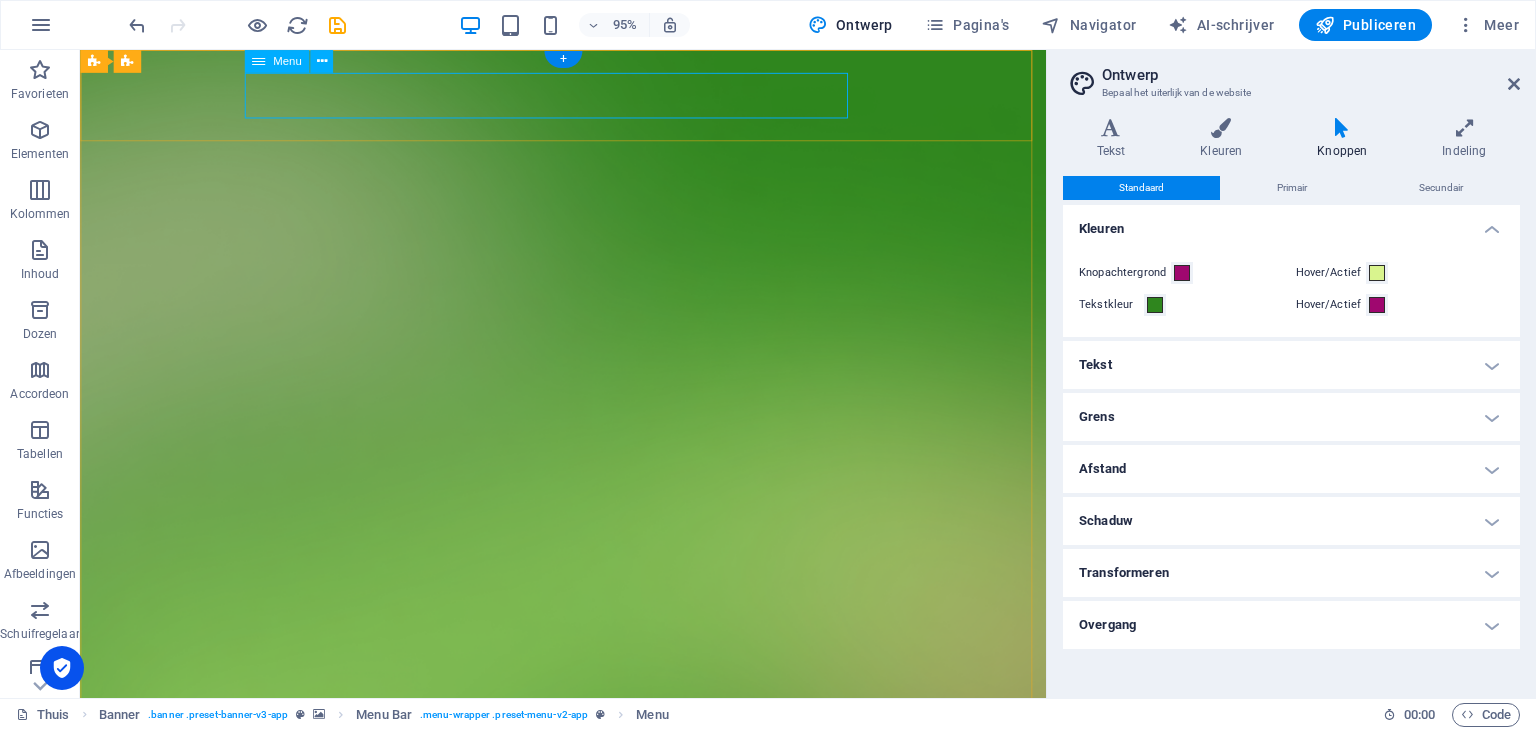 click on "Functies Prijzen Blog Contact" at bounding box center [588, 1495] 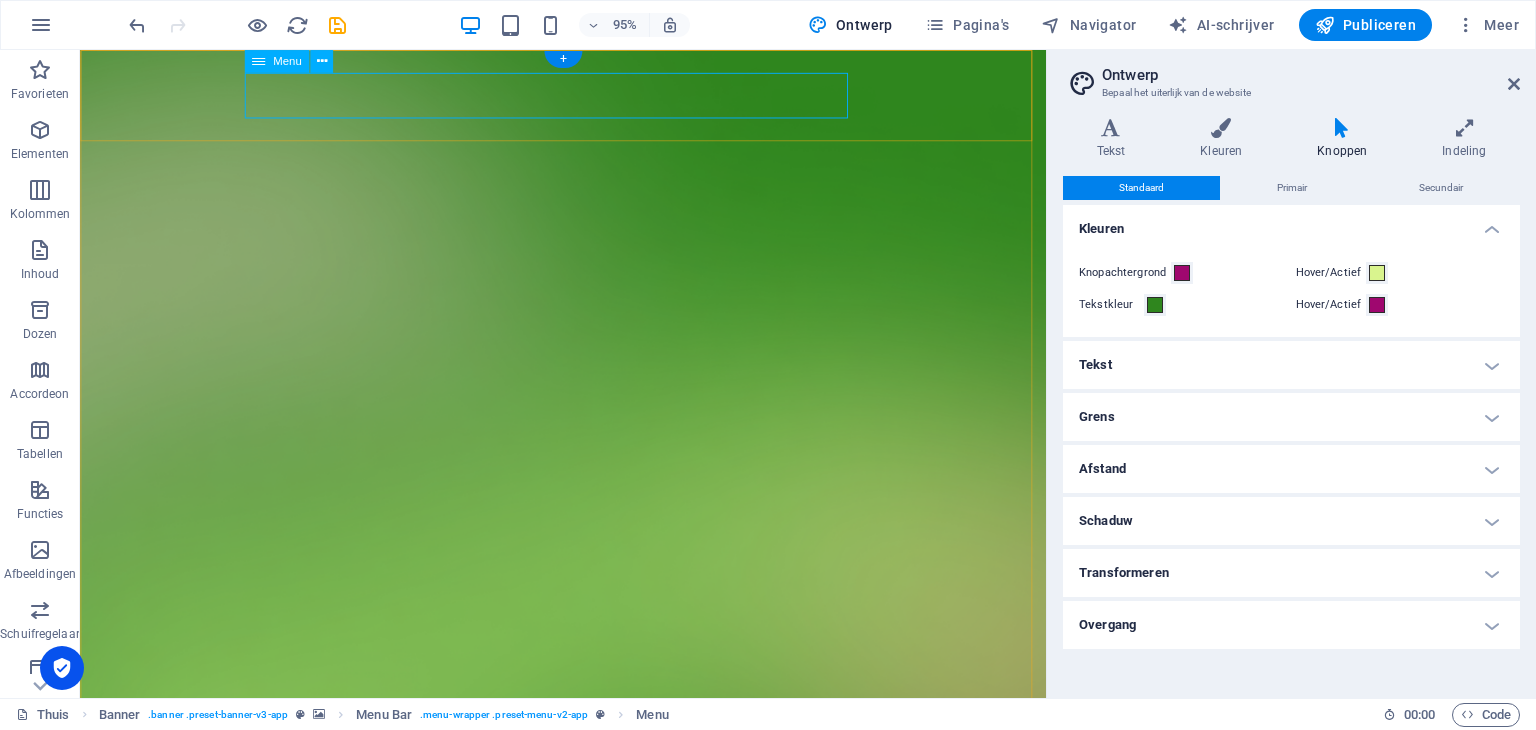 click on "Functies Prijzen Blog Contact" at bounding box center [588, 1495] 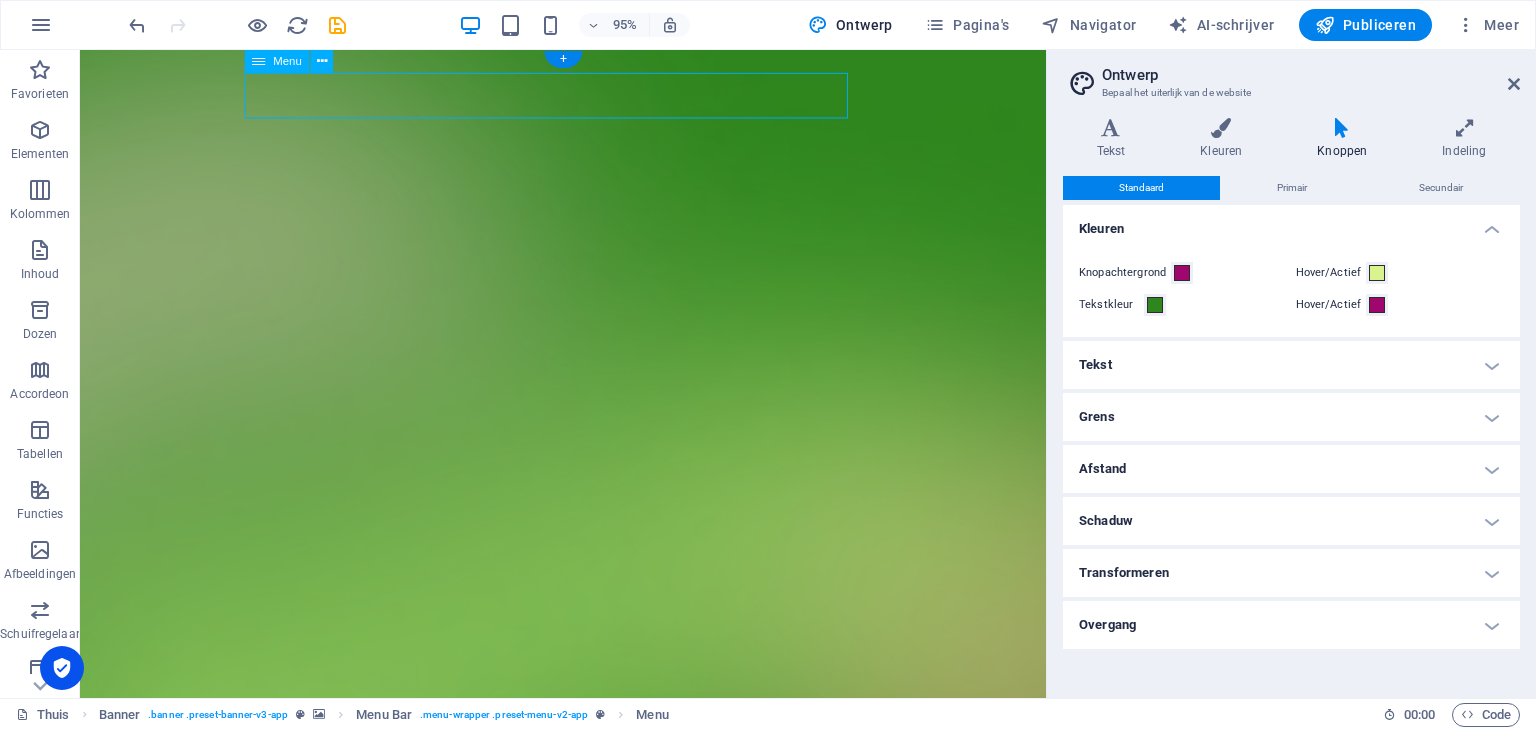 click on "Functies Prijzen Blog Contact" at bounding box center [588, 1495] 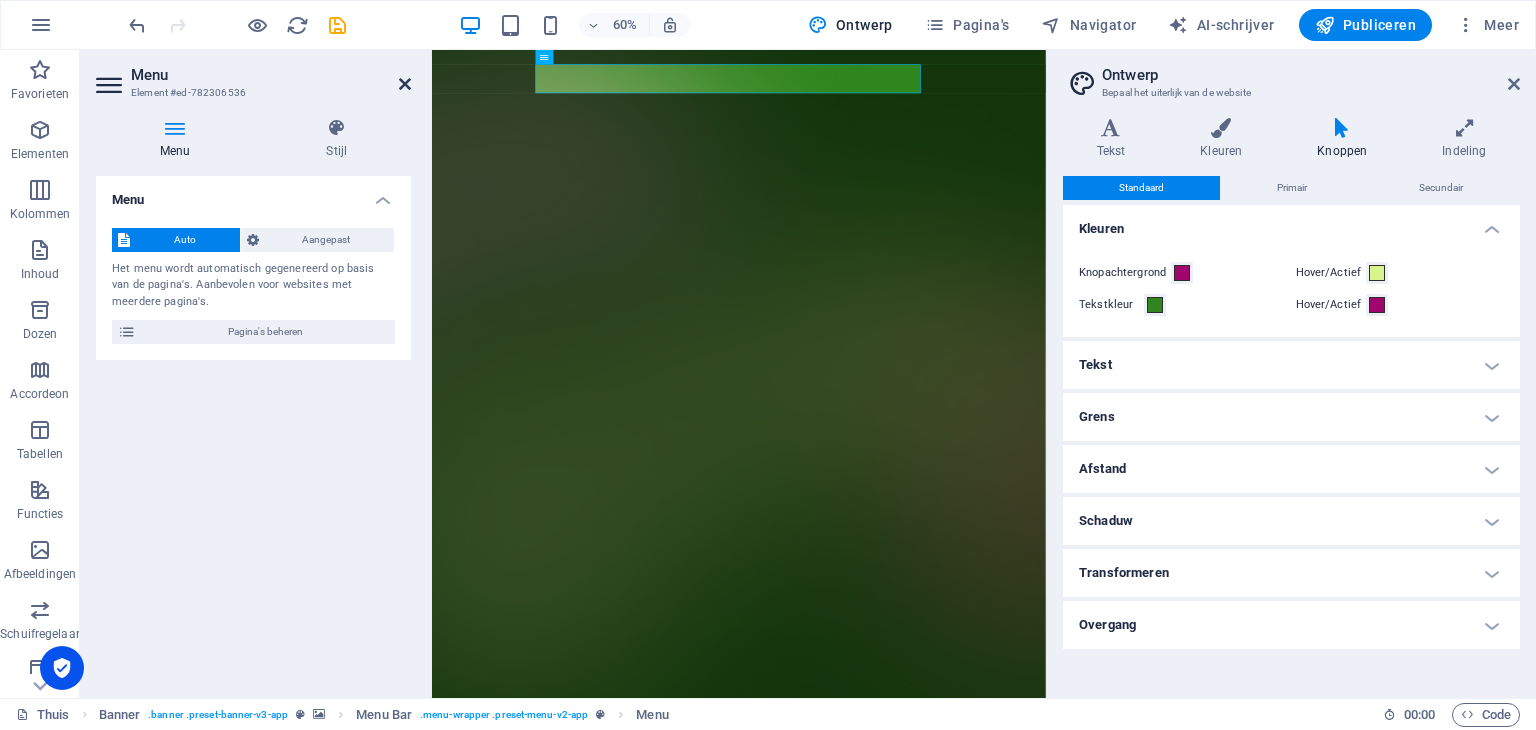 click at bounding box center [405, 84] 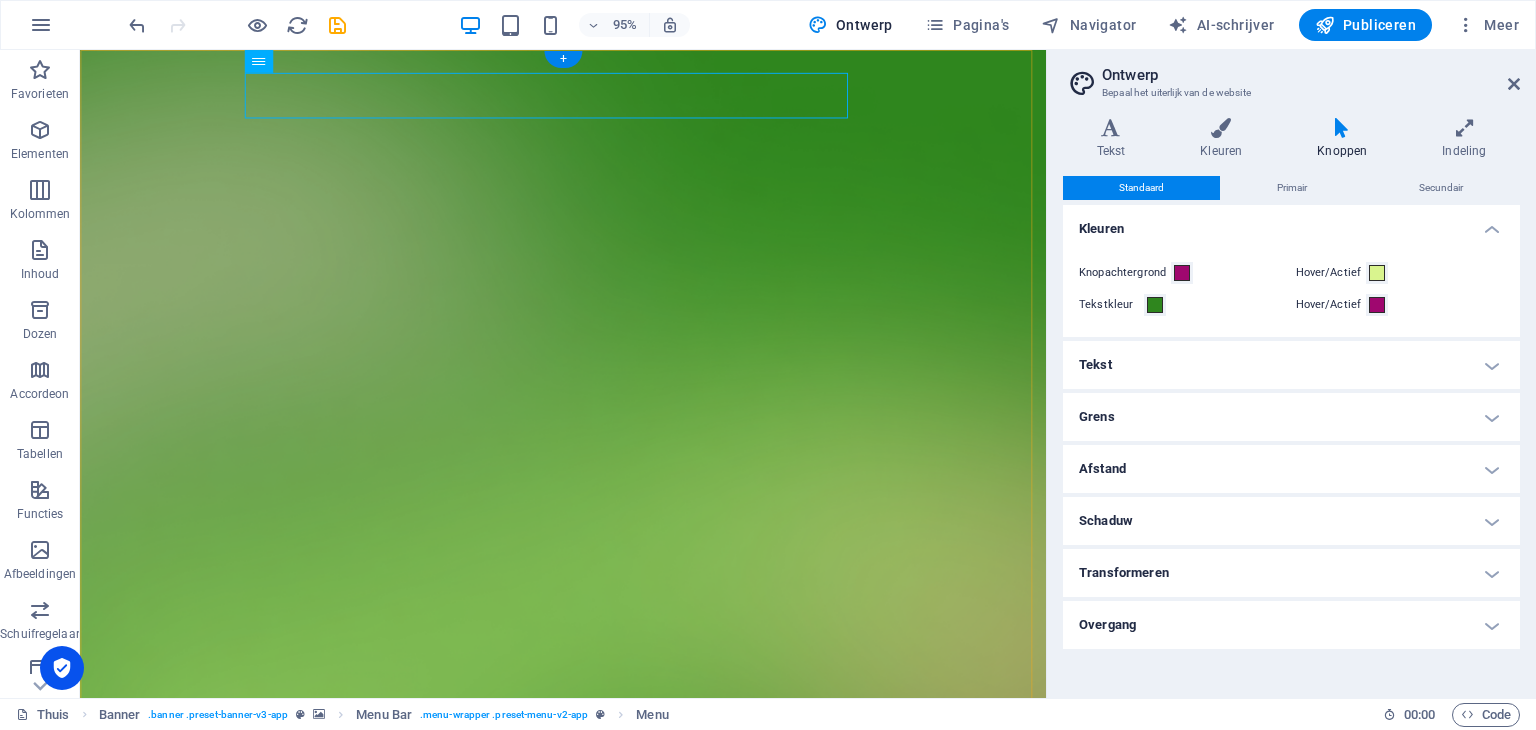 click on "+" at bounding box center (562, 59) 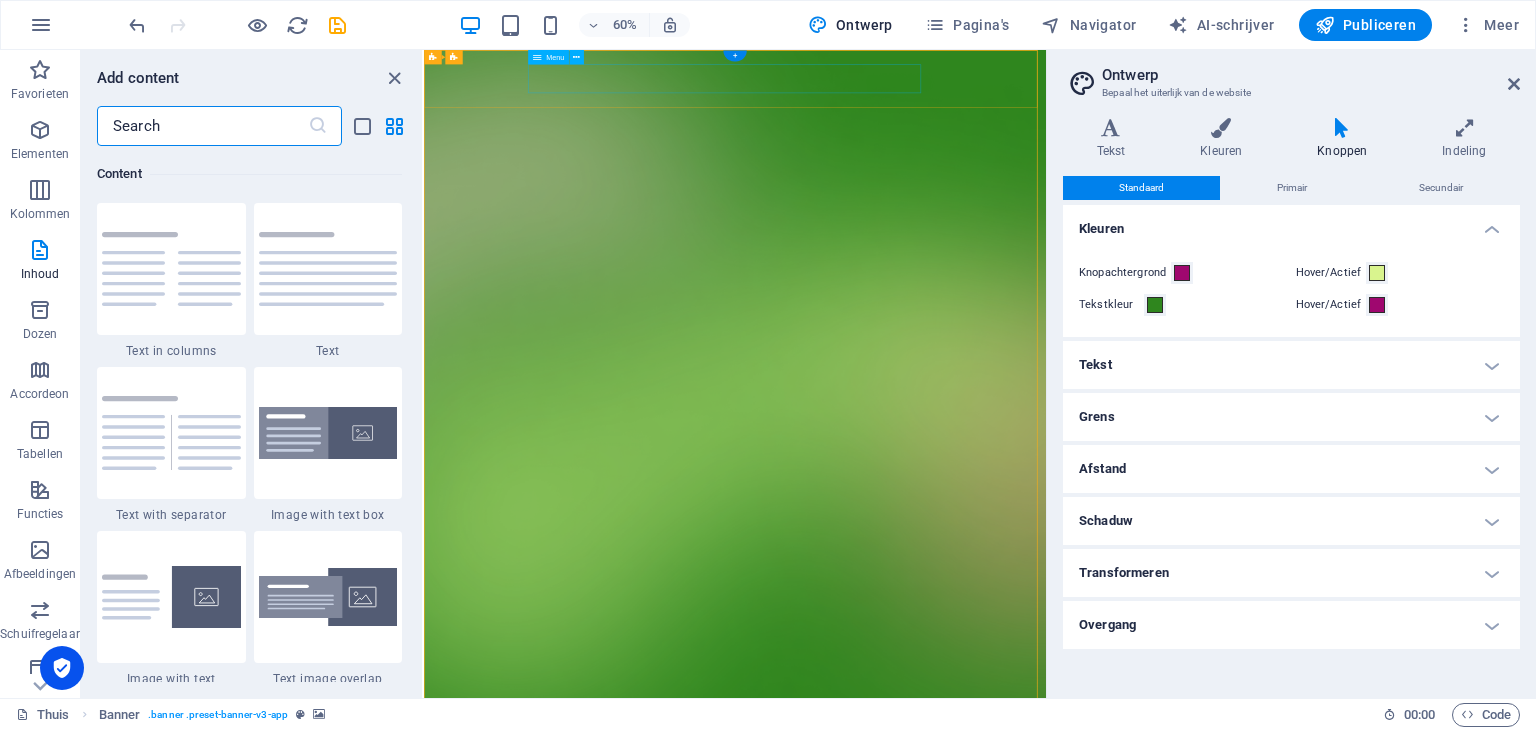 scroll, scrollTop: 3499, scrollLeft: 0, axis: vertical 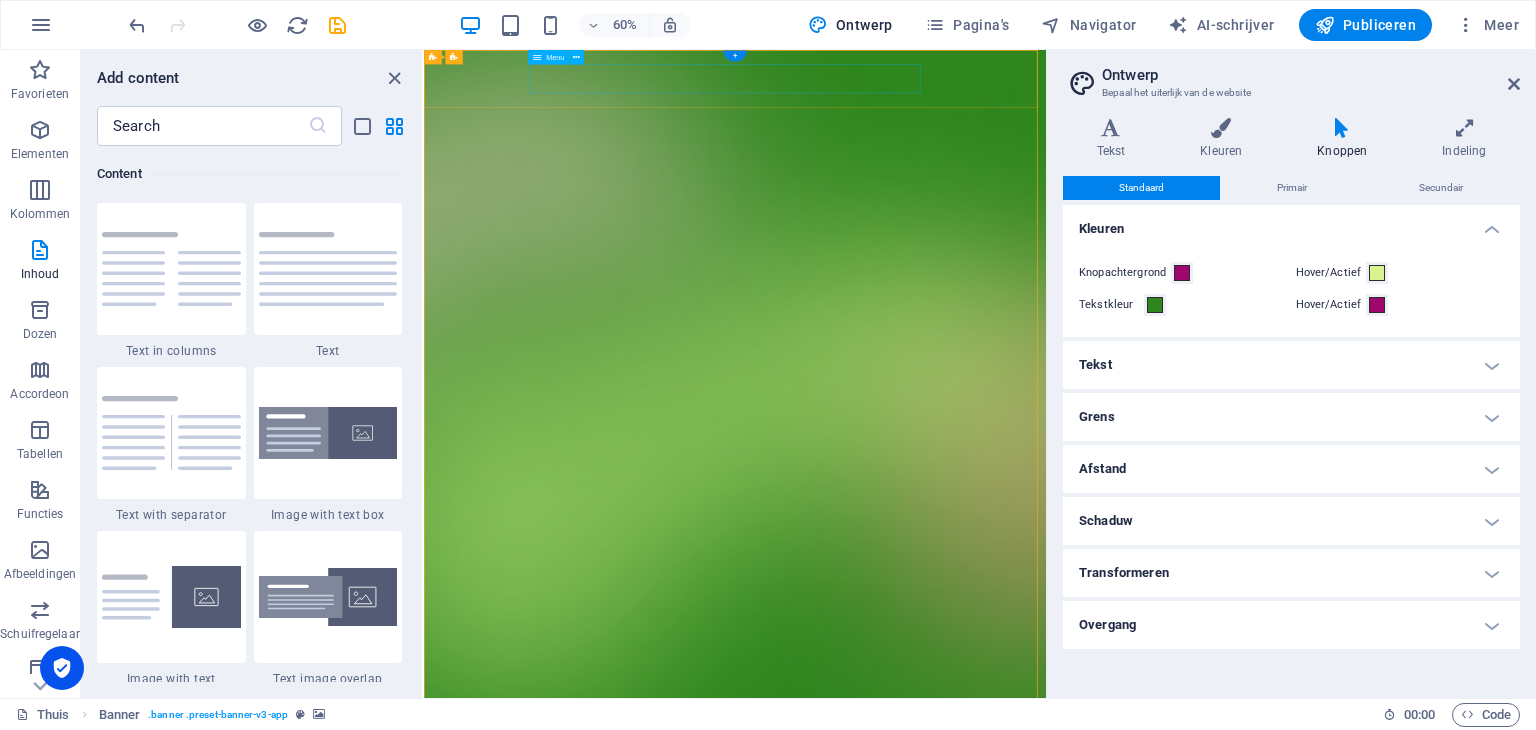 click on "Functies Prijzen Blog Contact" at bounding box center [942, 1495] 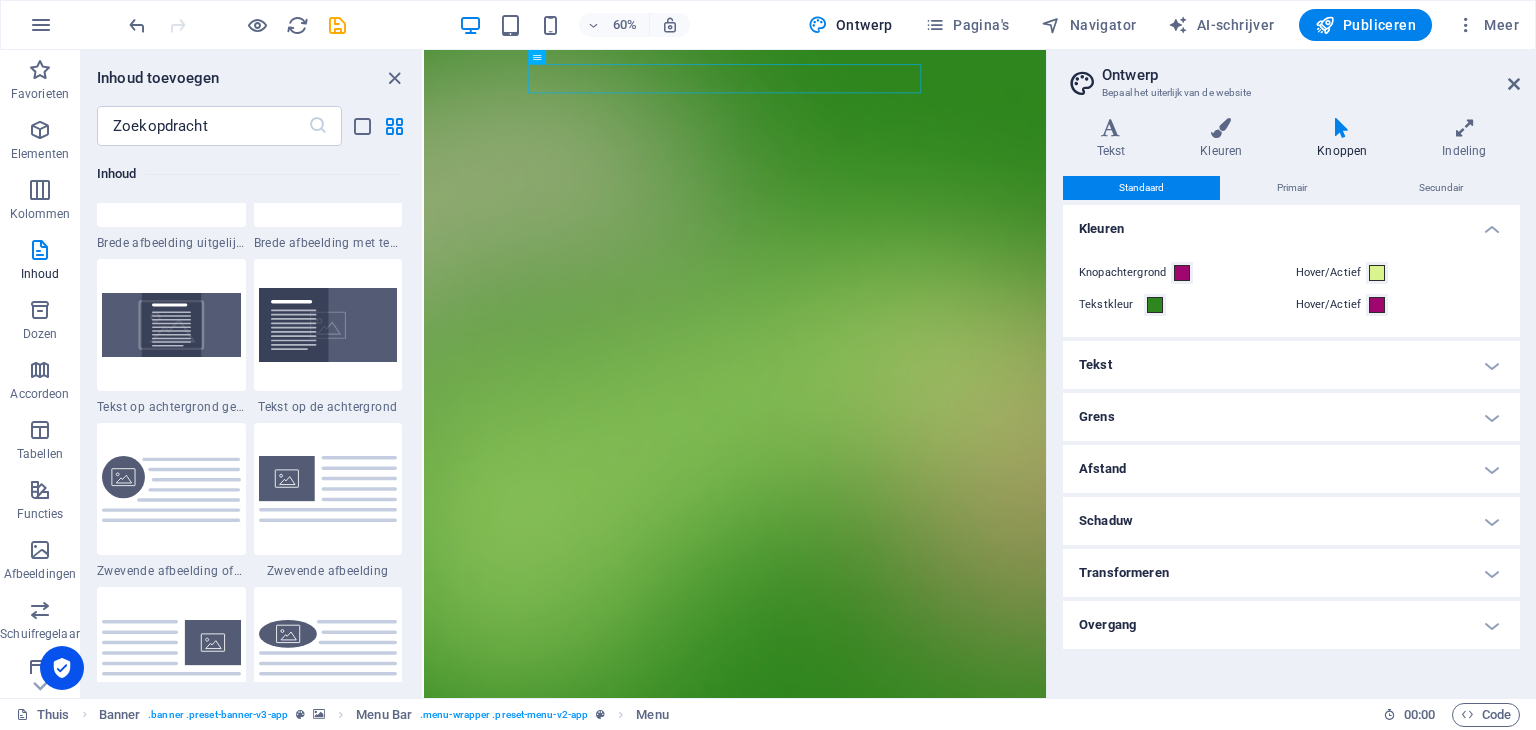 scroll, scrollTop: 4199, scrollLeft: 0, axis: vertical 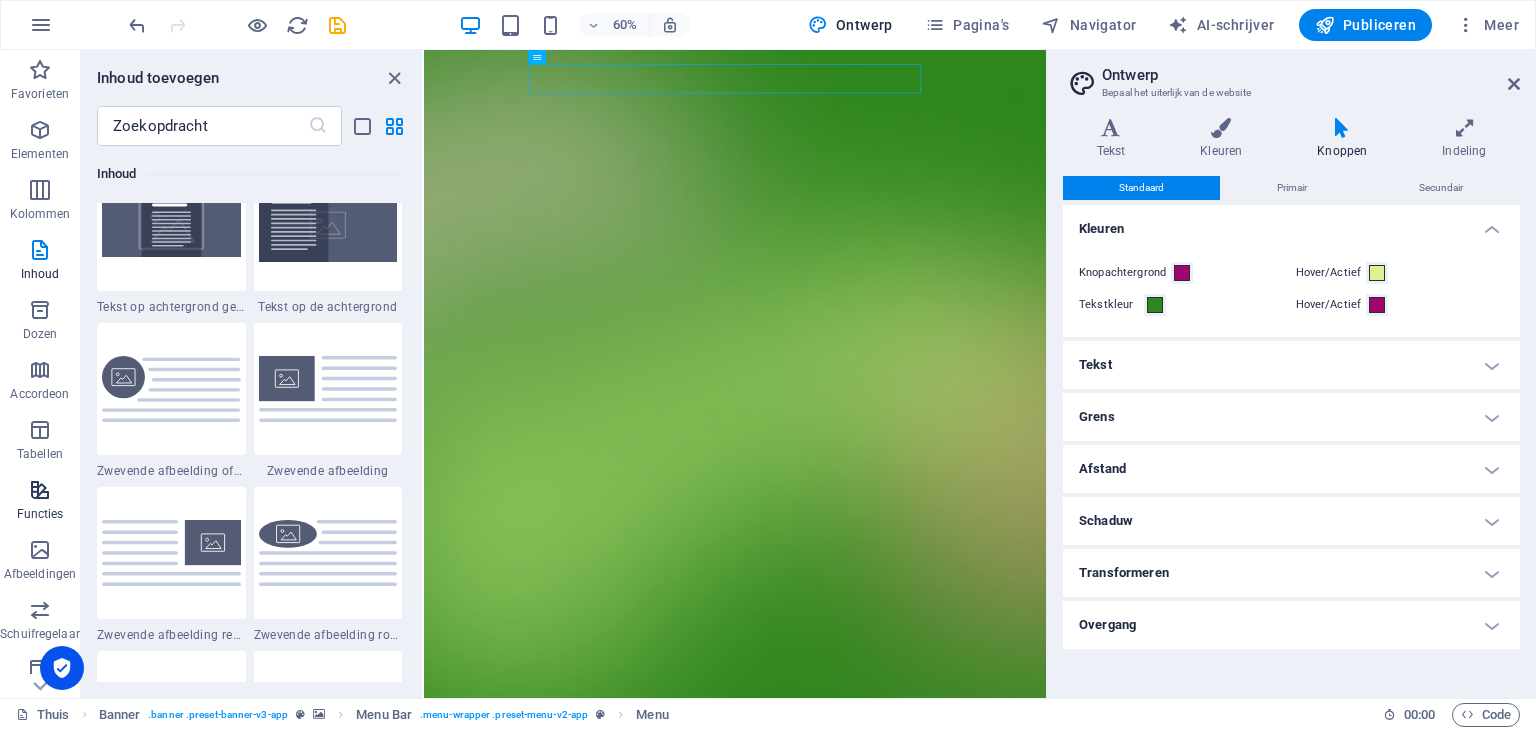 click on "Functies" at bounding box center [40, 502] 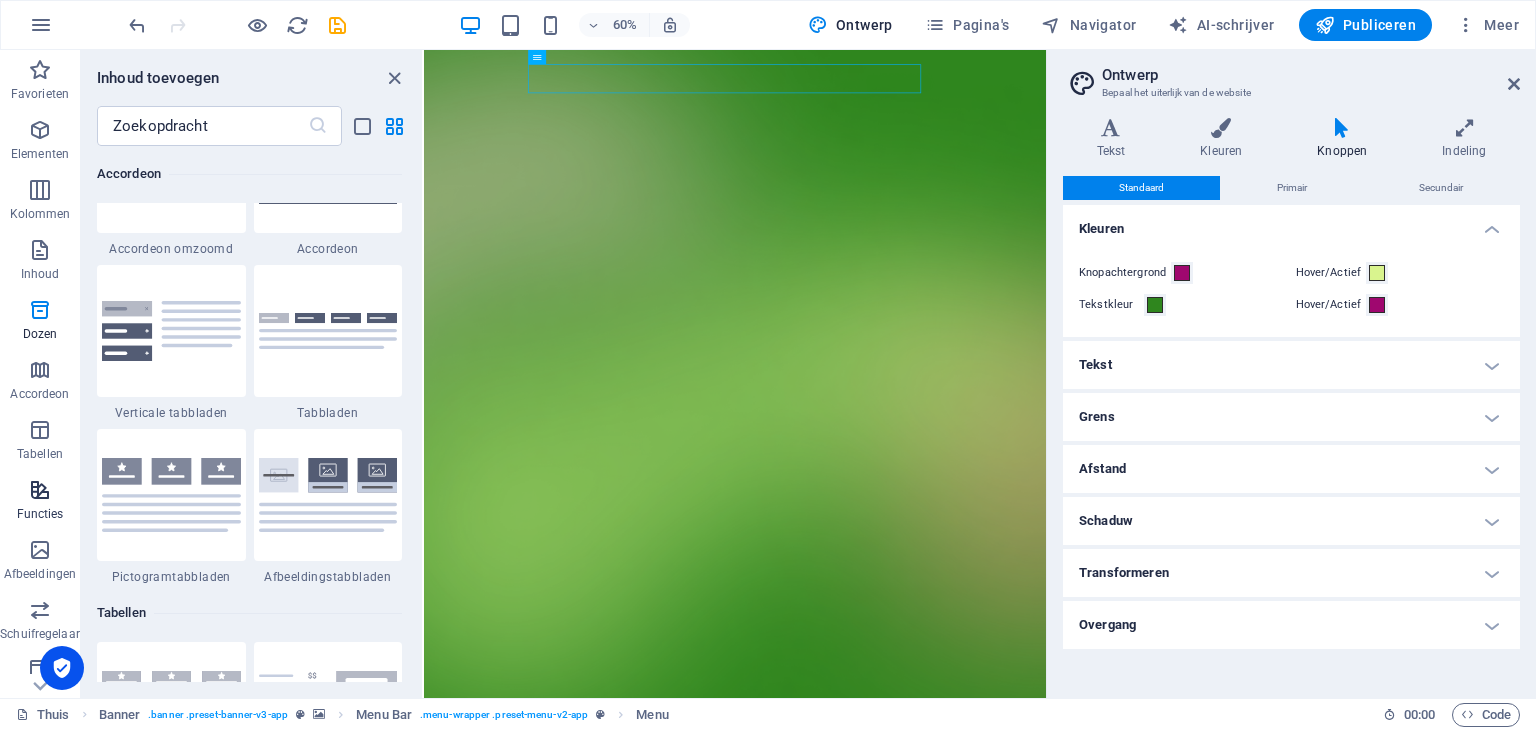 scroll, scrollTop: 7631, scrollLeft: 0, axis: vertical 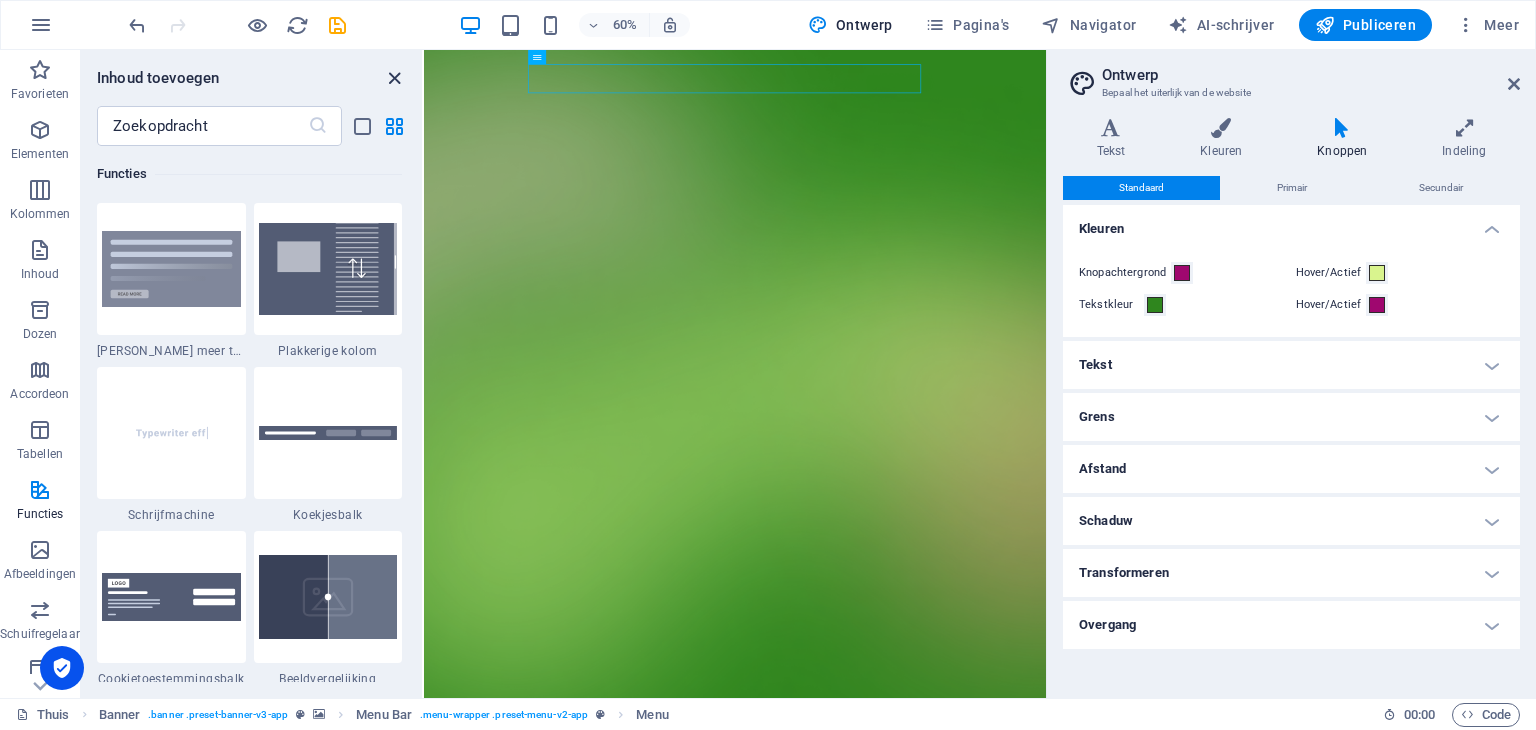click at bounding box center [394, 78] 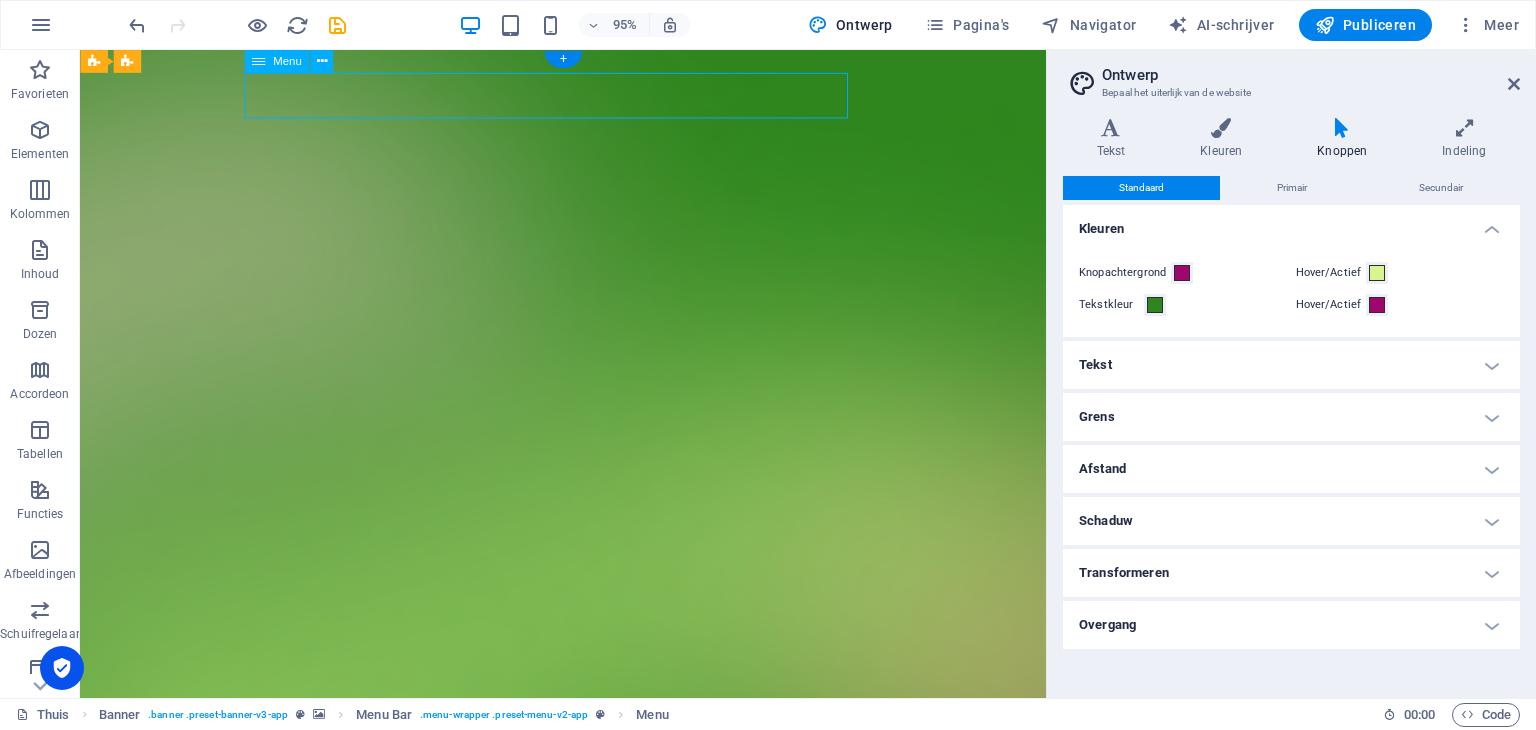 drag, startPoint x: 837, startPoint y: 96, endPoint x: 577, endPoint y: 103, distance: 260.0942 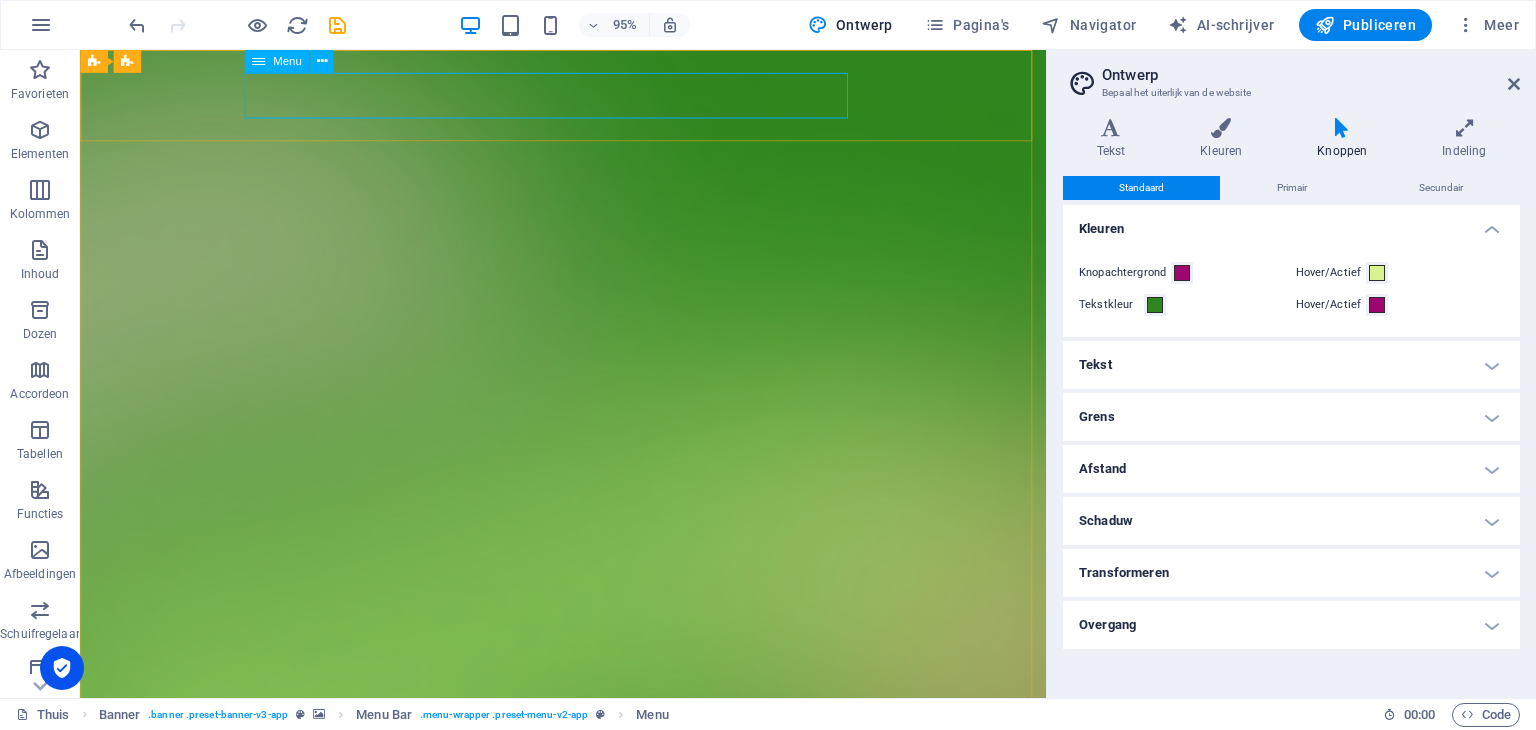 click at bounding box center (258, 61) 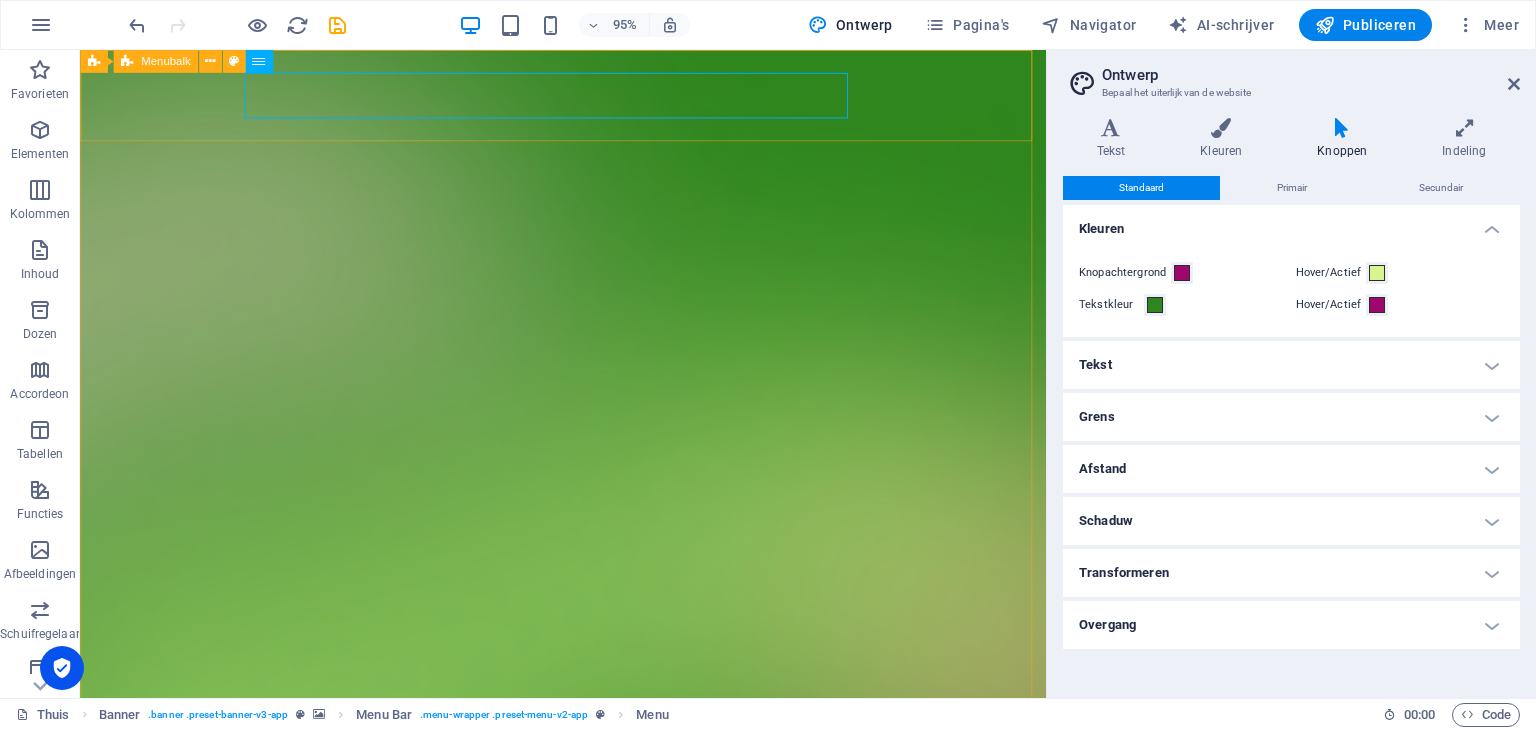 click on "Menubalk" at bounding box center (165, 61) 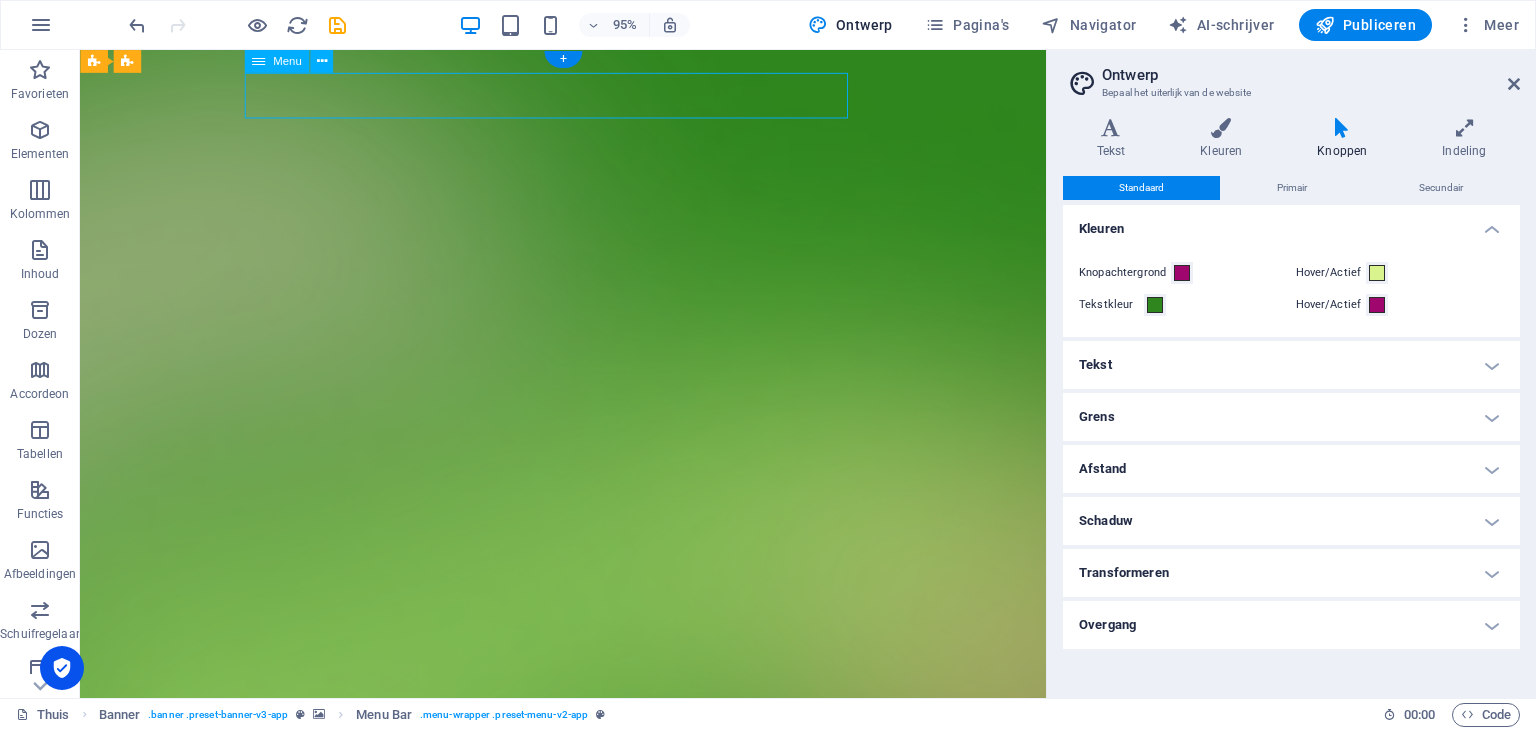 click on "Functies Prijzen Blog Contact" at bounding box center [588, 1495] 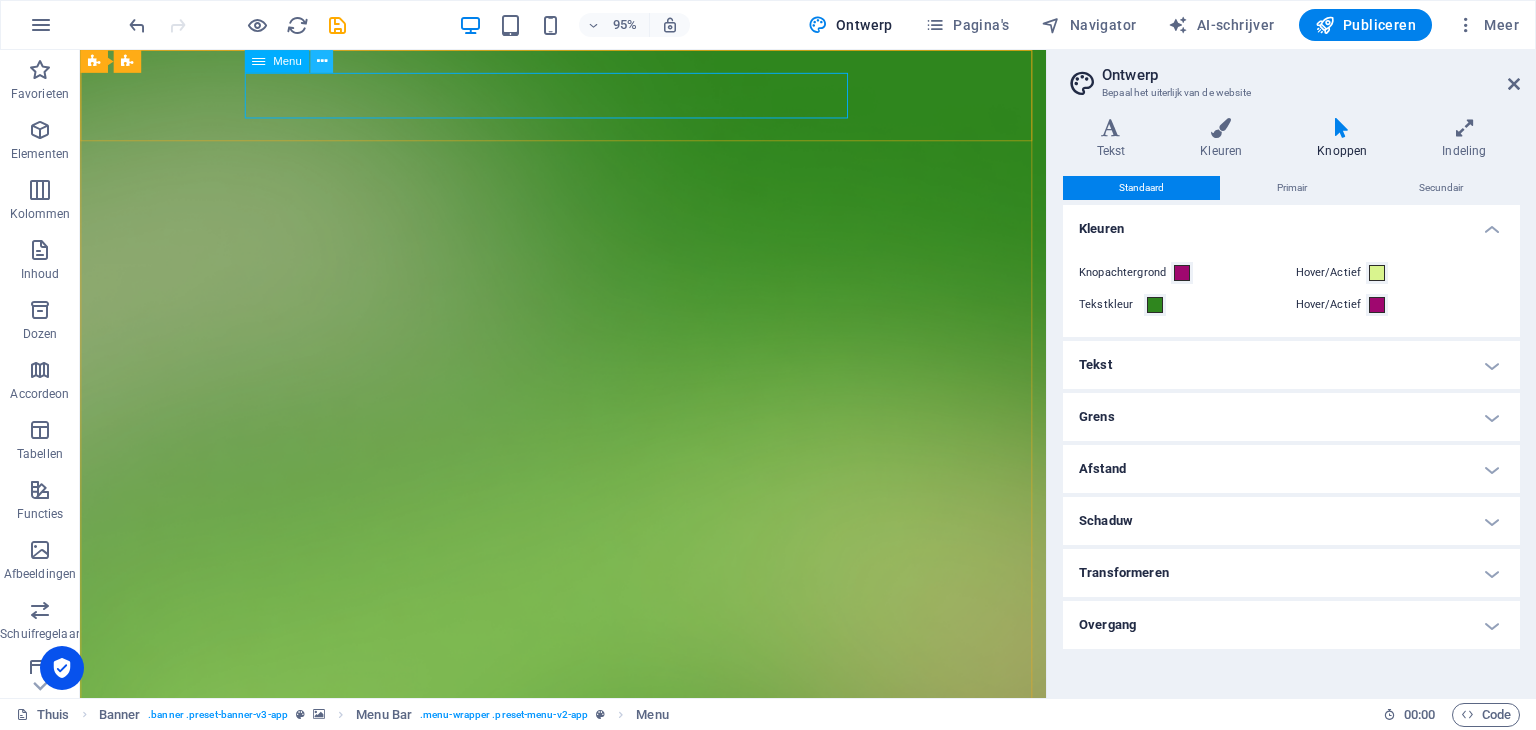 click at bounding box center (321, 61) 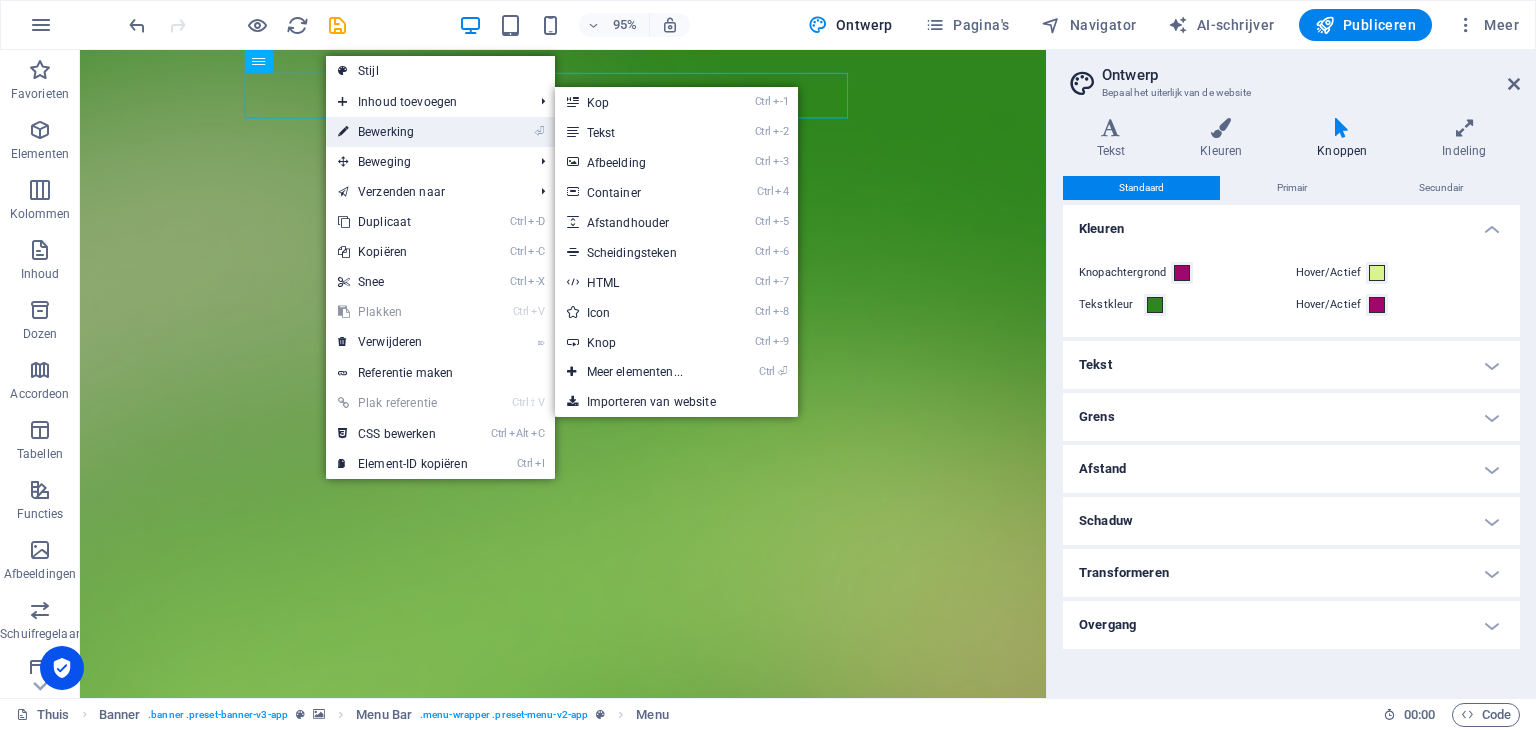 click on "Bewerking" at bounding box center [386, 132] 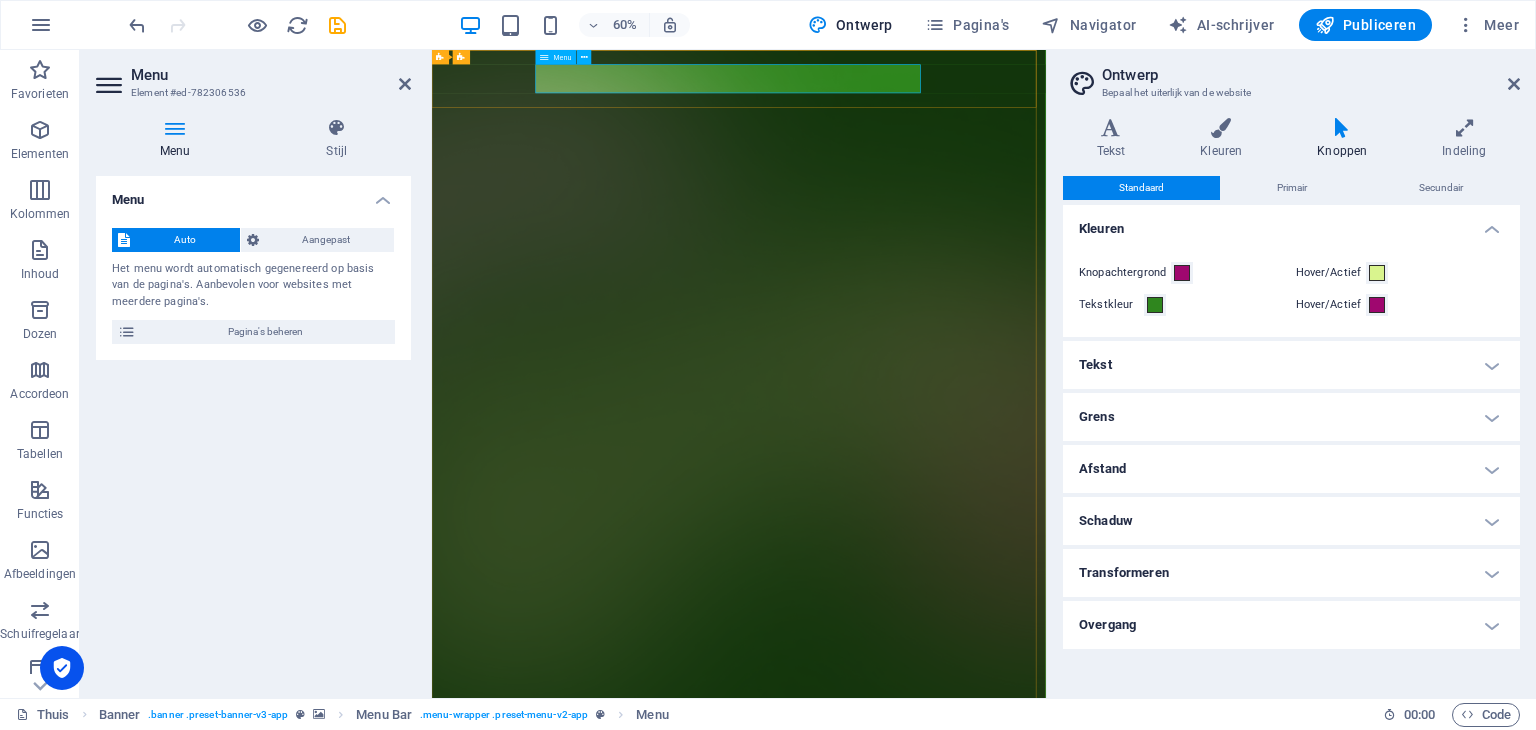 click on "Functies Prijzen Blog Contact" at bounding box center [943, 1495] 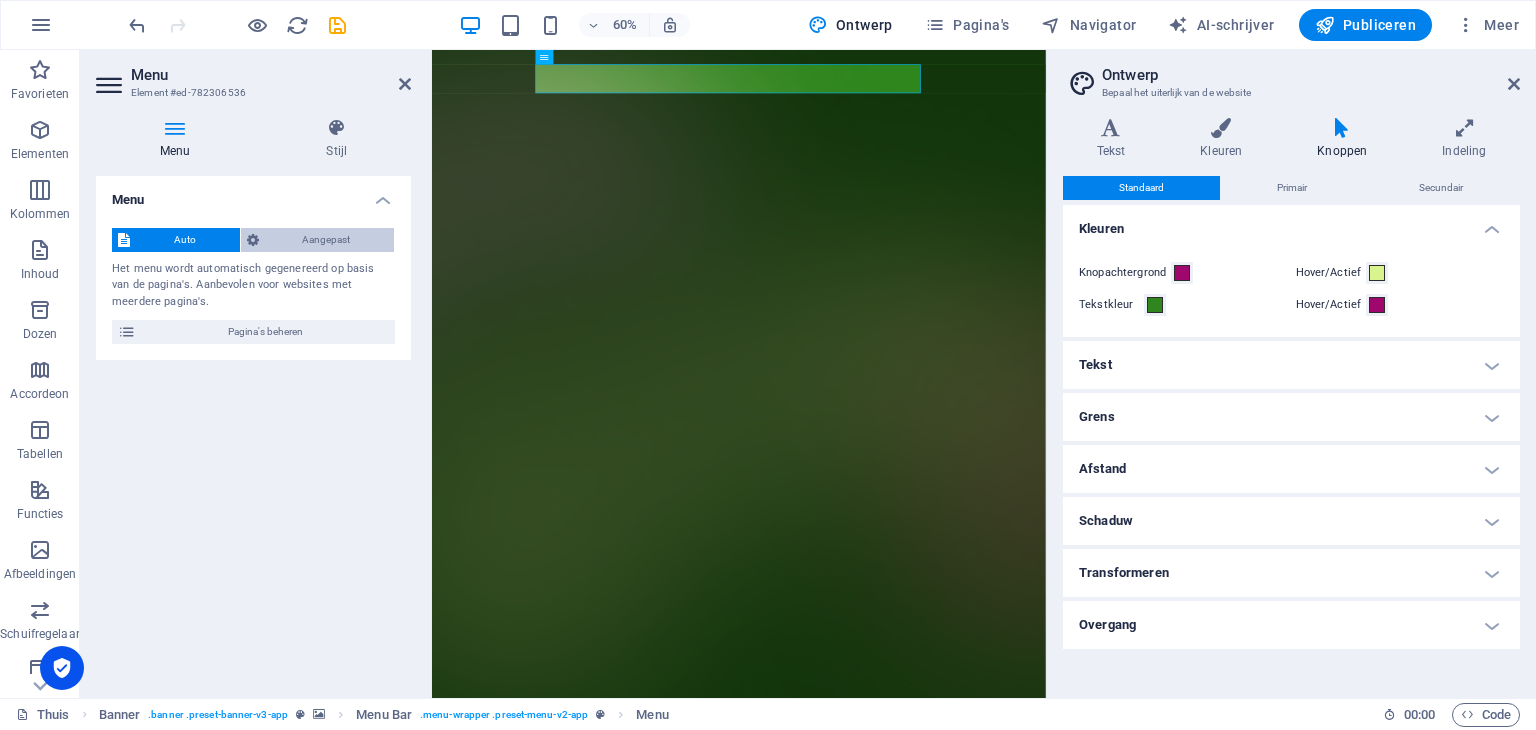 click on "Aangepast" at bounding box center [327, 240] 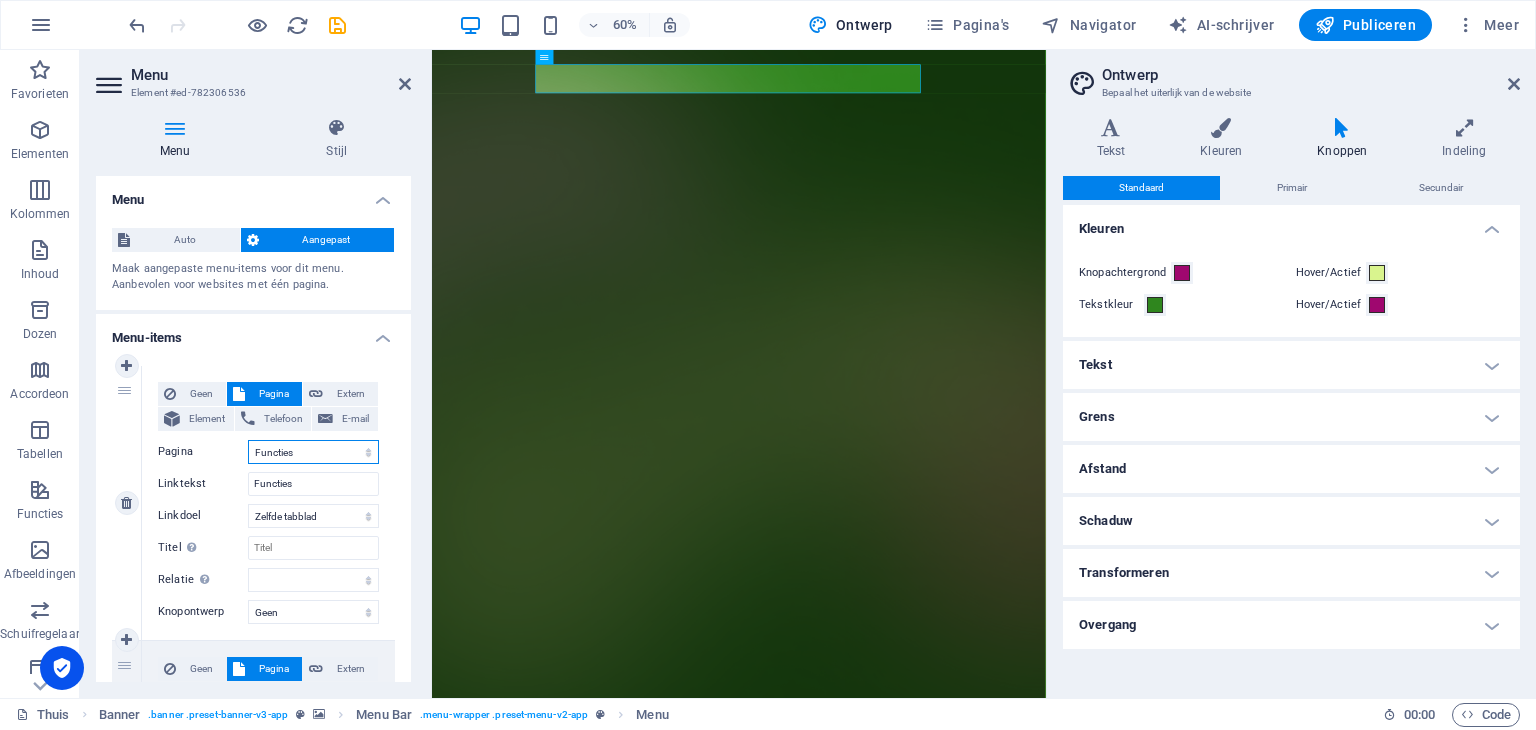 click on "Thuis Functies Prijzen Blog Contact Privacy Juridische kennisgeving" at bounding box center (313, 452) 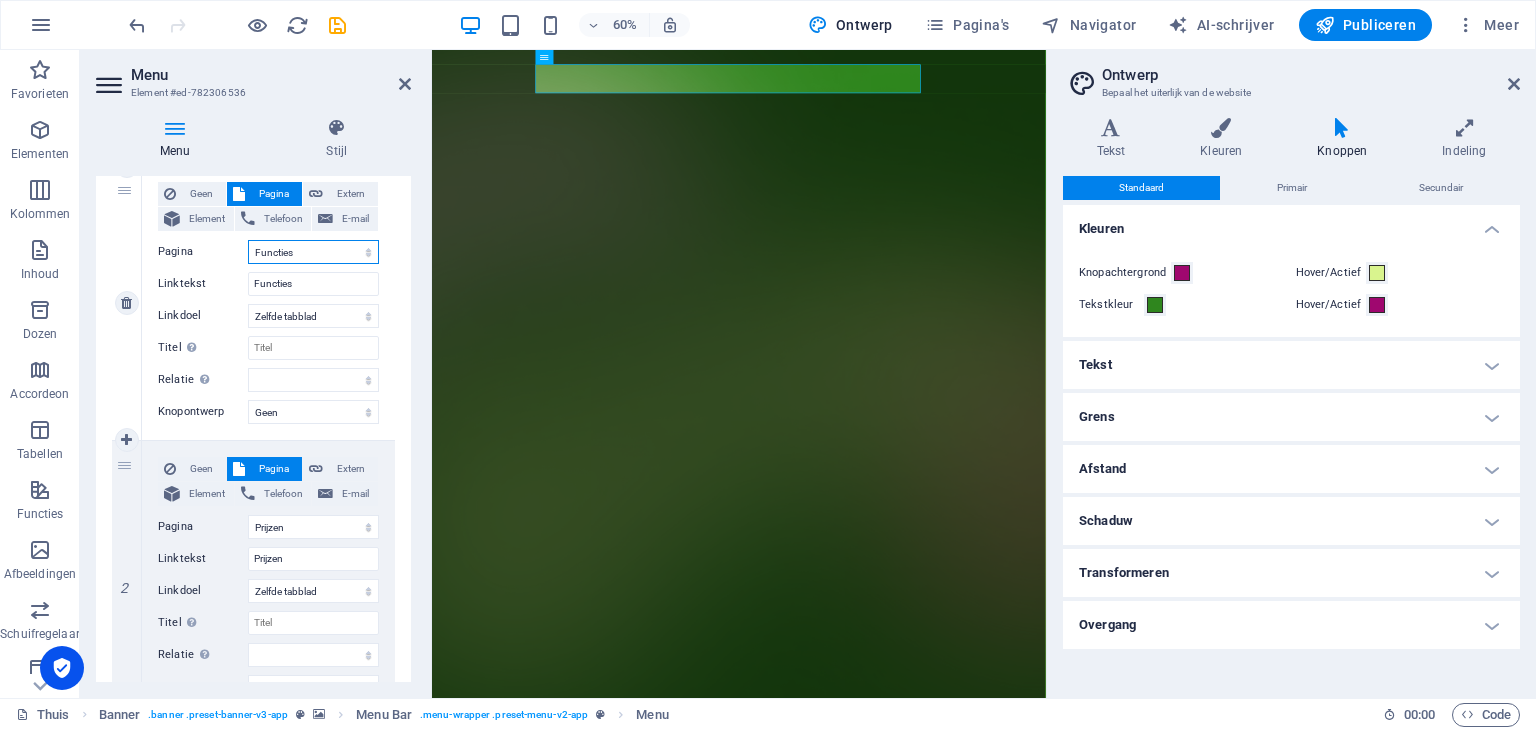 click on "Thuis Functies Prijzen Blog Contact Privacy Juridische kennisgeving" at bounding box center [313, 252] 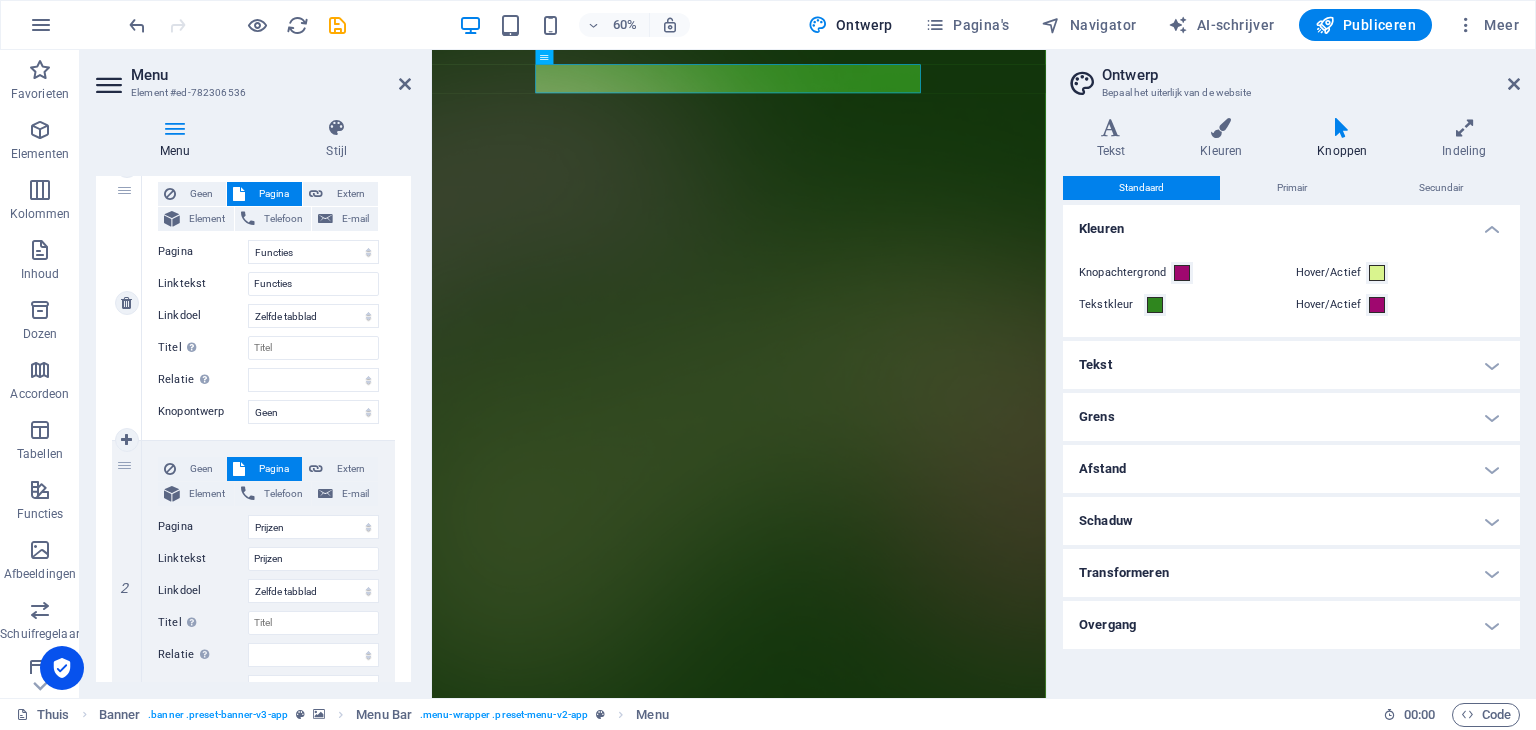 click on "Pagina" at bounding box center [203, 252] 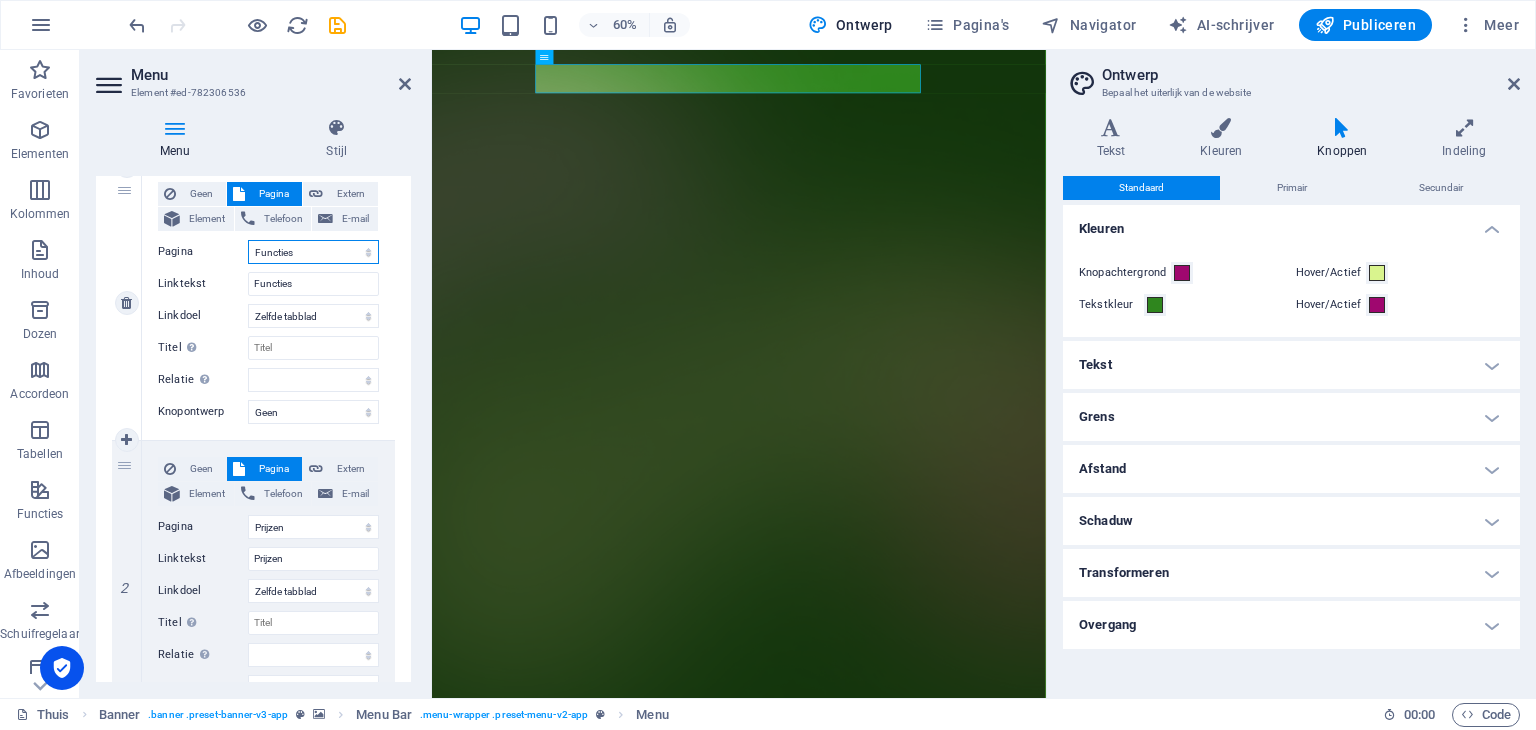 click on "Thuis Functies Prijzen Blog Contact Privacy Juridische kennisgeving" at bounding box center (313, 252) 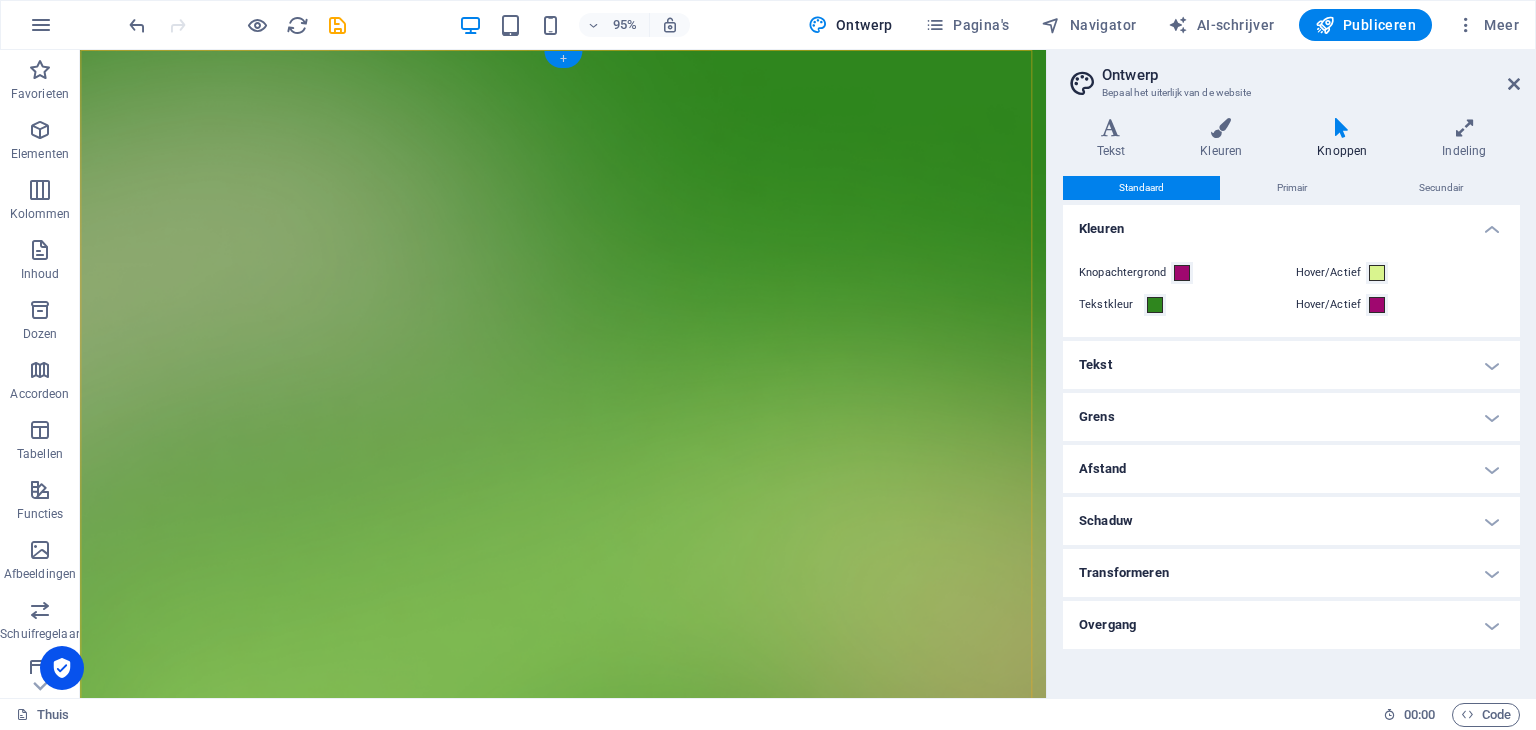 click on "+" at bounding box center (562, 59) 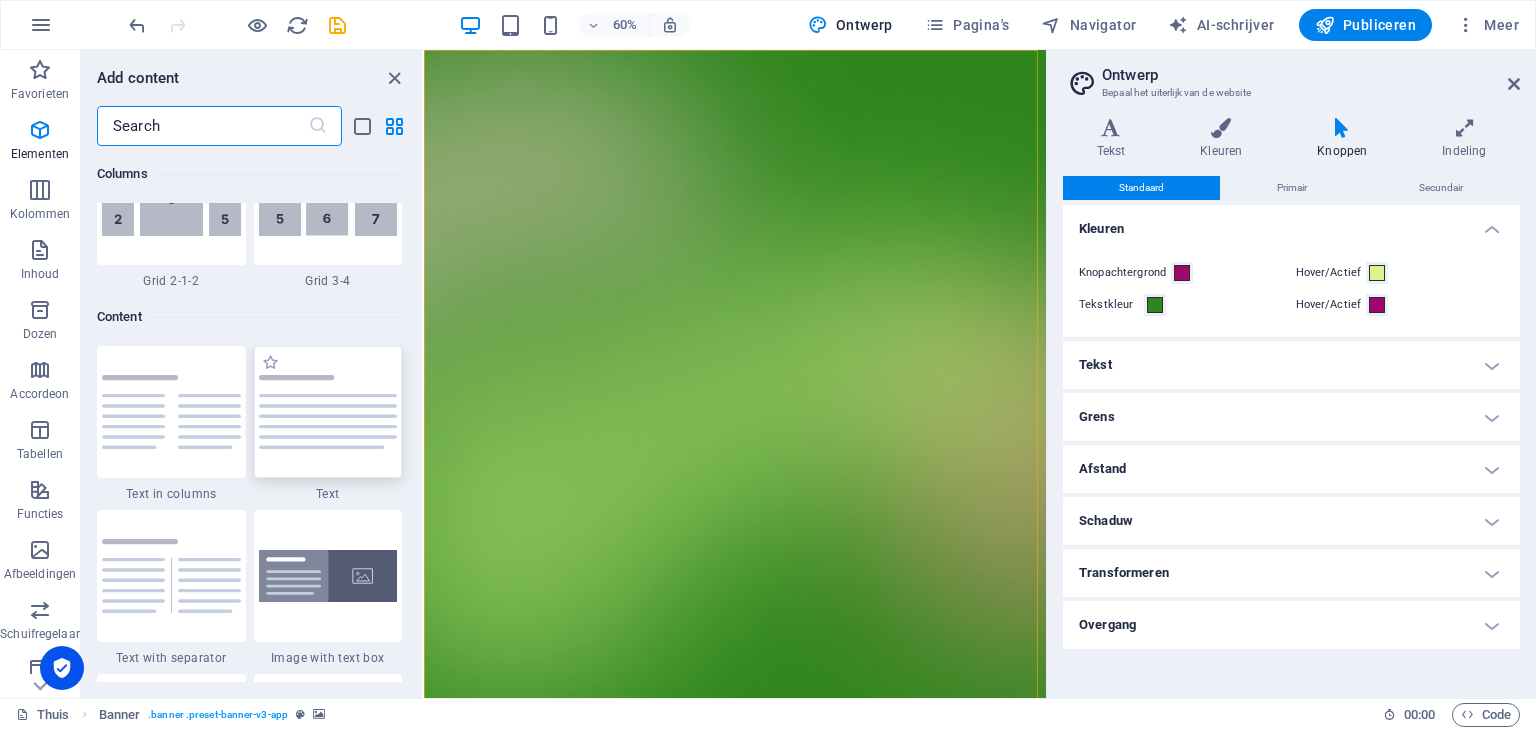 scroll, scrollTop: 3499, scrollLeft: 0, axis: vertical 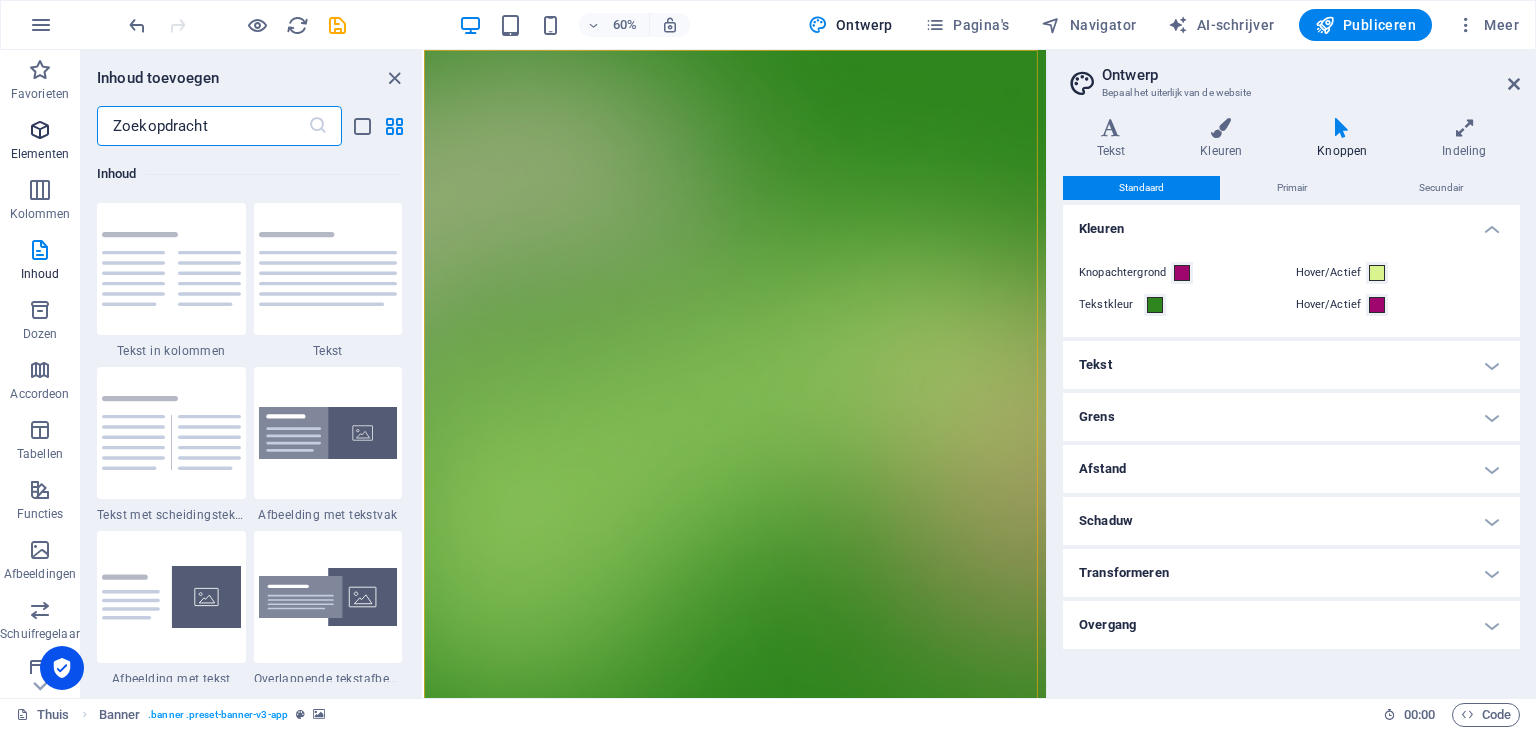 click on "Elementen" at bounding box center [40, 154] 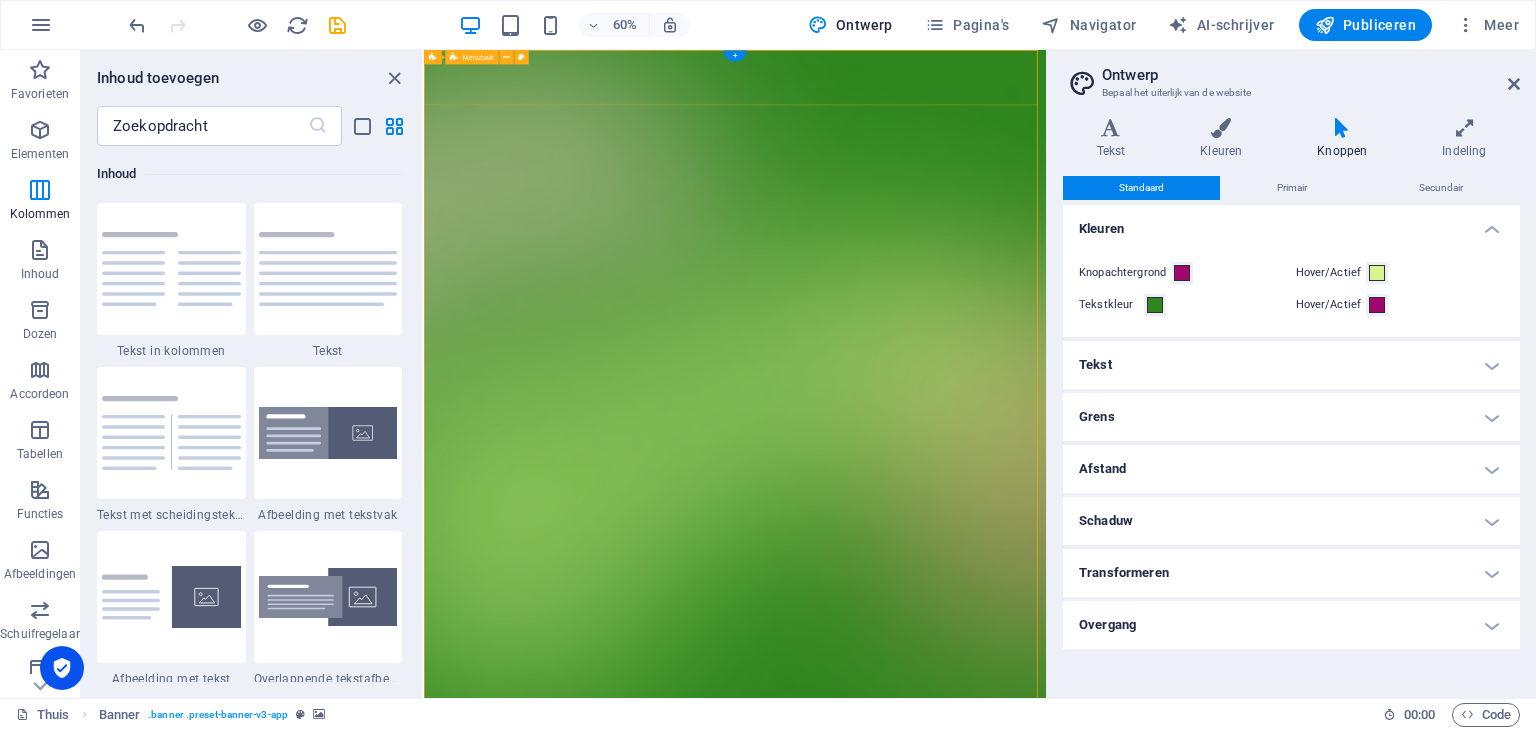 scroll, scrollTop: 212, scrollLeft: 0, axis: vertical 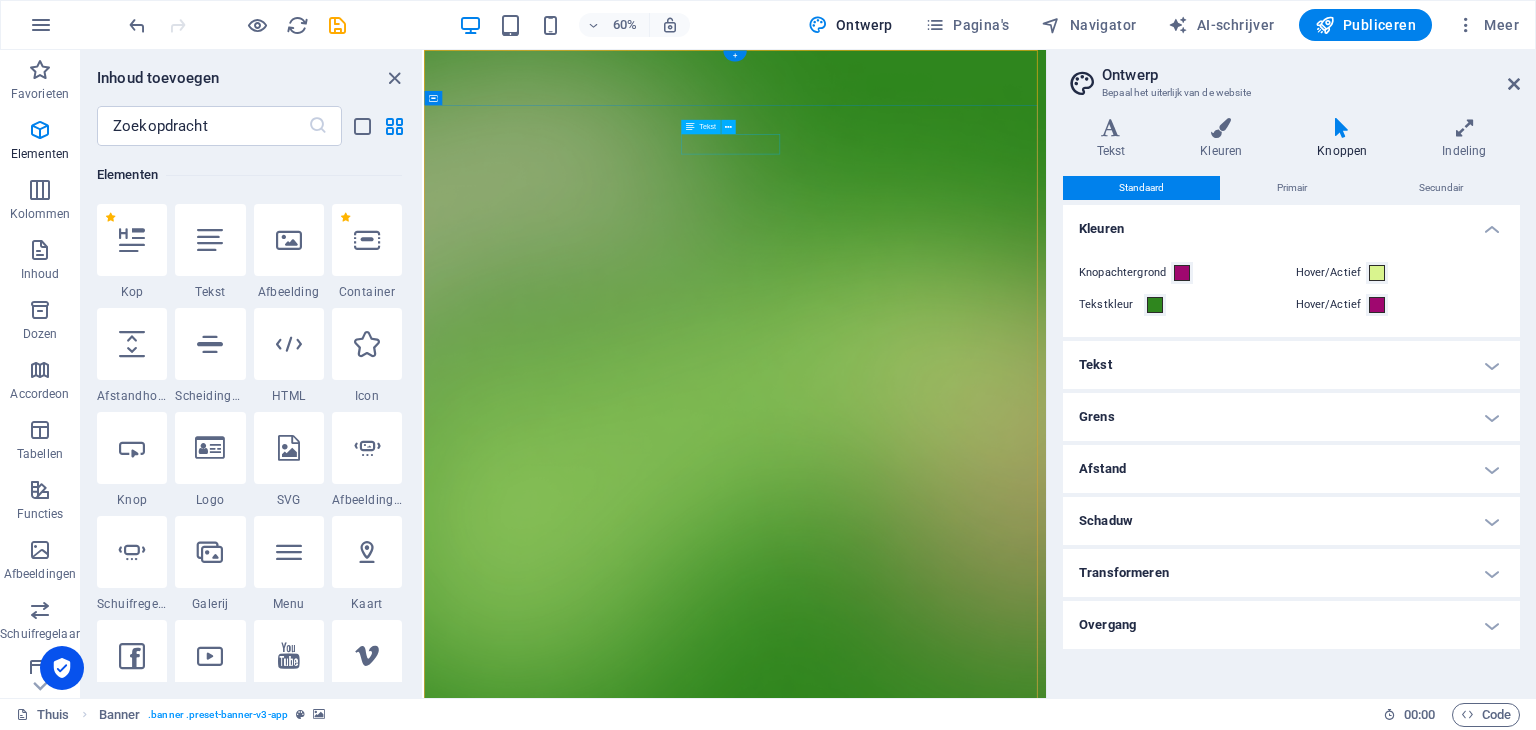 click on "Versie 2.0 is hier" at bounding box center [942, 1600] 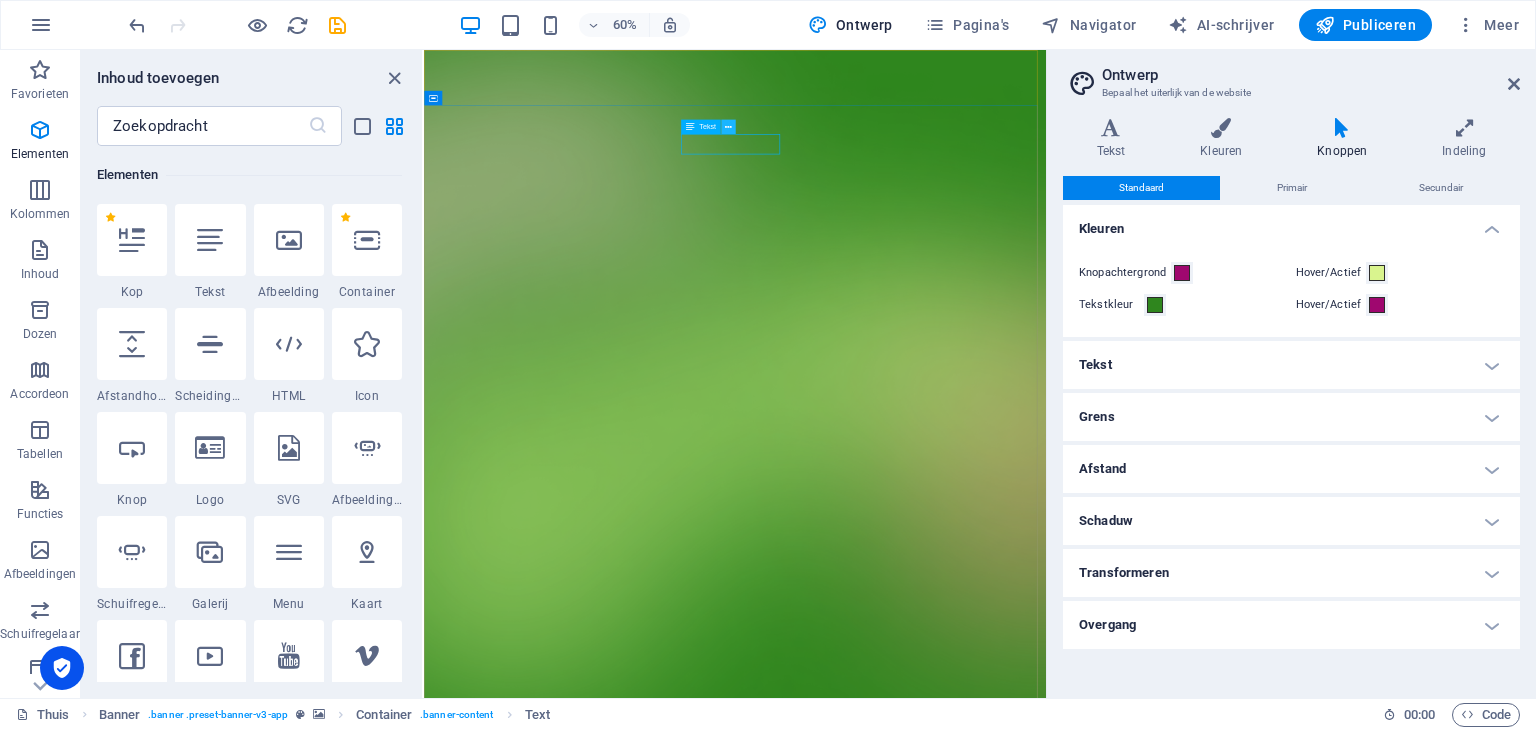click at bounding box center (728, 127) 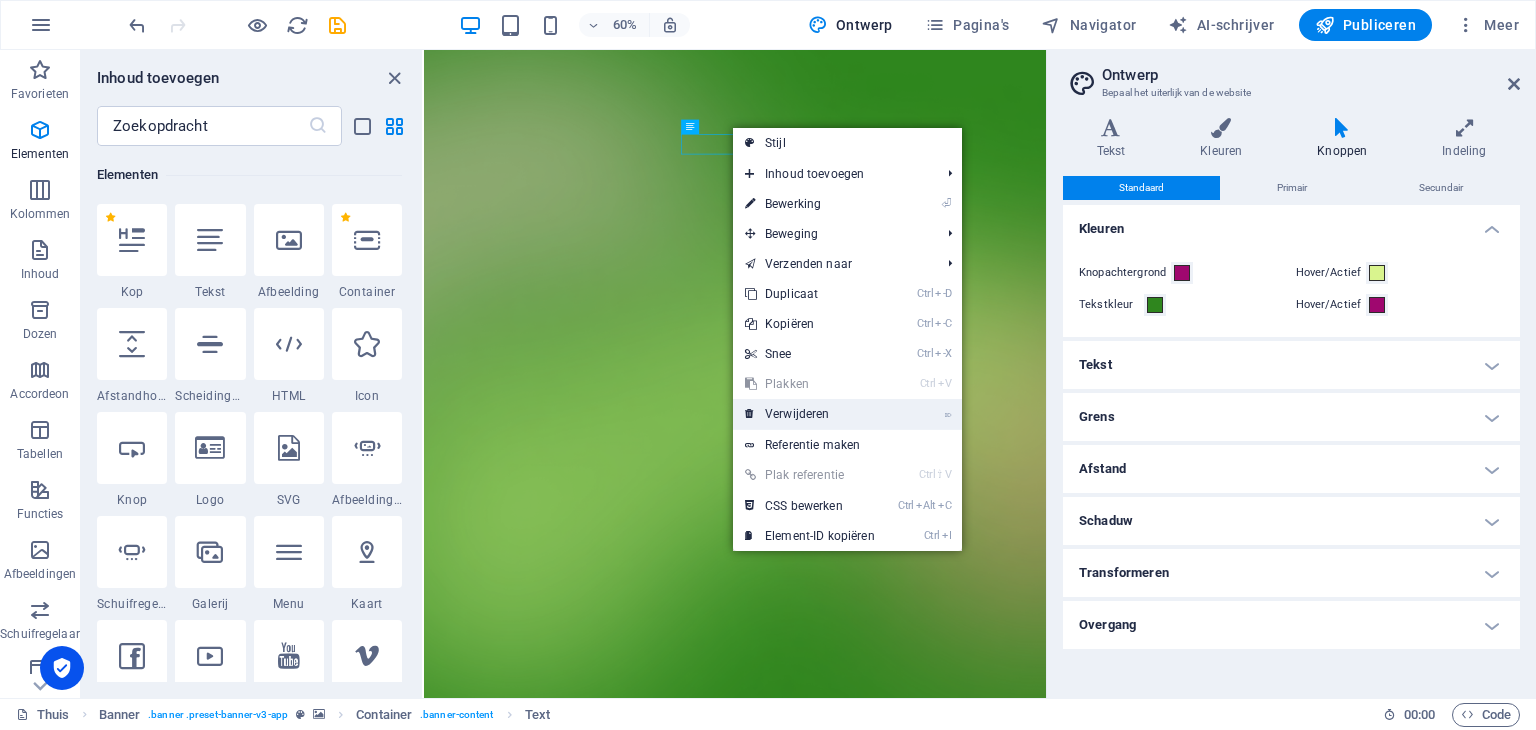 click on "Verwijderen" at bounding box center (797, 414) 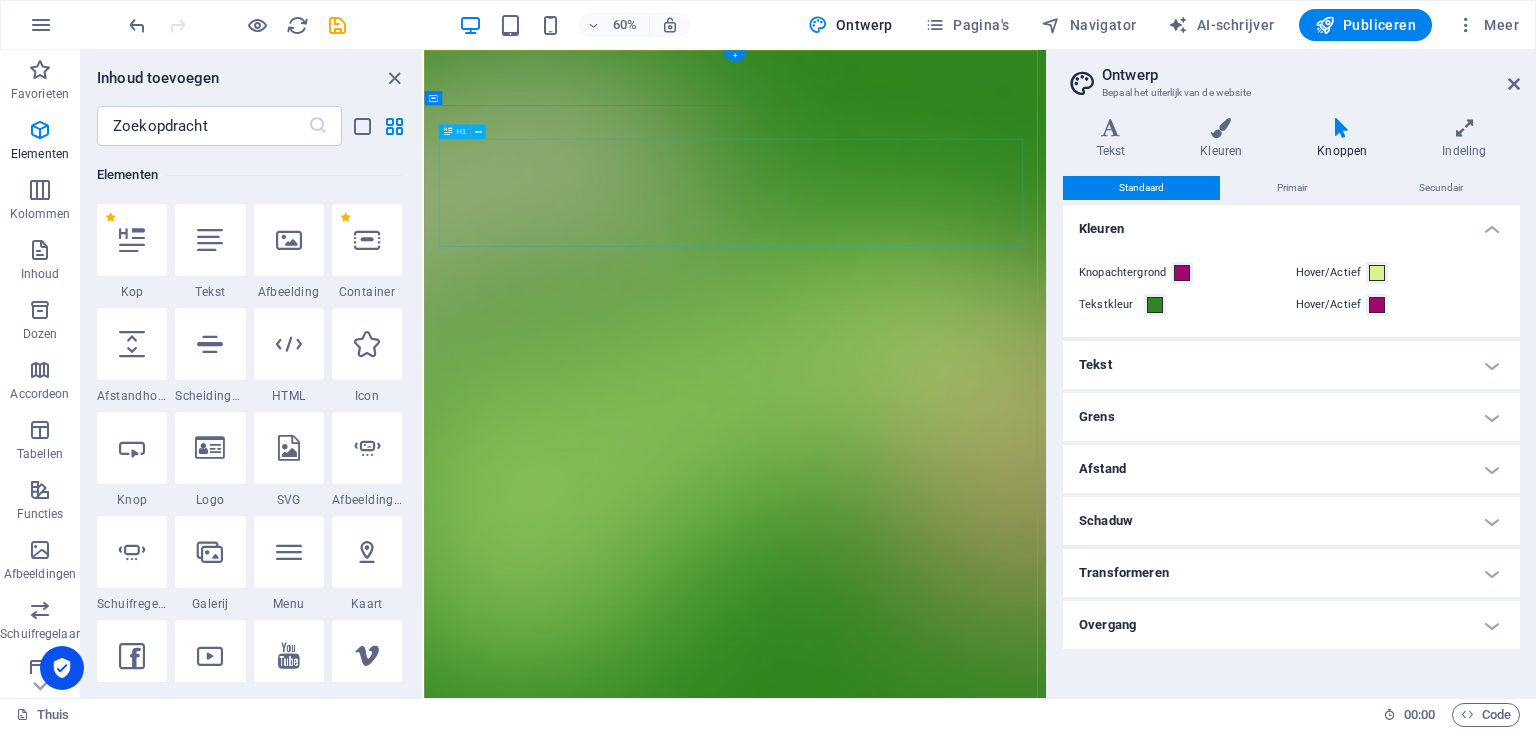 click on "AI-app voor productiviteit" at bounding box center (942, 1635) 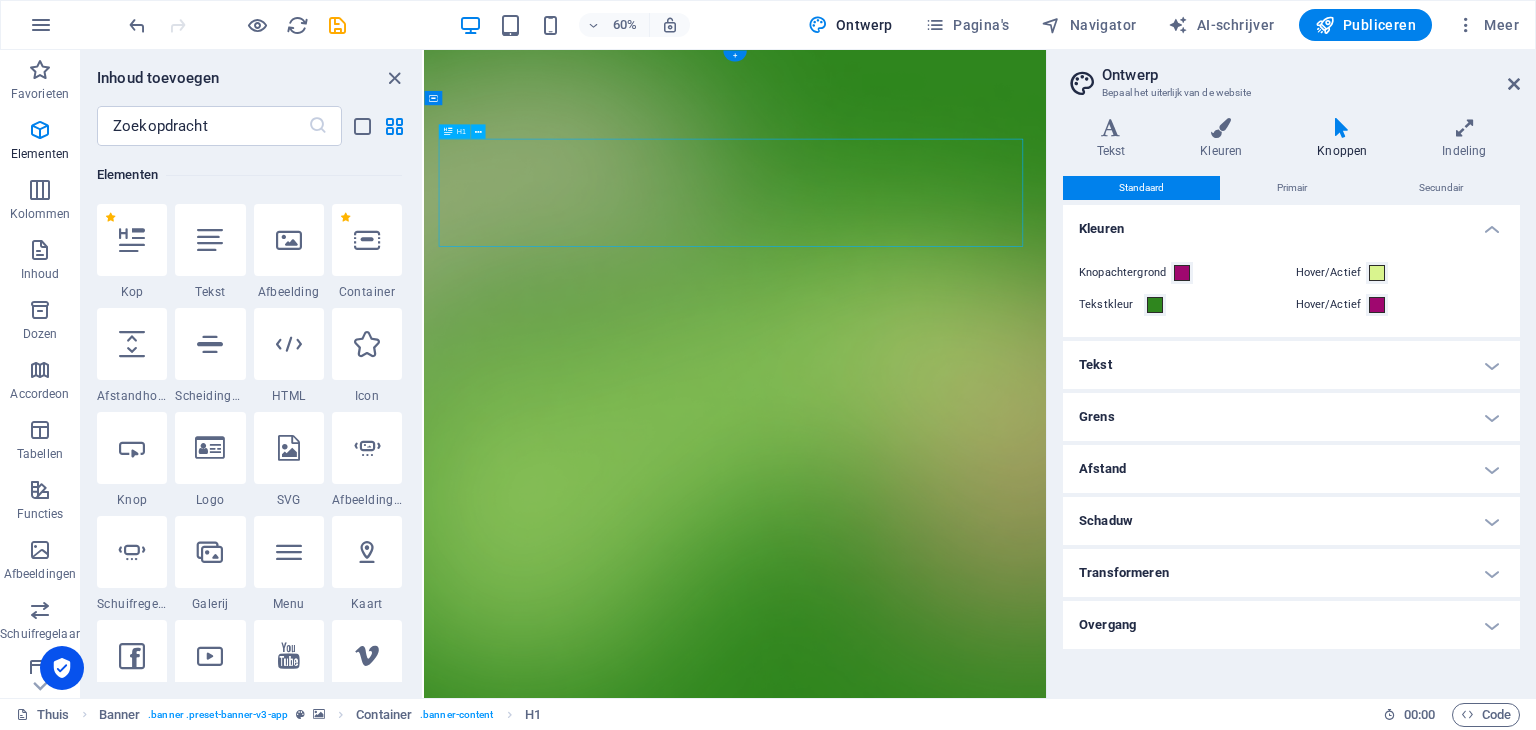 click on "AI-app voor productiviteit" at bounding box center [942, 1635] 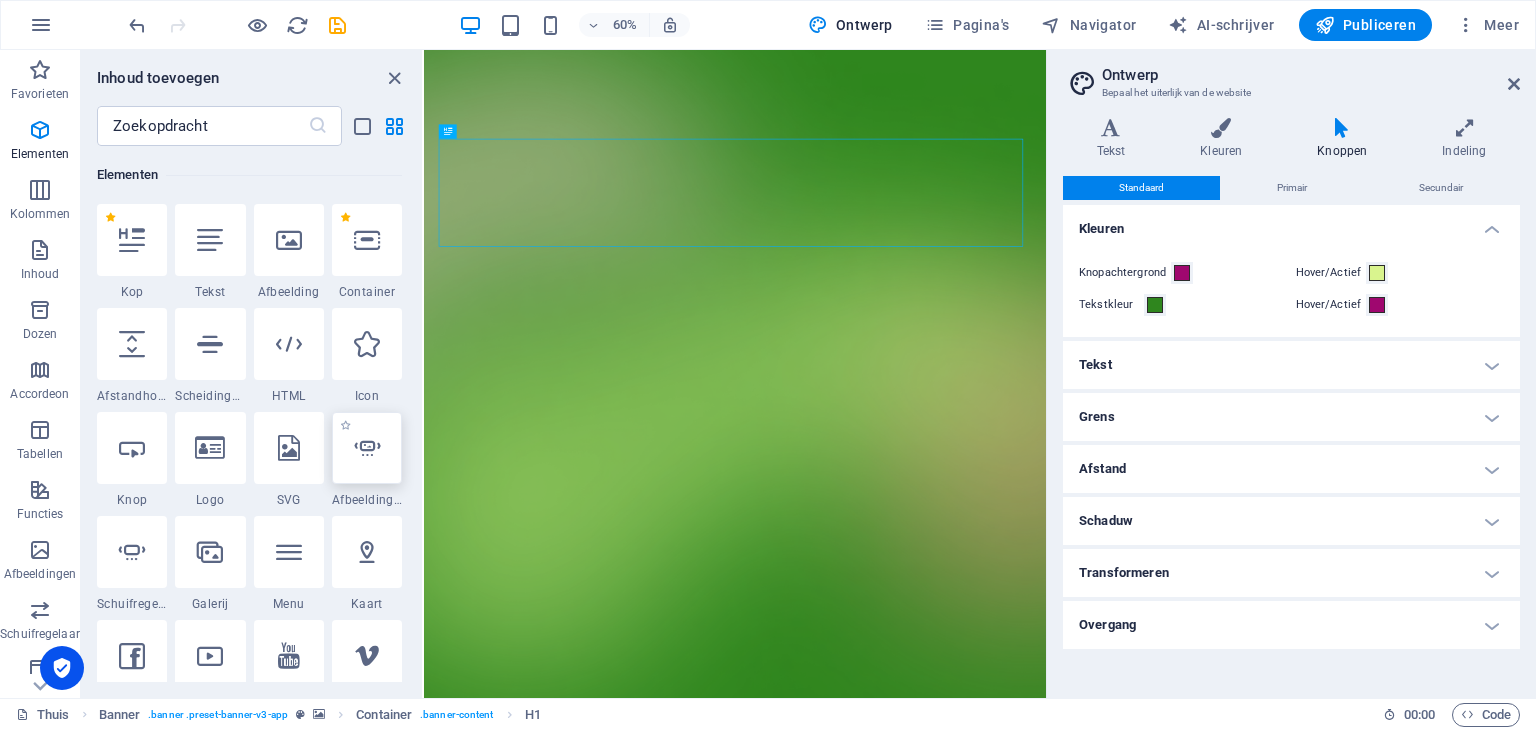 click at bounding box center [367, 448] 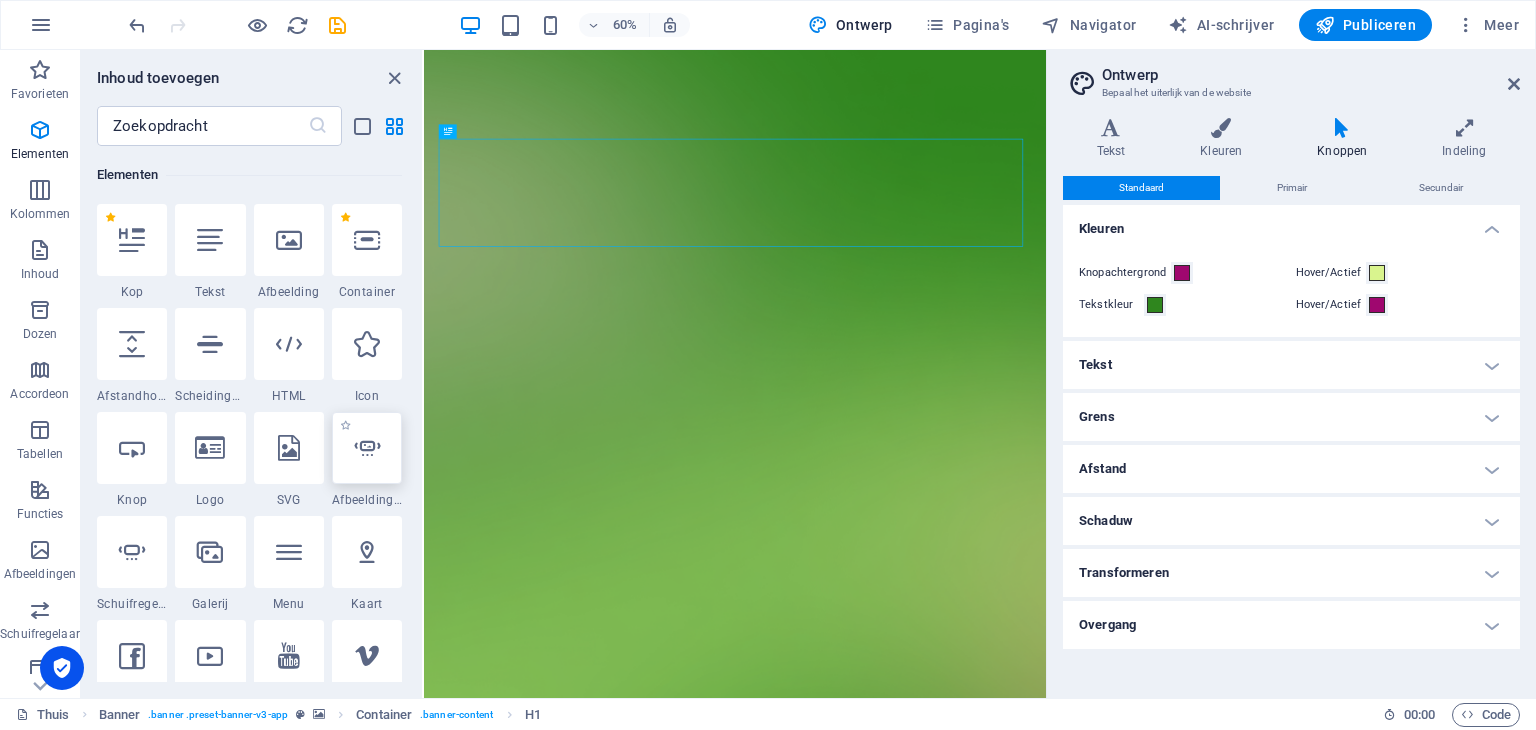 select on "ms" 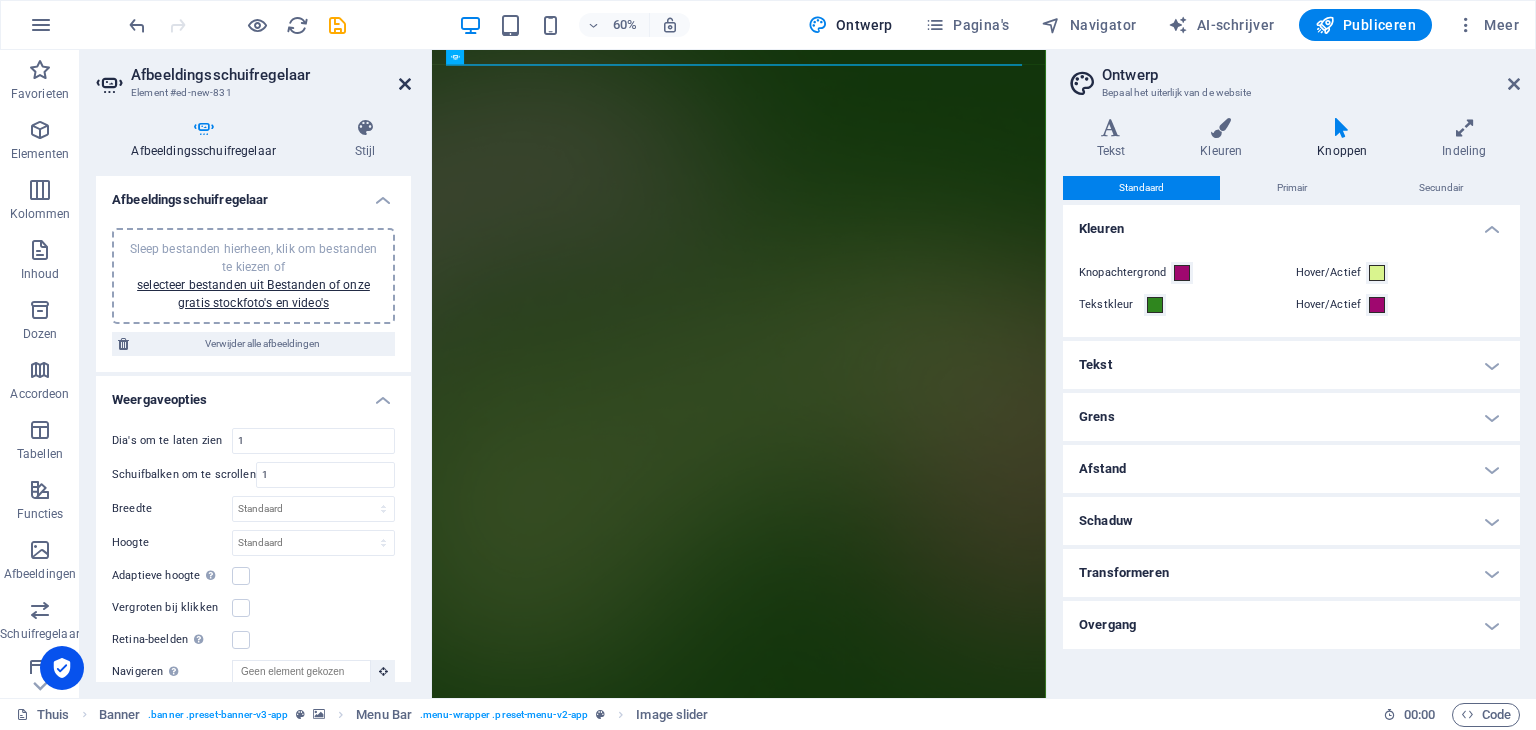 click at bounding box center (405, 84) 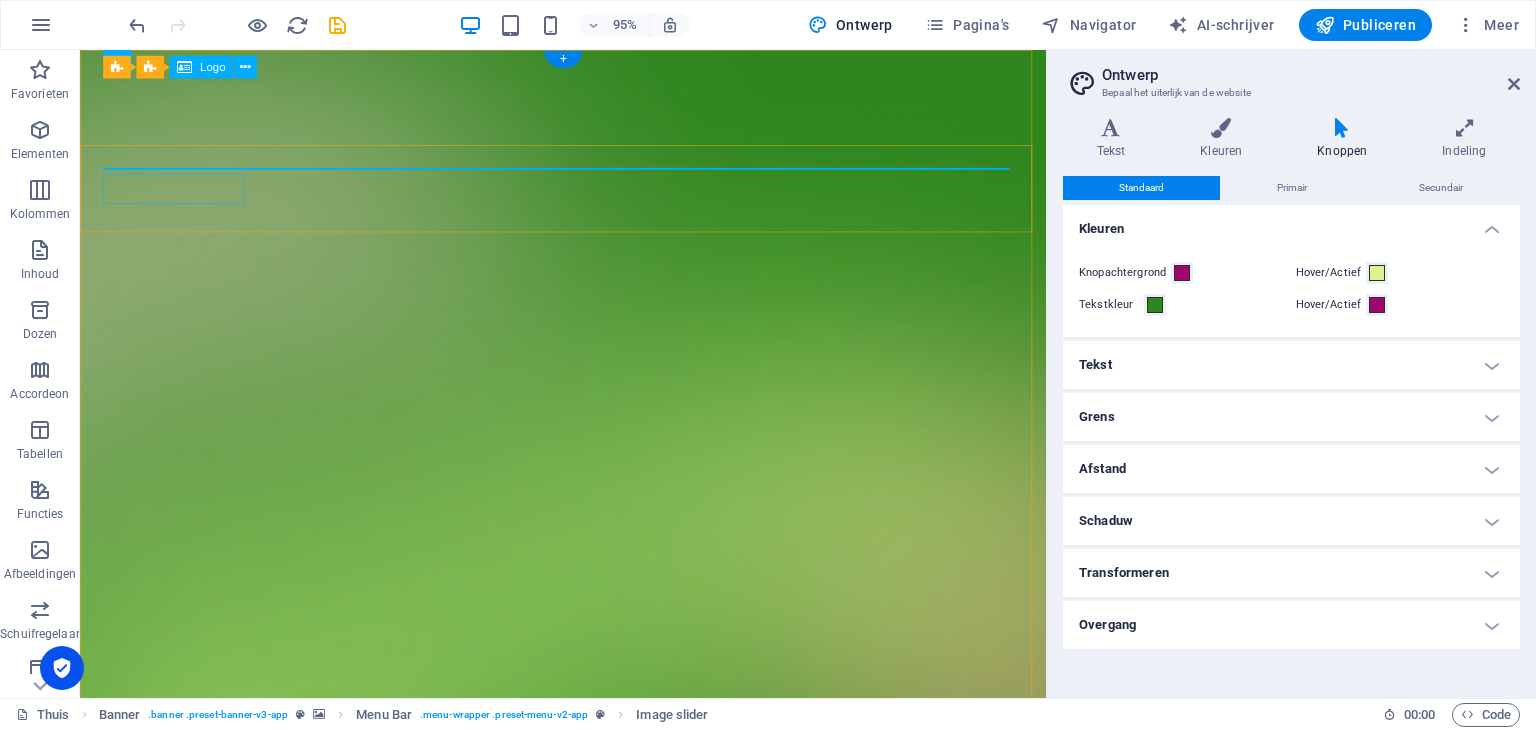 scroll, scrollTop: 0, scrollLeft: 0, axis: both 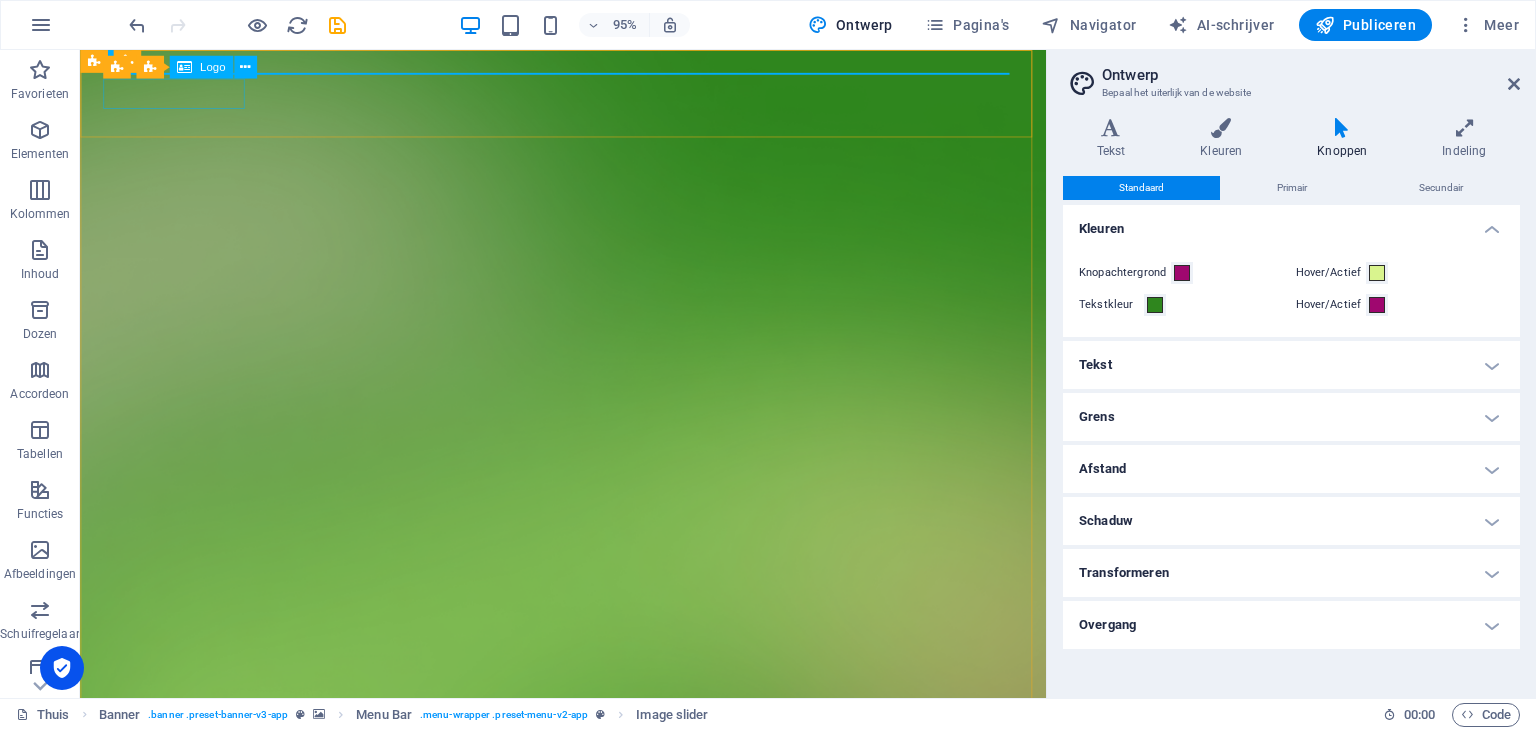 click at bounding box center (184, 67) 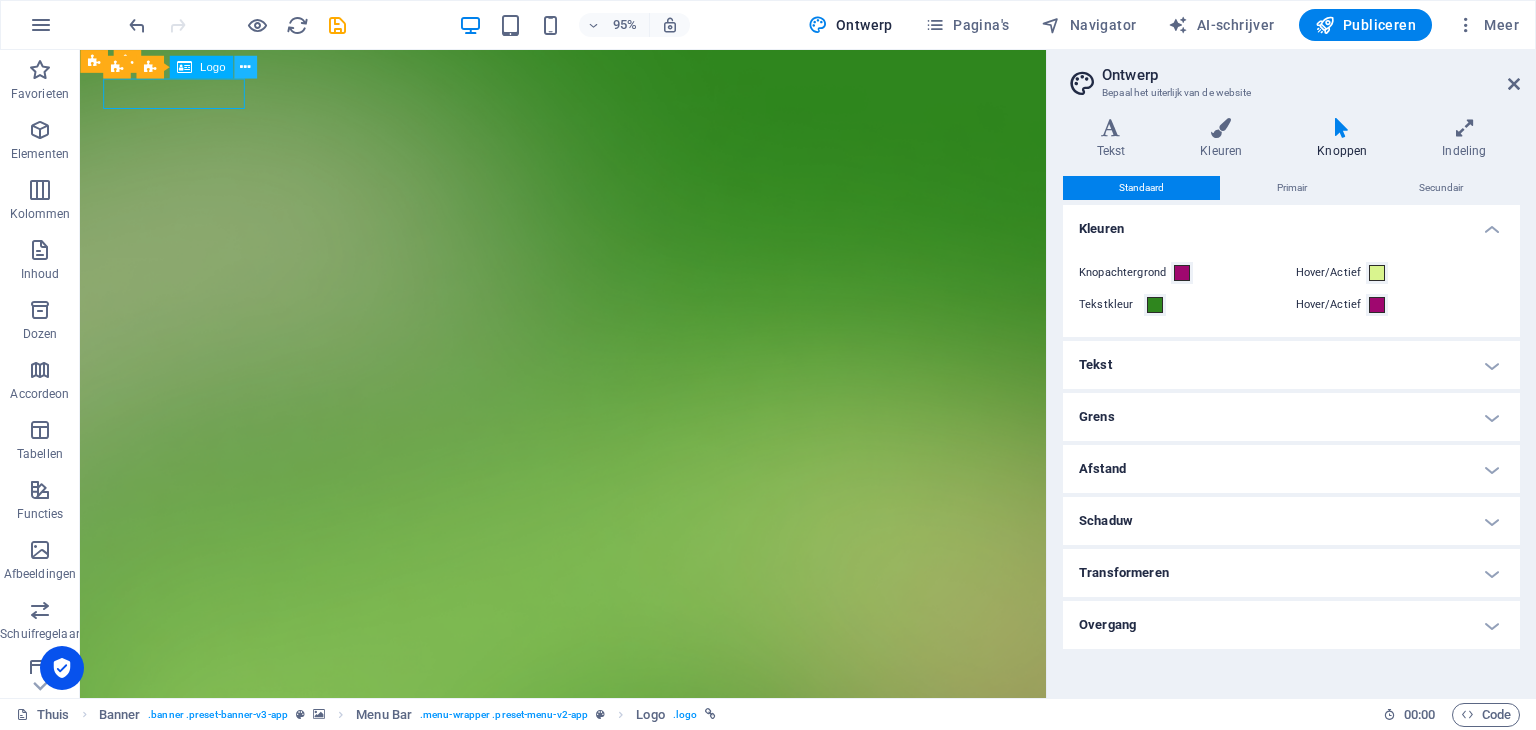 click at bounding box center (245, 67) 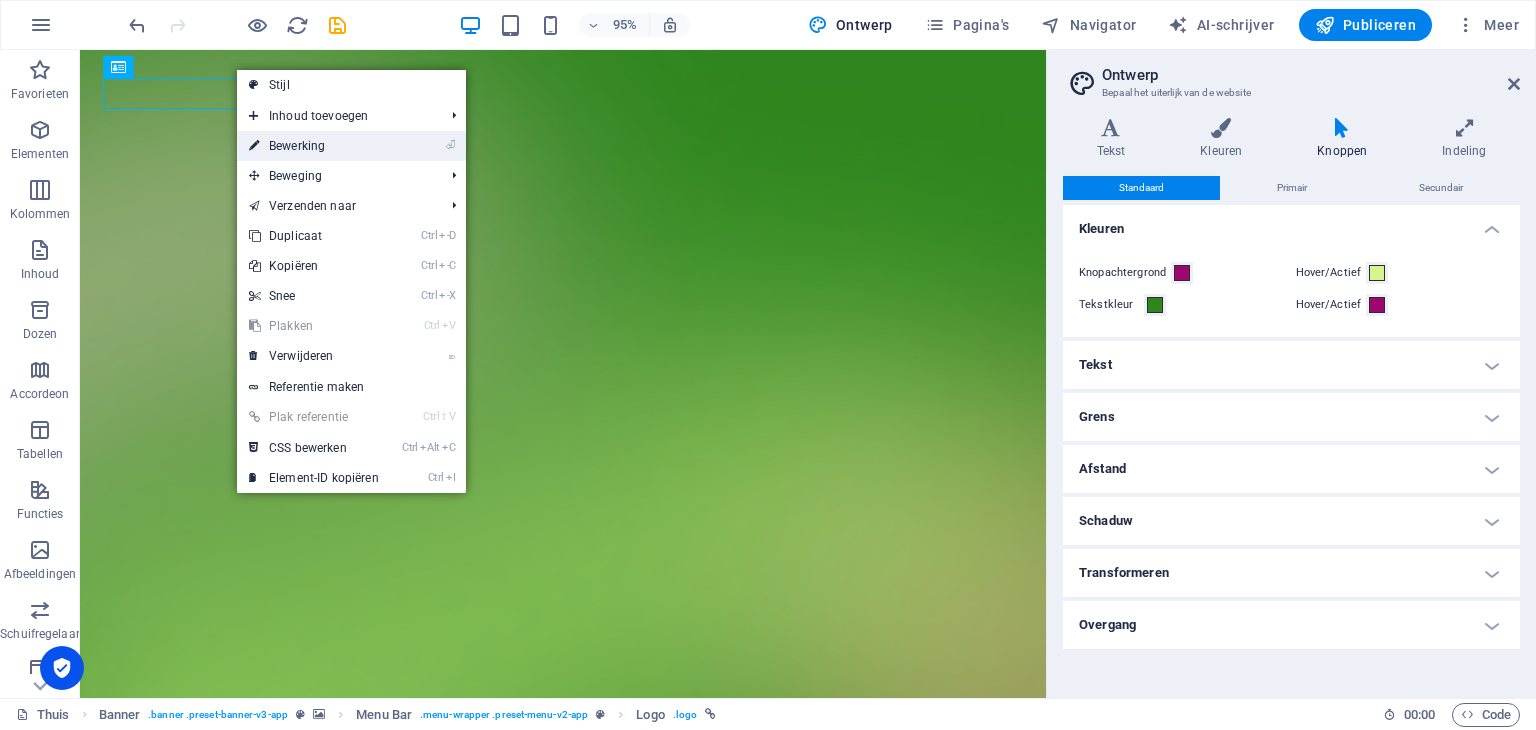 click on "Bewerking" at bounding box center (297, 146) 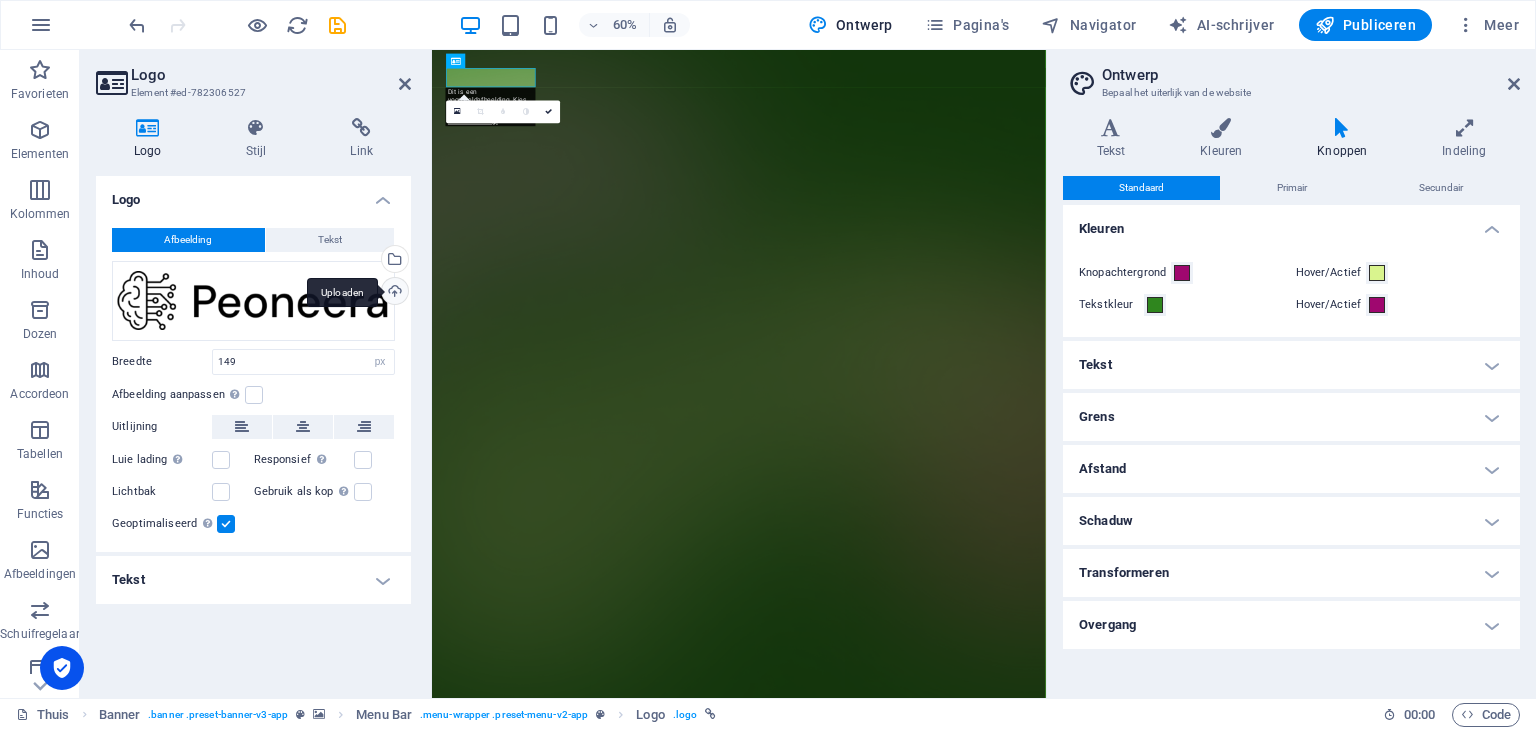 click on "Uploaden" at bounding box center [393, 293] 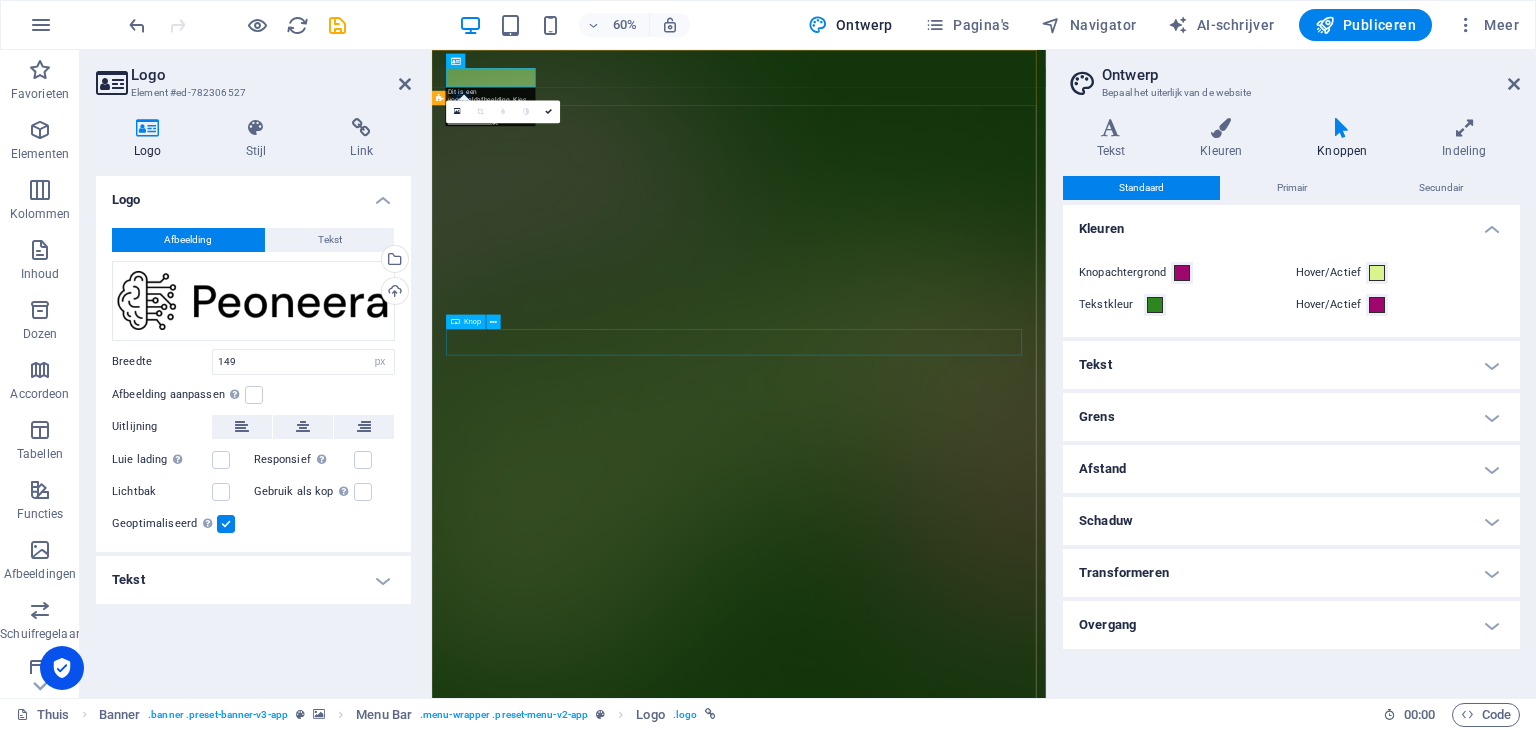 click on "App downloaden" at bounding box center (943, 1869) 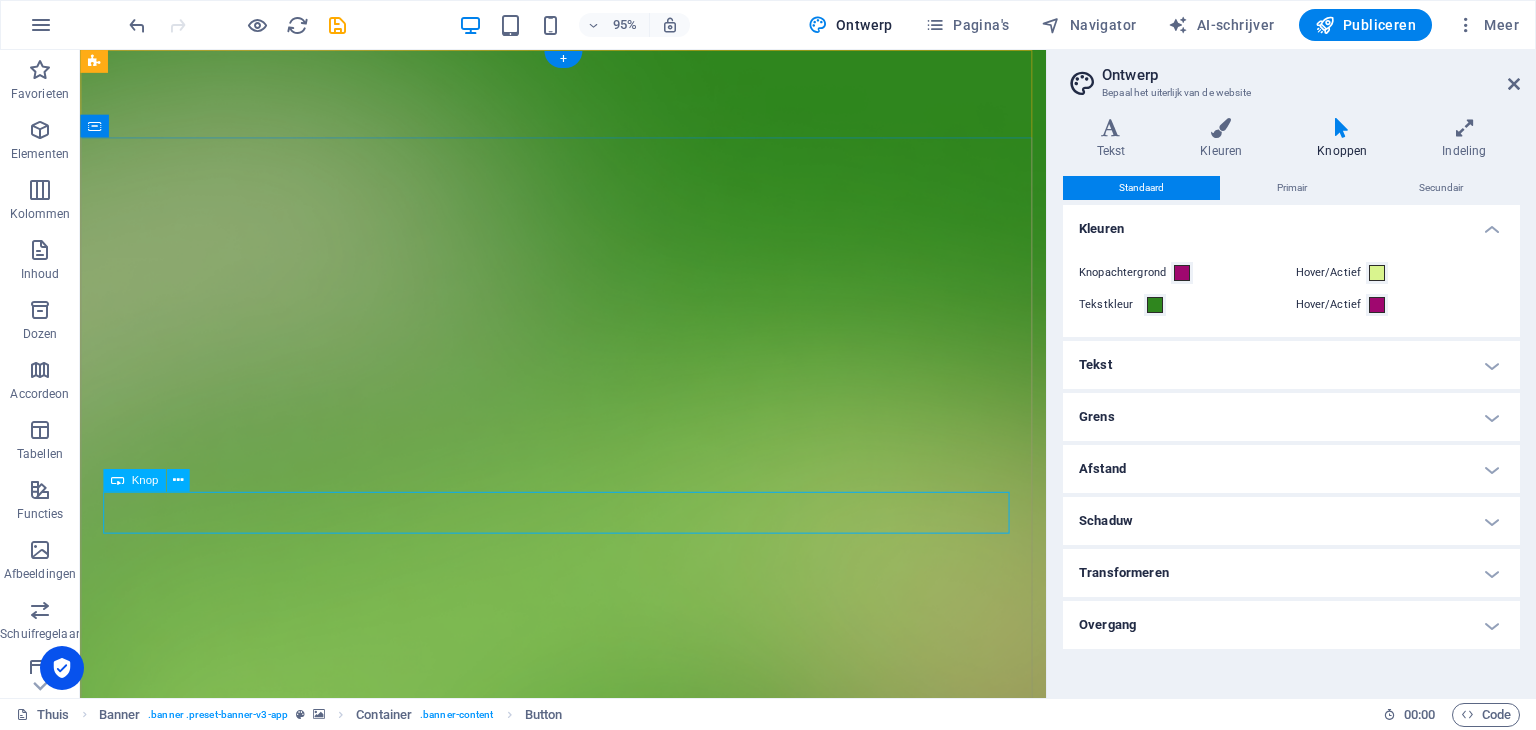 click on "App downloaden" at bounding box center [588, 1869] 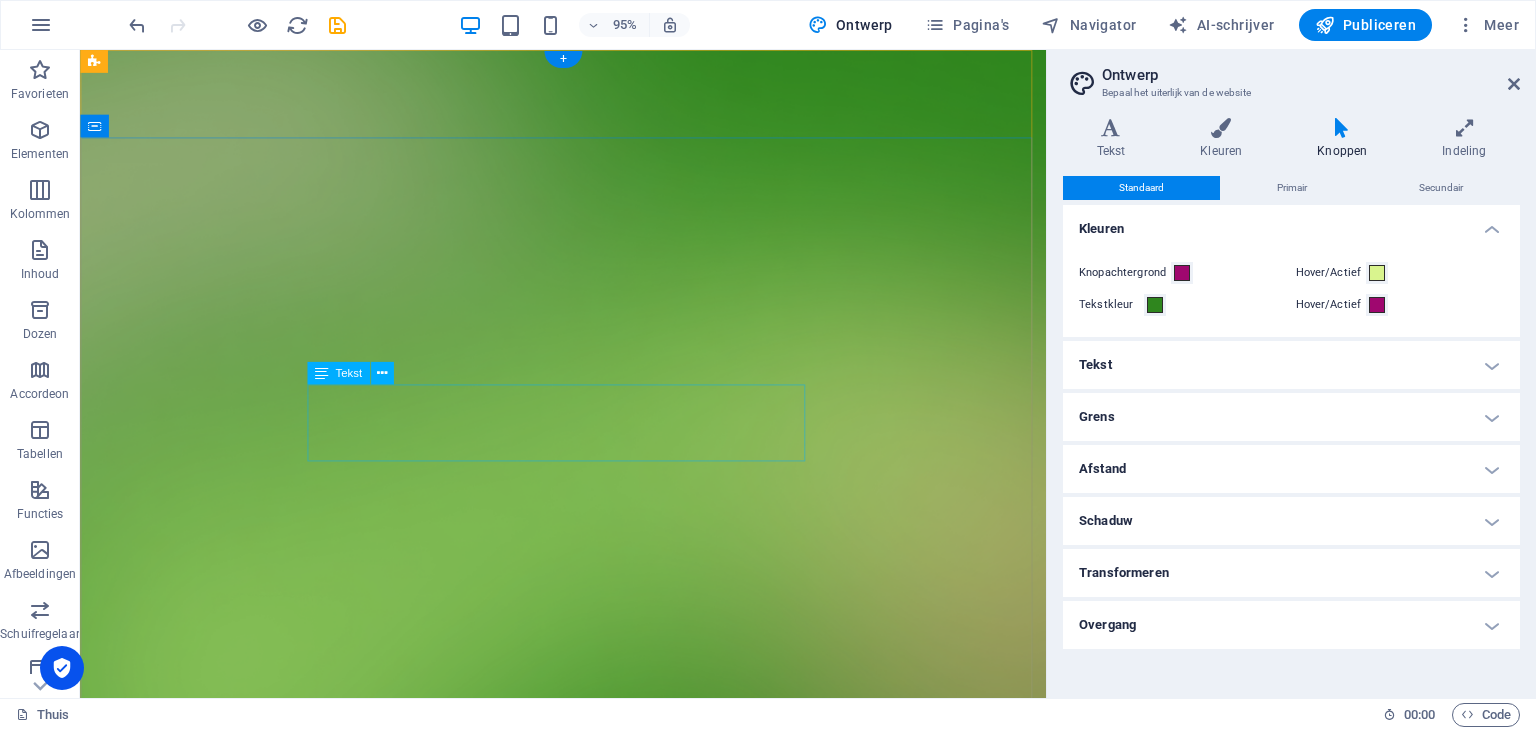 scroll, scrollTop: 0, scrollLeft: 0, axis: both 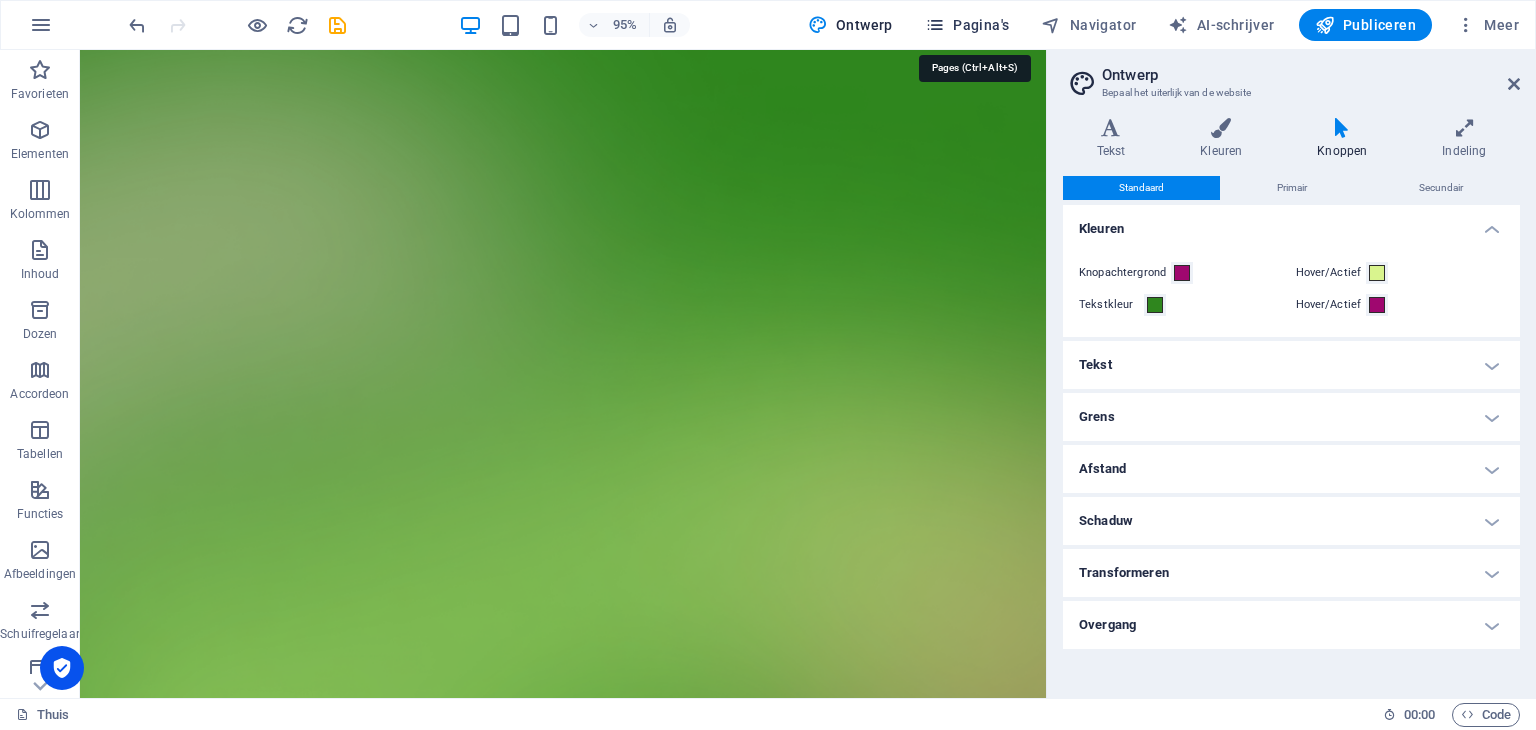 click on "Pagina's" at bounding box center [981, 25] 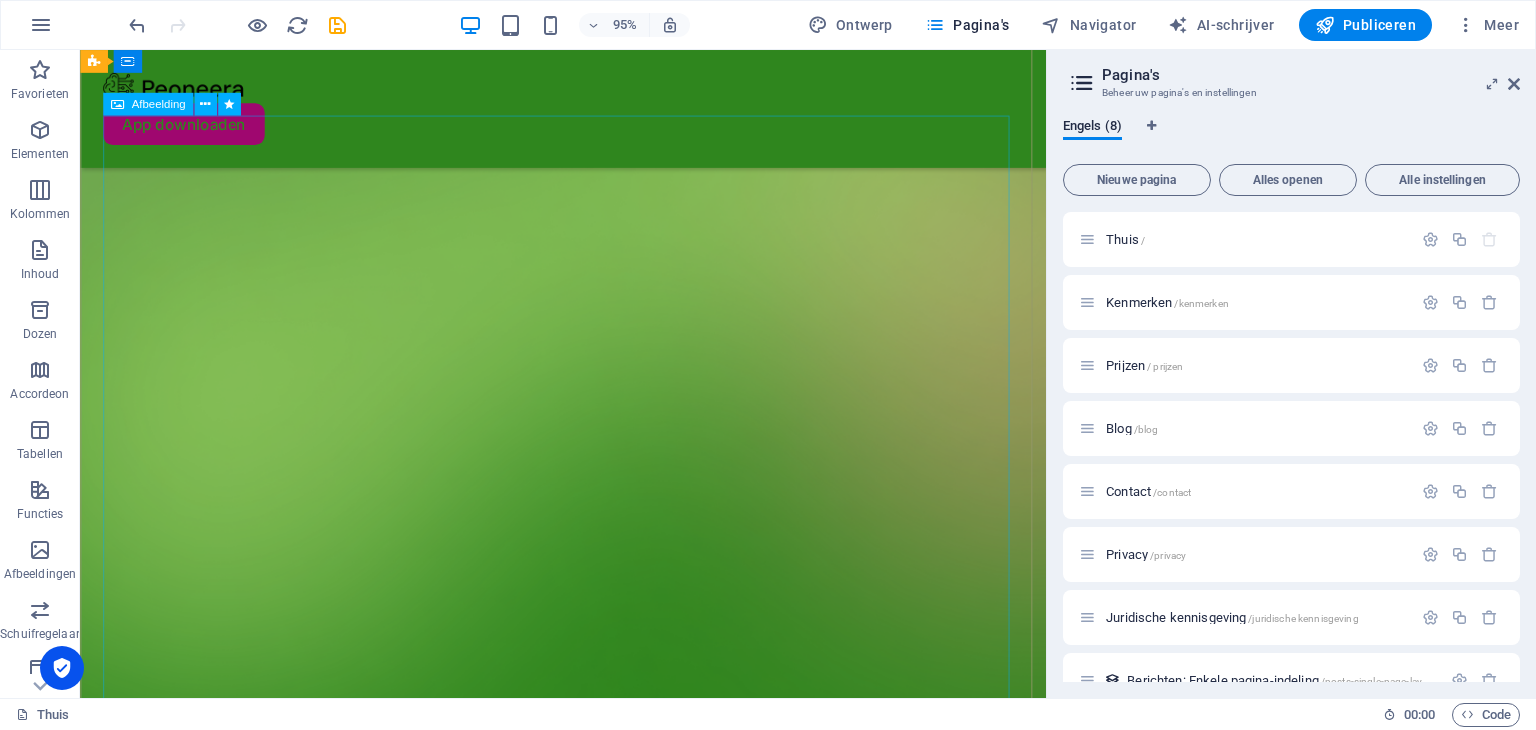 scroll, scrollTop: 500, scrollLeft: 0, axis: vertical 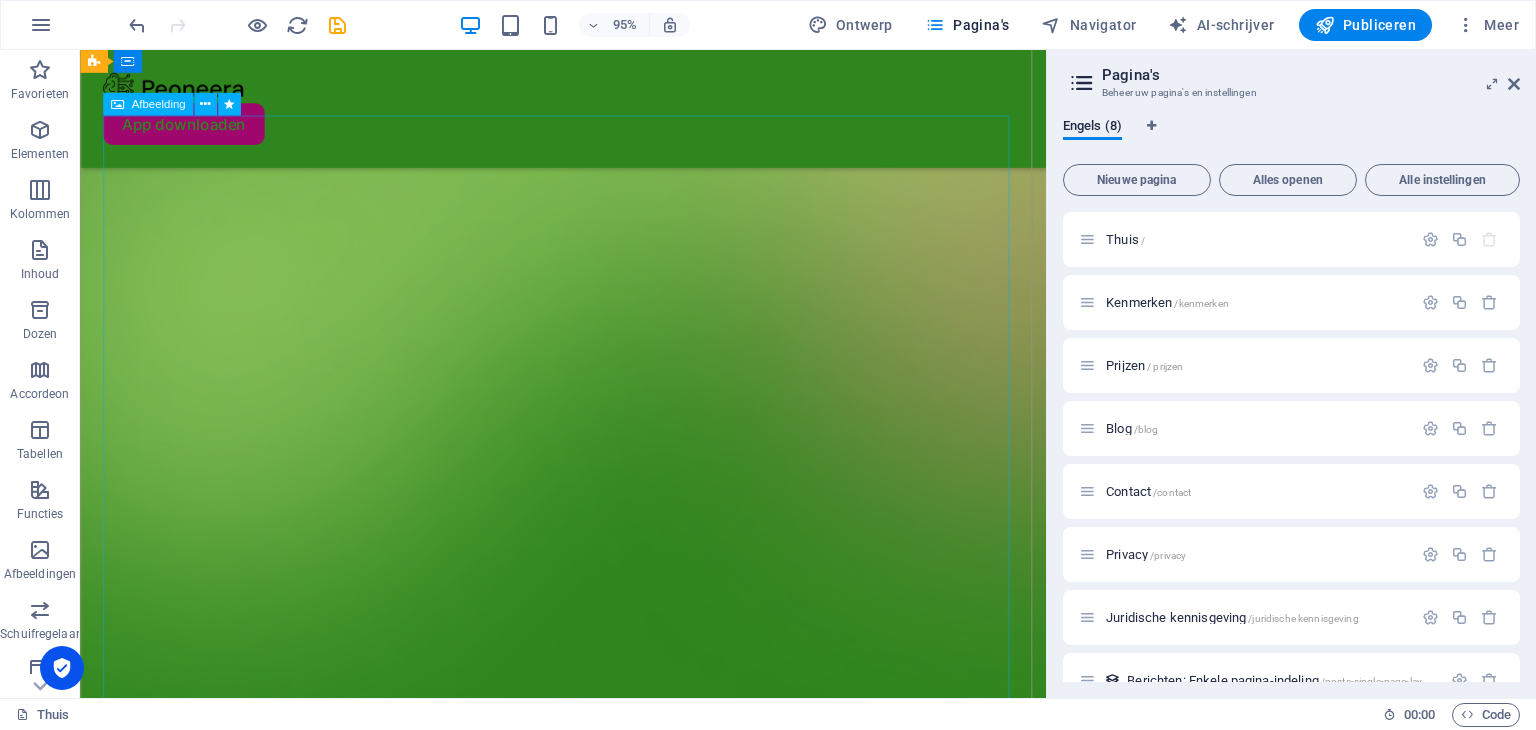 click at bounding box center [588, 1763] 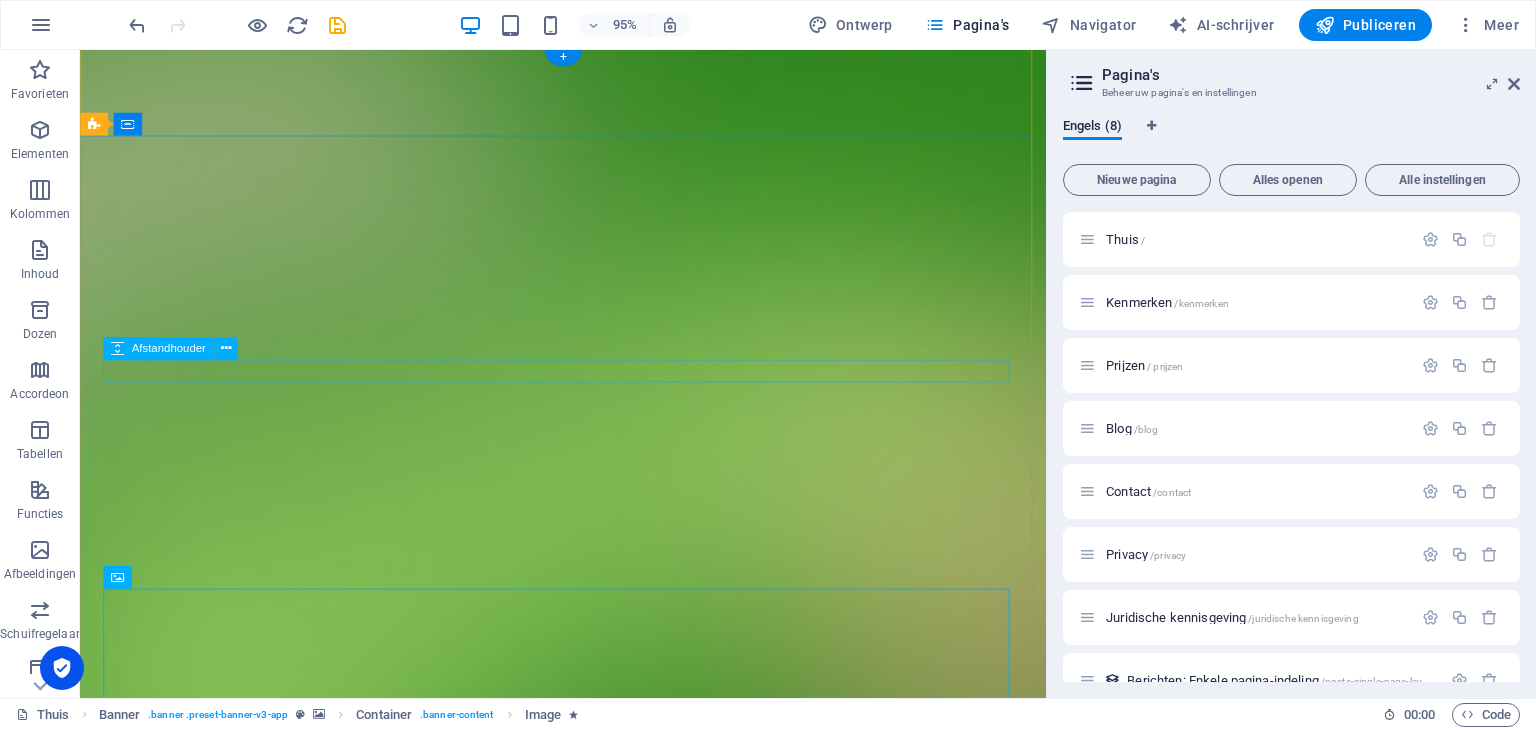 scroll, scrollTop: 0, scrollLeft: 0, axis: both 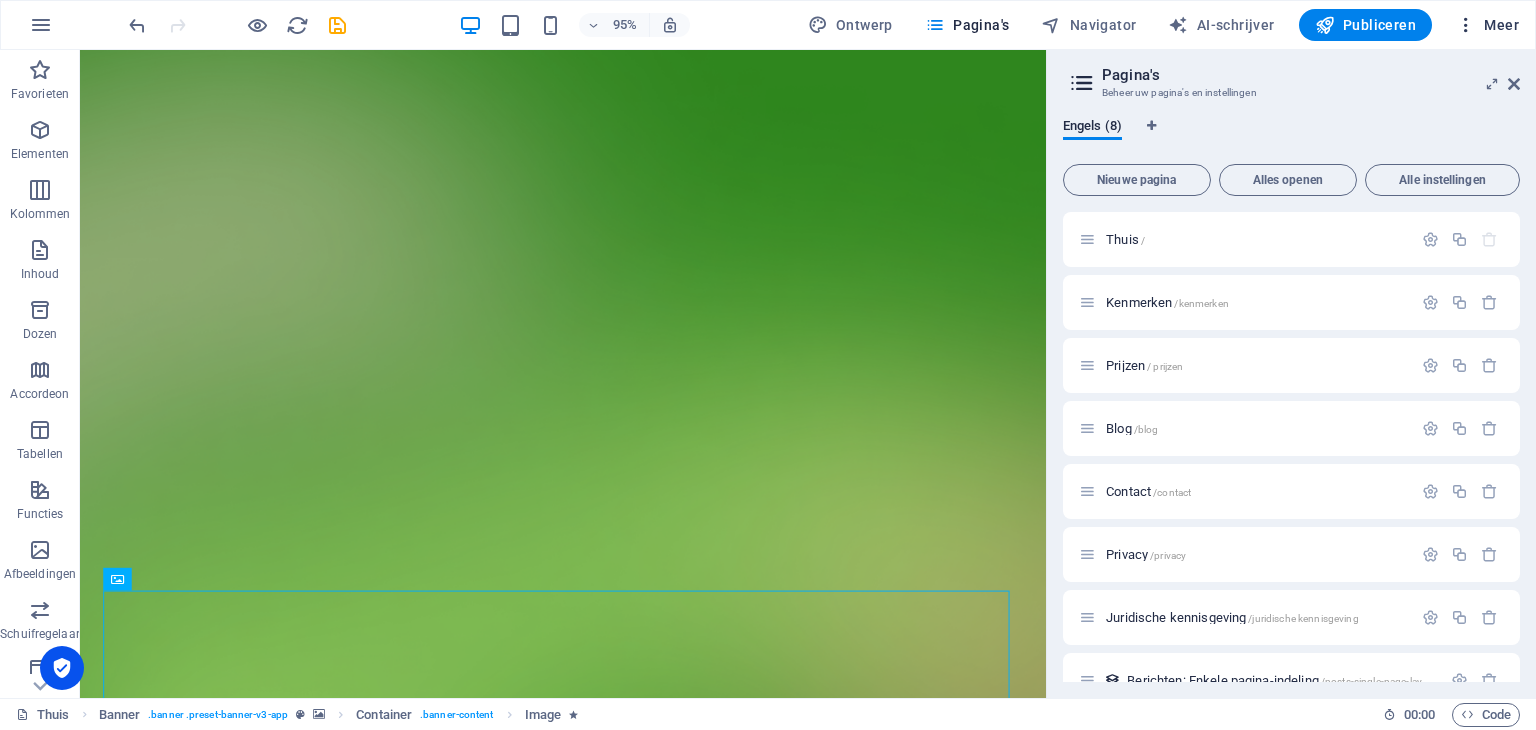 click on "Meer" at bounding box center (1487, 25) 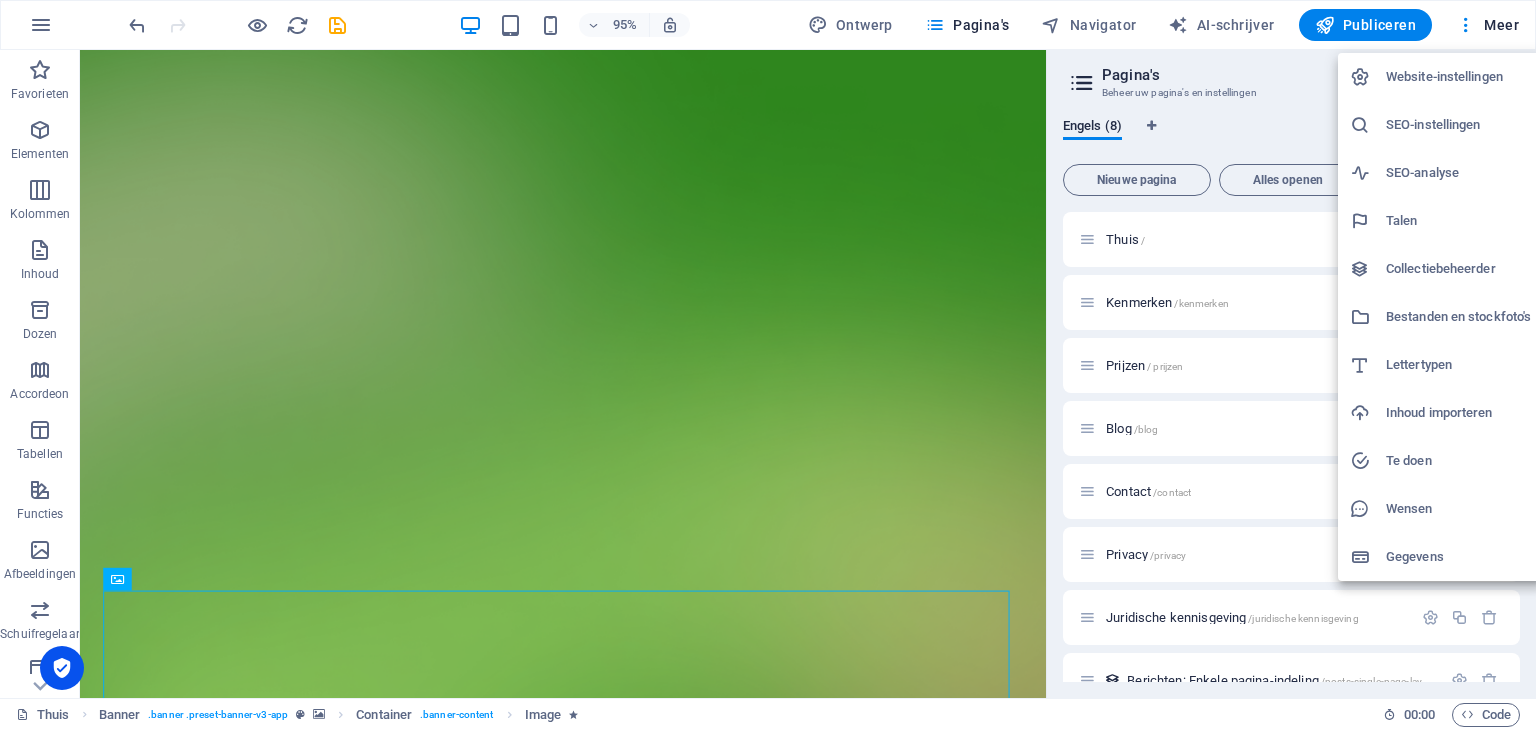 click at bounding box center (768, 365) 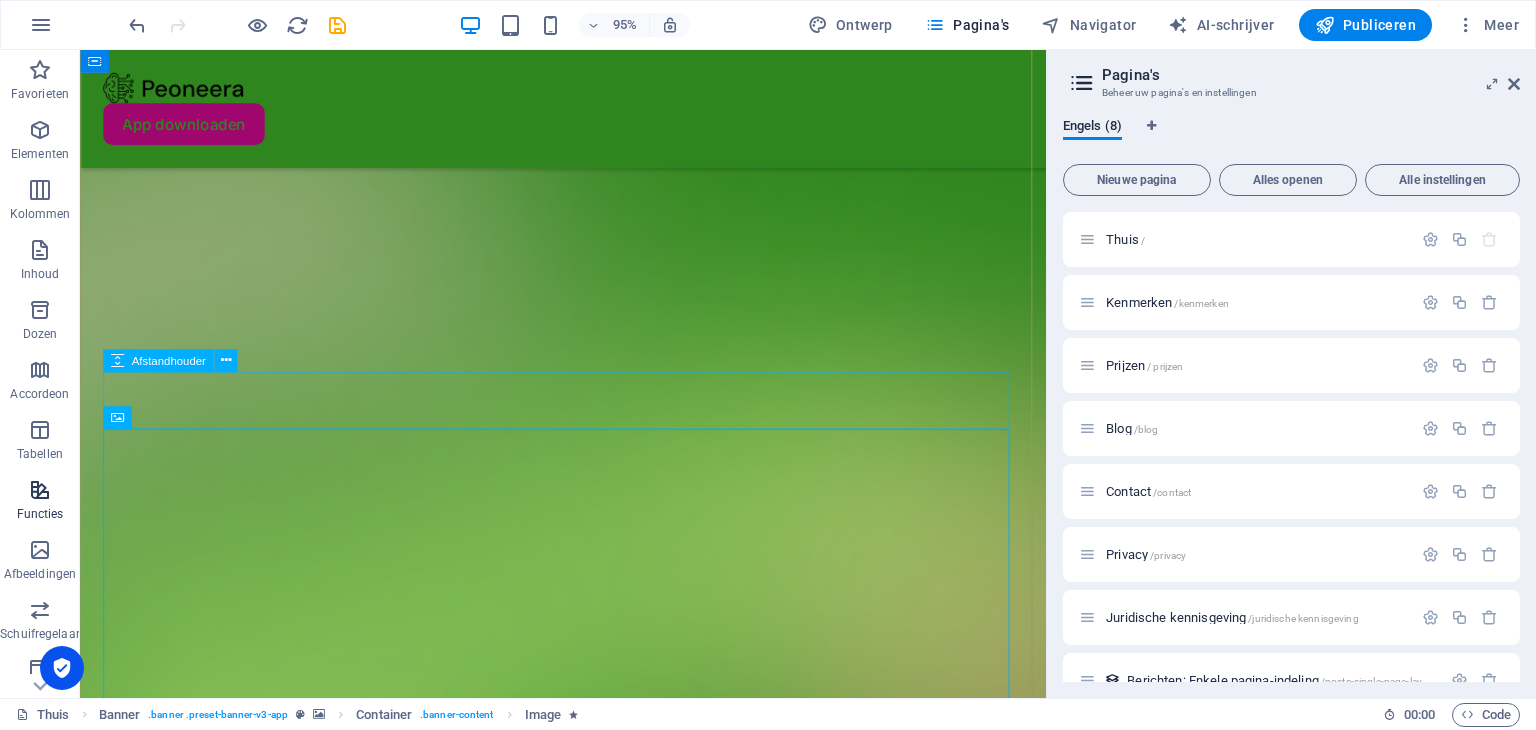 scroll, scrollTop: 300, scrollLeft: 0, axis: vertical 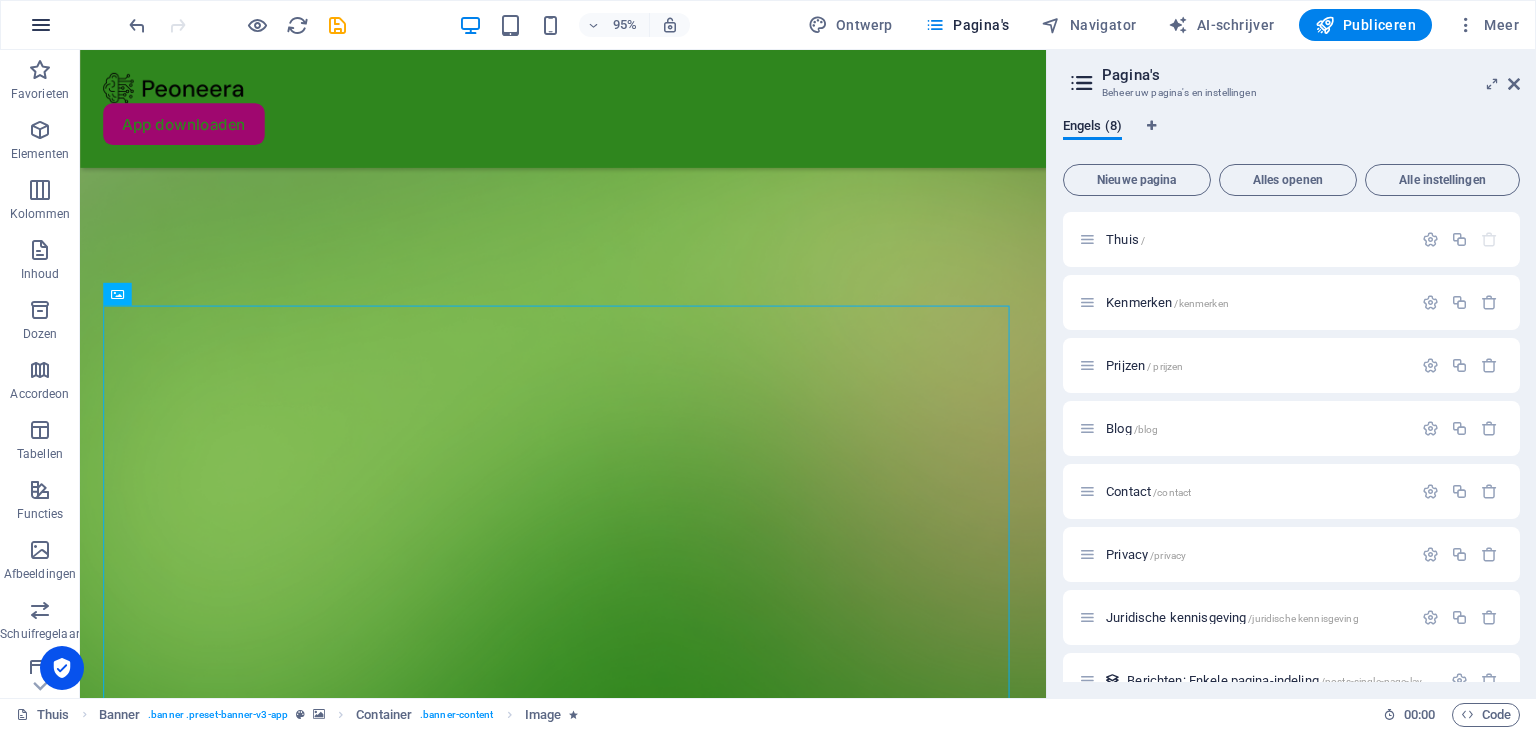 click at bounding box center (41, 25) 